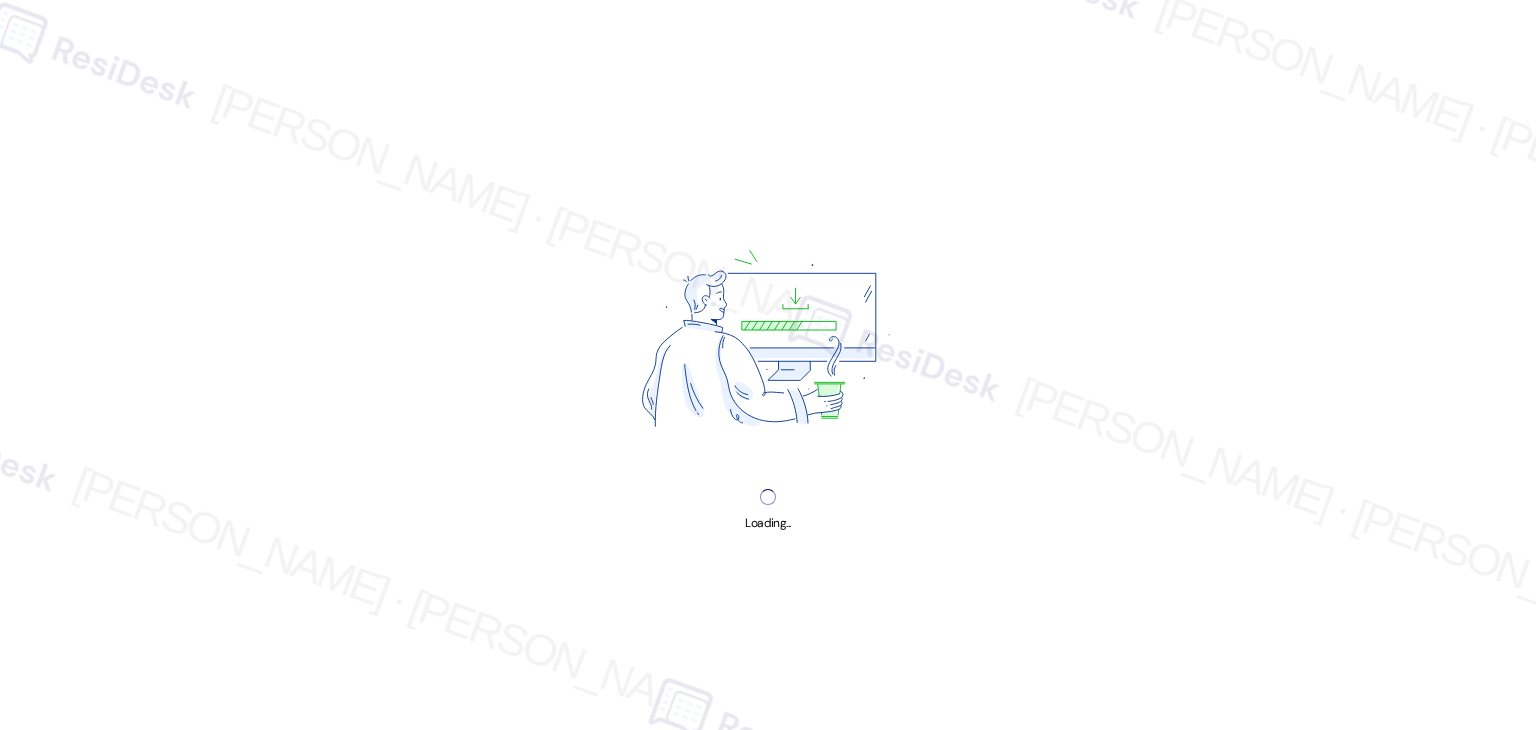 scroll, scrollTop: 0, scrollLeft: 0, axis: both 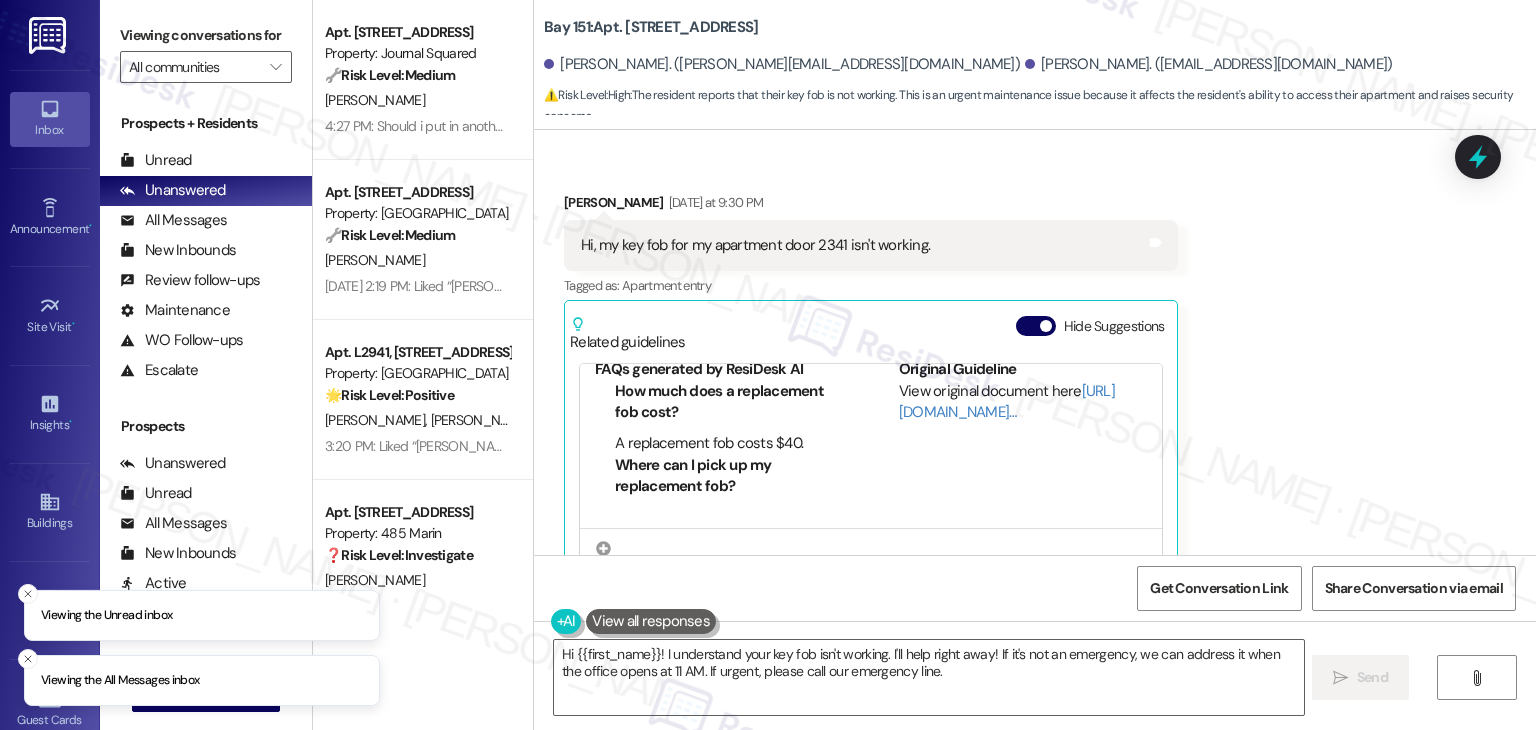 click on "Hey [PERSON_NAME] and [PERSON_NAME], we appreciate your text! We'll be back at 11AM to help you out. If it's urgent, dial our emergency number. Take care!" at bounding box center [1077, 776] 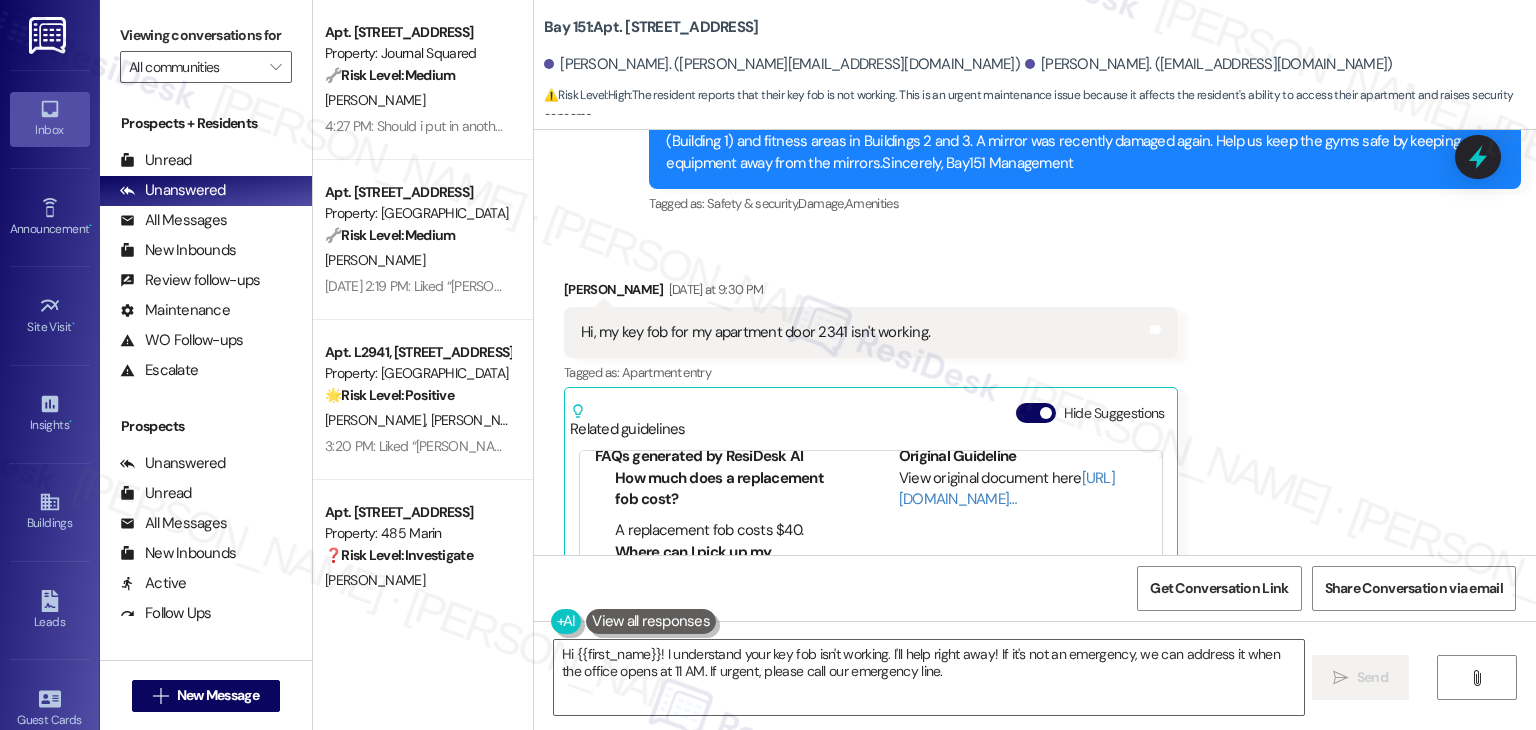 scroll, scrollTop: 18951, scrollLeft: 0, axis: vertical 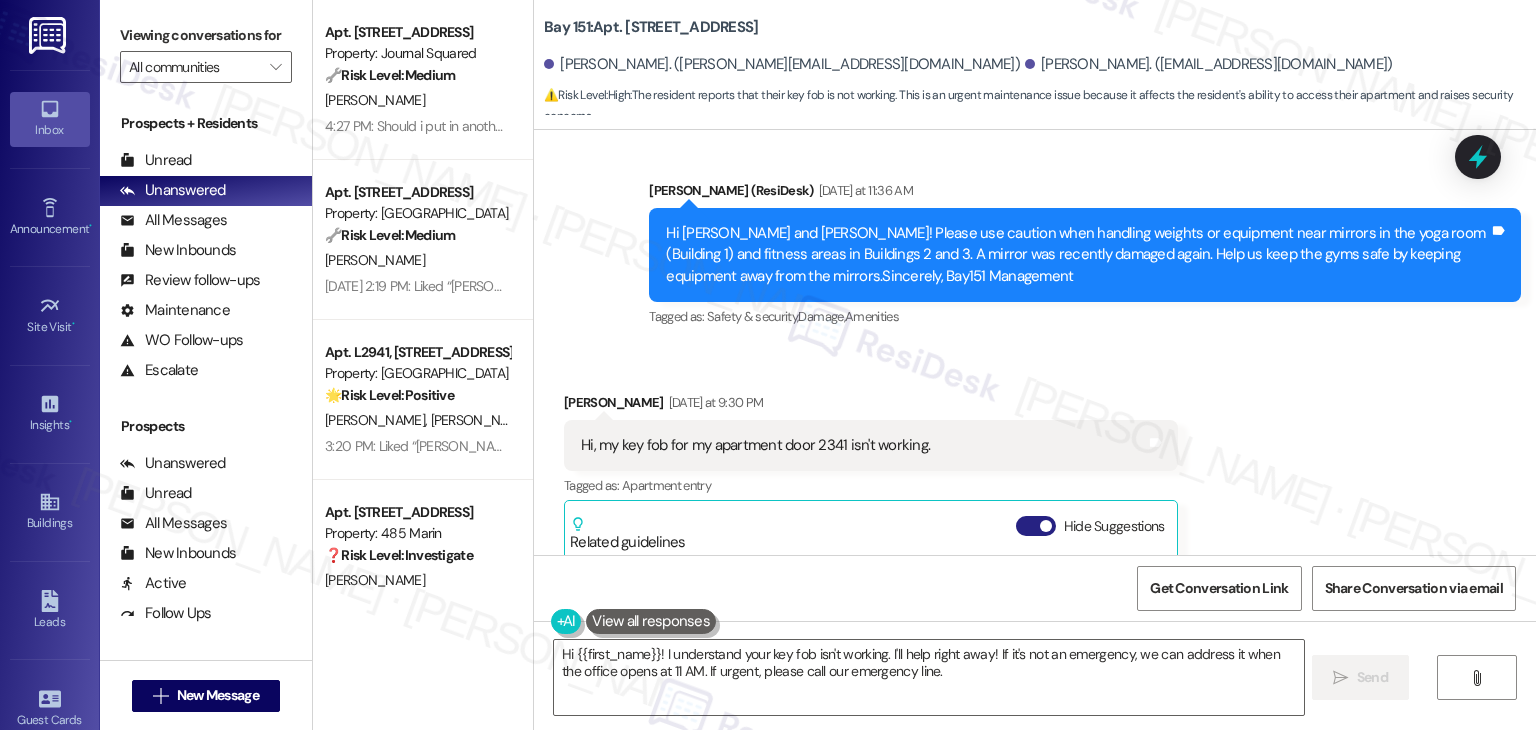 click on "Hide Suggestions" at bounding box center (1036, 526) 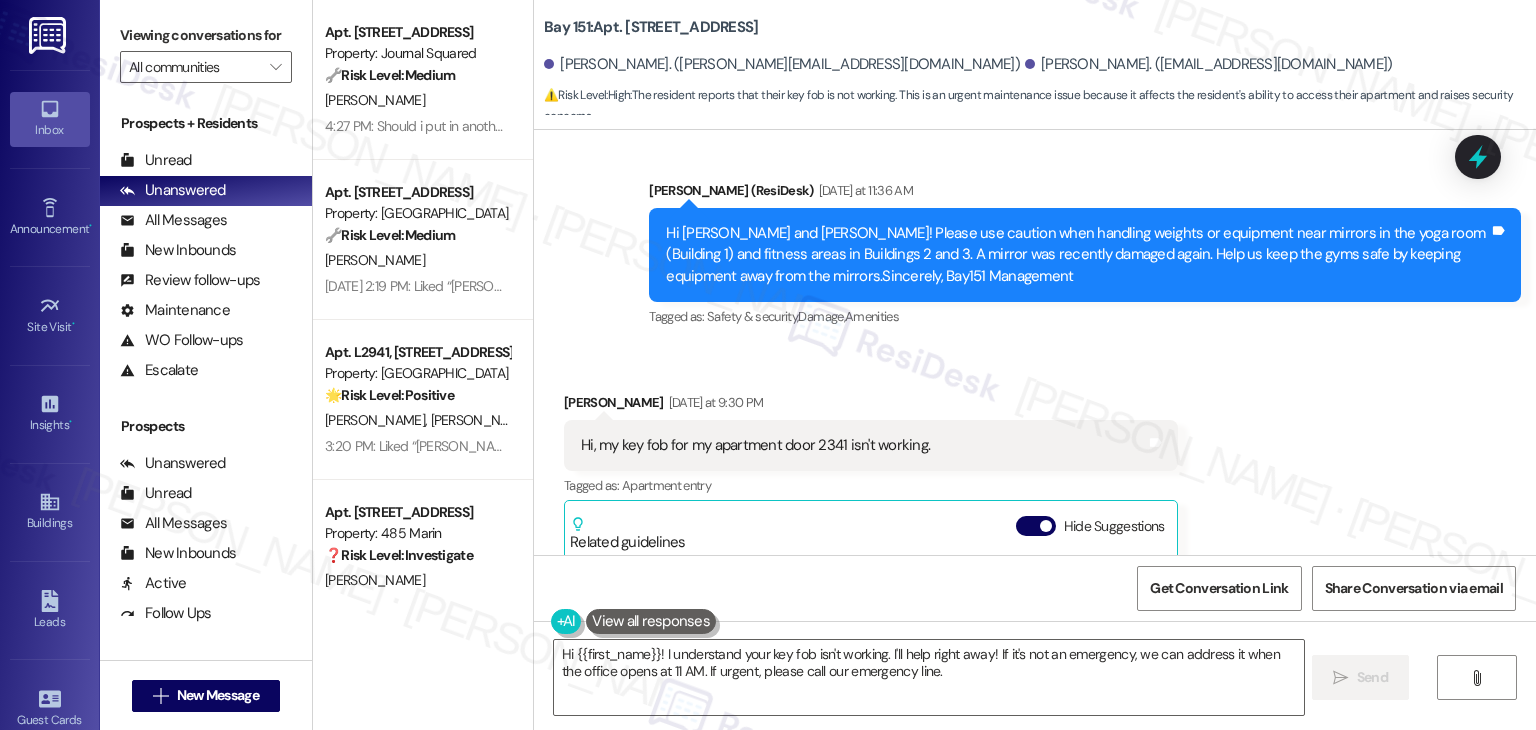 scroll, scrollTop: 18859, scrollLeft: 0, axis: vertical 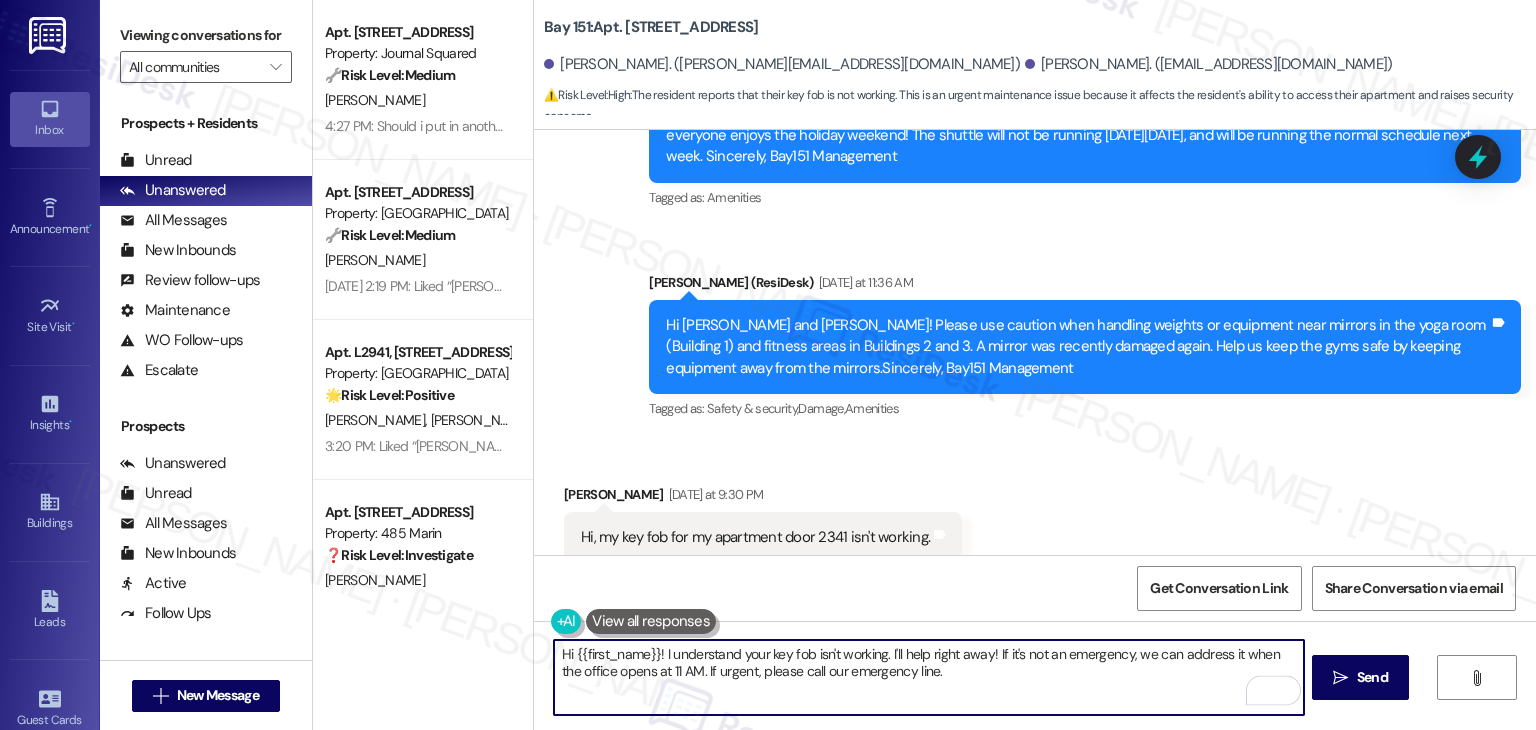 drag, startPoint x: 770, startPoint y: 664, endPoint x: 884, endPoint y: 649, distance: 114.982605 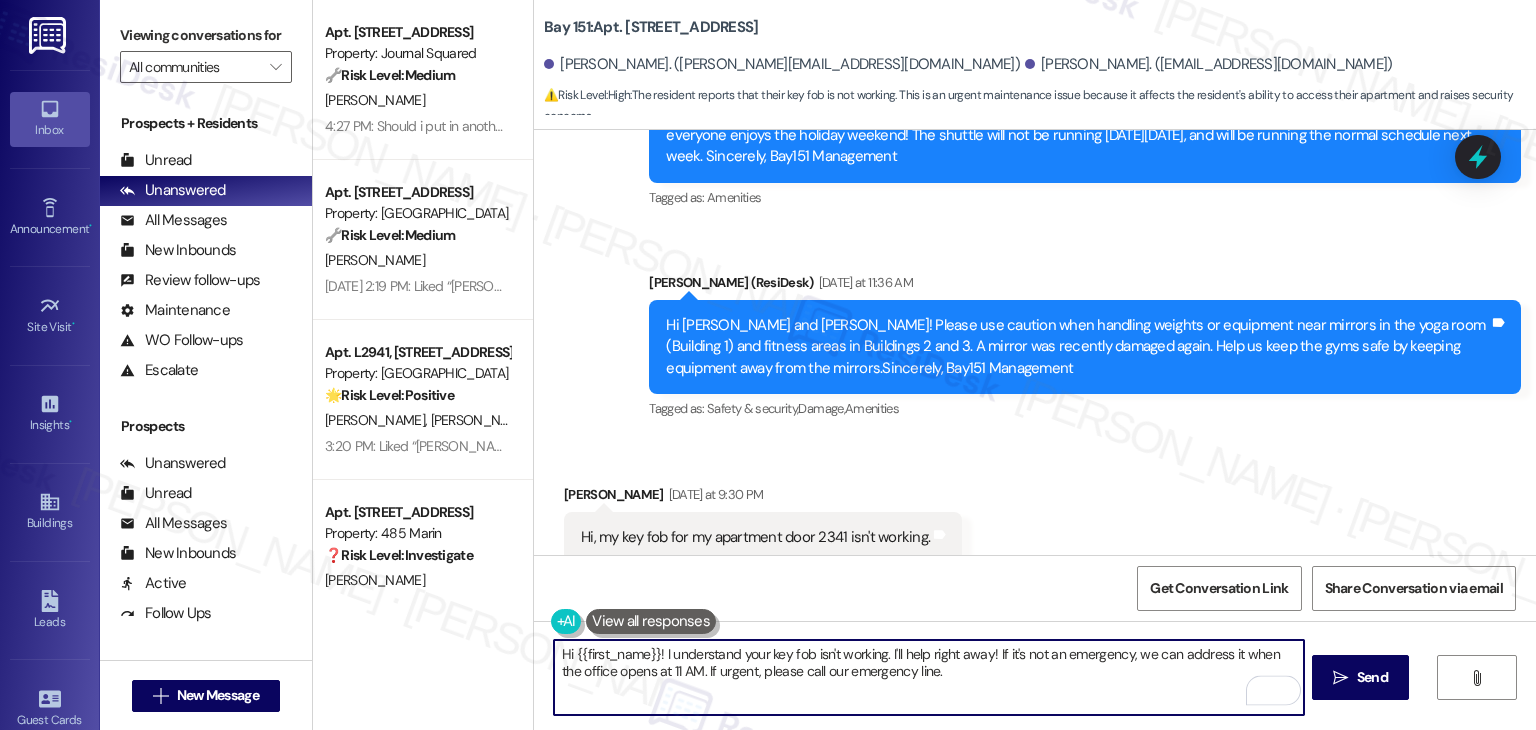 click on "Hi {{first_name}}! I understand your key fob isn't working. I'll help right away! If it's not an emergency, we can address it when the office opens at 11 AM. If urgent, please call our emergency line." at bounding box center [928, 677] 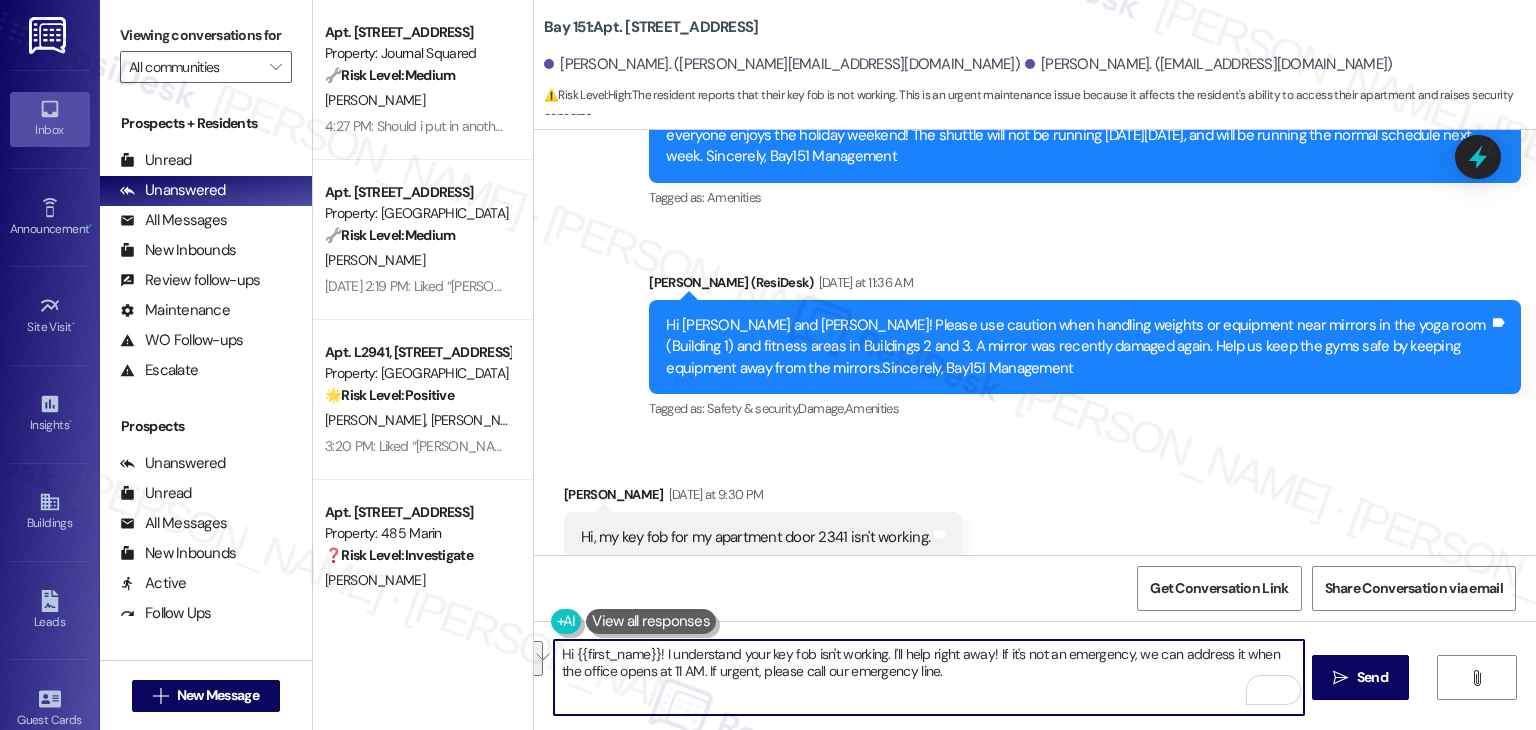 click on "Hi {{first_name}}! I understand your key fob isn't working. I'll help right away! If it's not an emergency, we can address it when the office opens at 11 AM. If urgent, please call our emergency line." at bounding box center [928, 677] 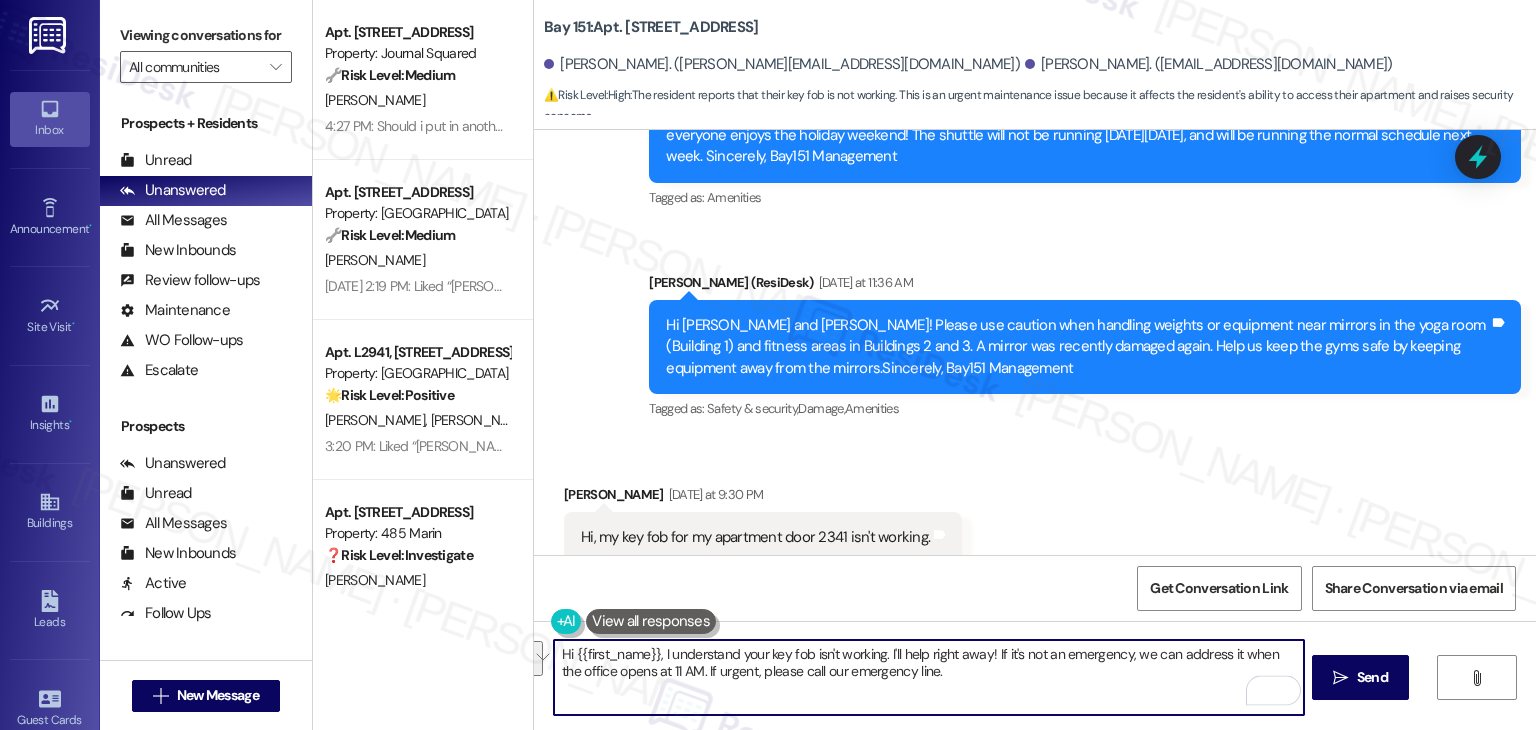 drag, startPoint x: 940, startPoint y: 680, endPoint x: 880, endPoint y: 645, distance: 69.46222 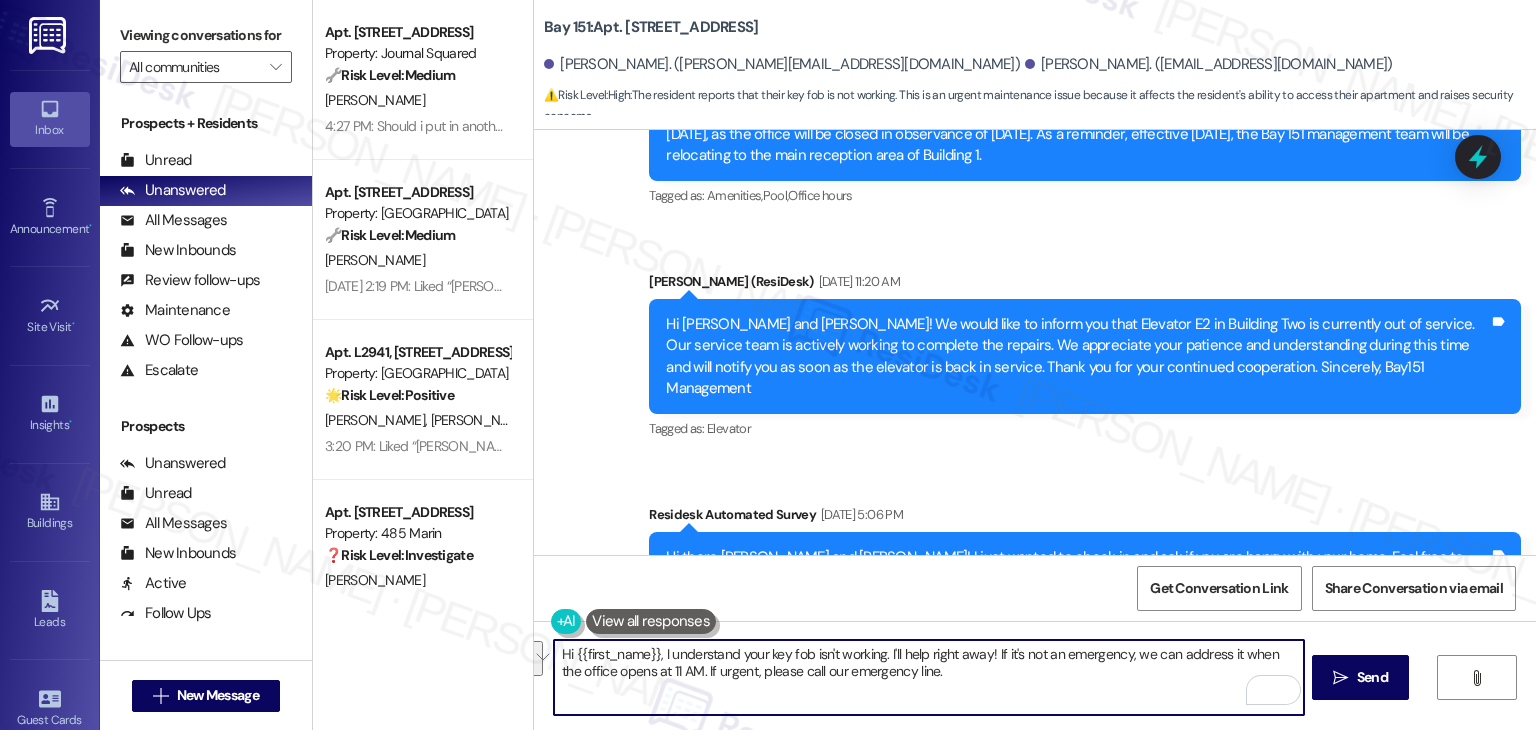 scroll, scrollTop: 18859, scrollLeft: 0, axis: vertical 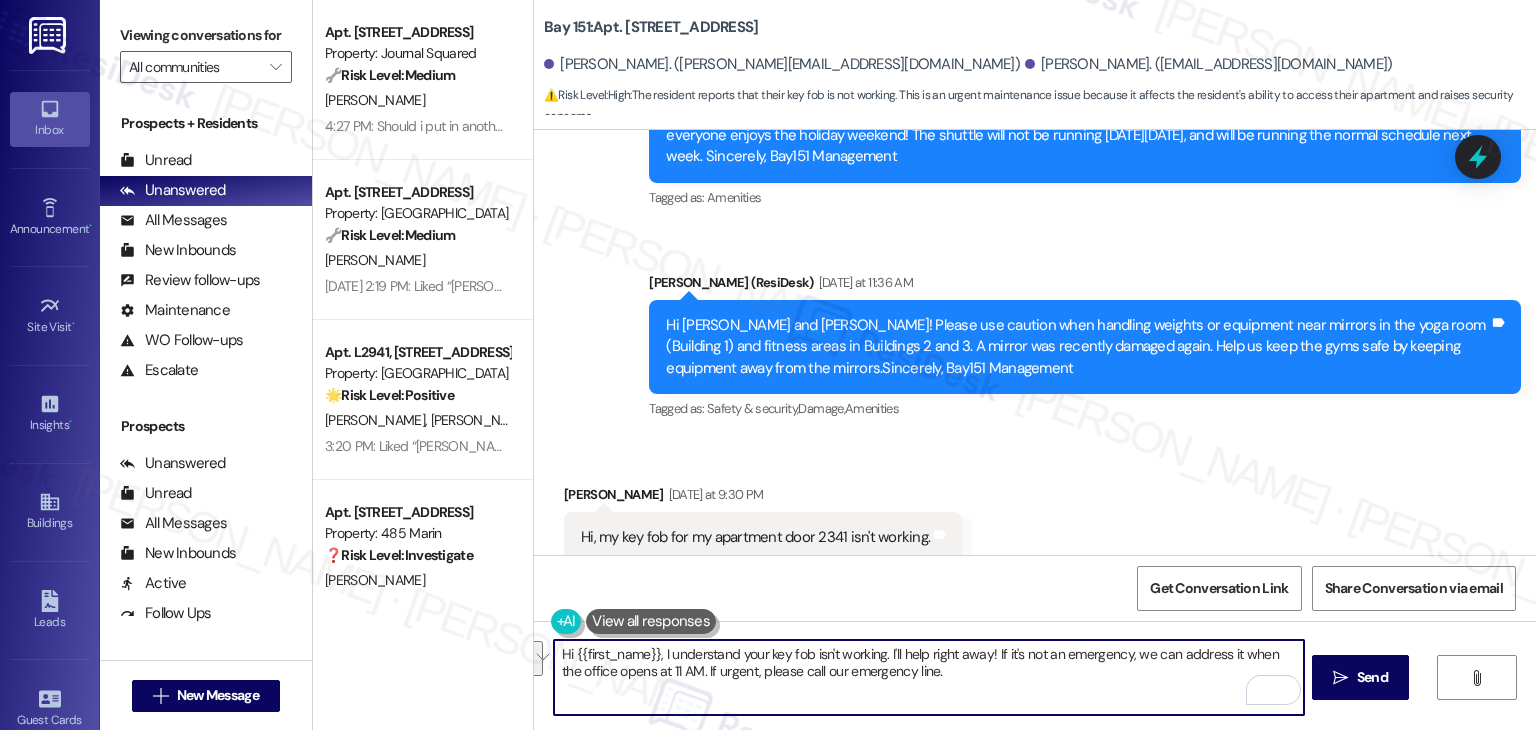 click on "Hi {{first_name}}, I understand your key fob isn't working. I'll help right away! If it's not an emergency, we can address it when the office opens at 11 AM. If urgent, please call our emergency line." at bounding box center (928, 677) 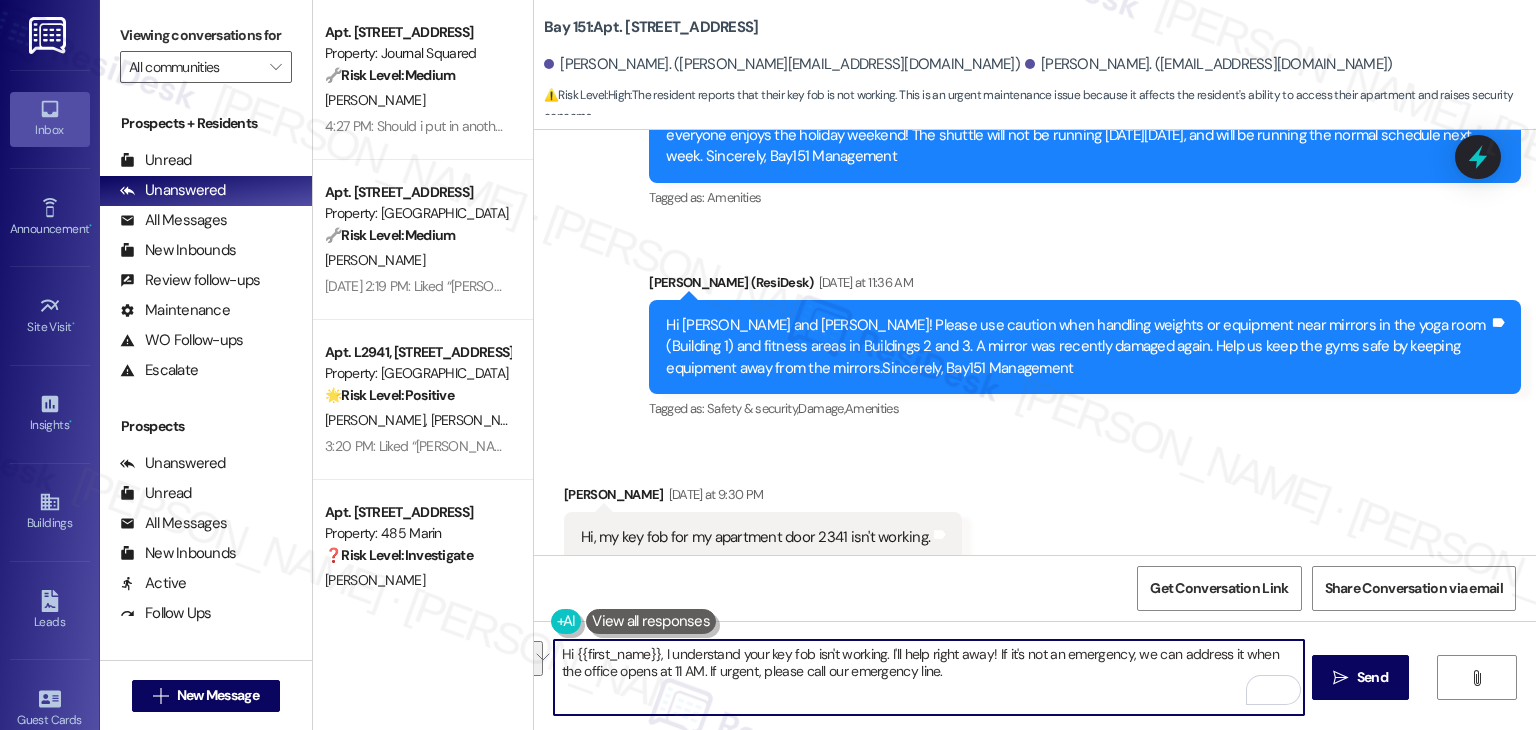 drag, startPoint x: 908, startPoint y: 671, endPoint x: 880, endPoint y: 643, distance: 39.59798 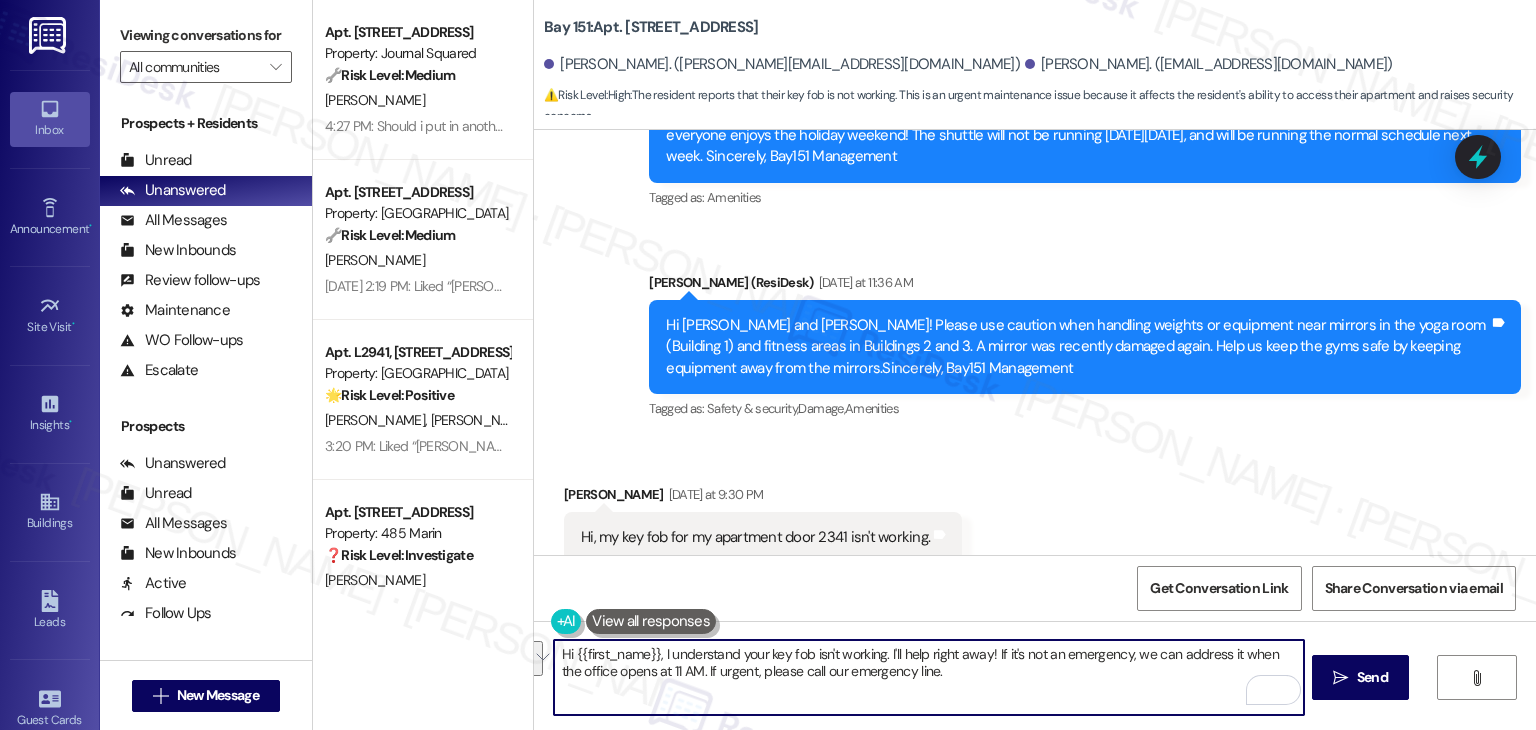 click on "Hi {{first_name}}, I understand your key fob isn't working. I'll help right away! If it's not an emergency, we can address it when the office opens at 11 AM. If urgent, please call our emergency line." at bounding box center [928, 677] 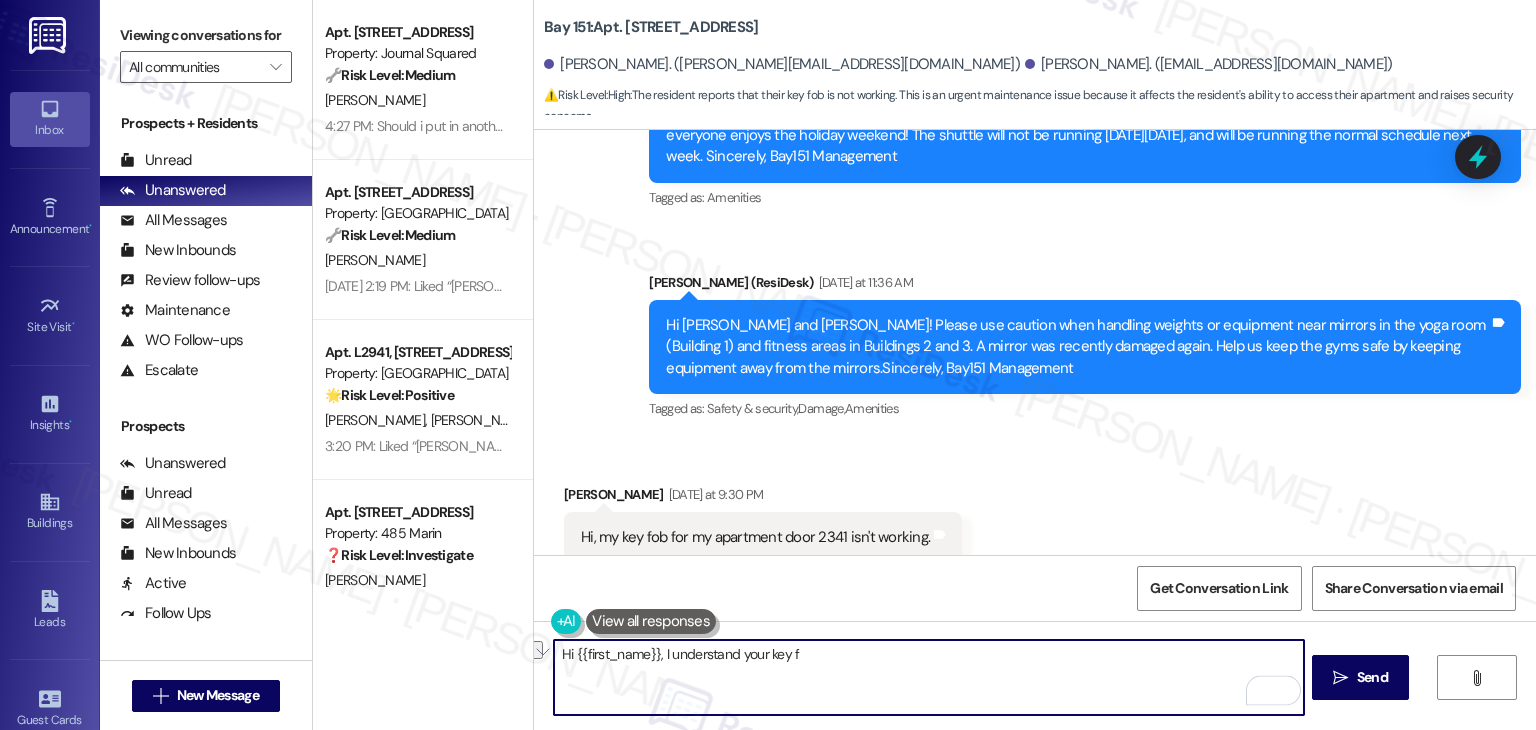 drag, startPoint x: 801, startPoint y: 656, endPoint x: 656, endPoint y: 658, distance: 145.0138 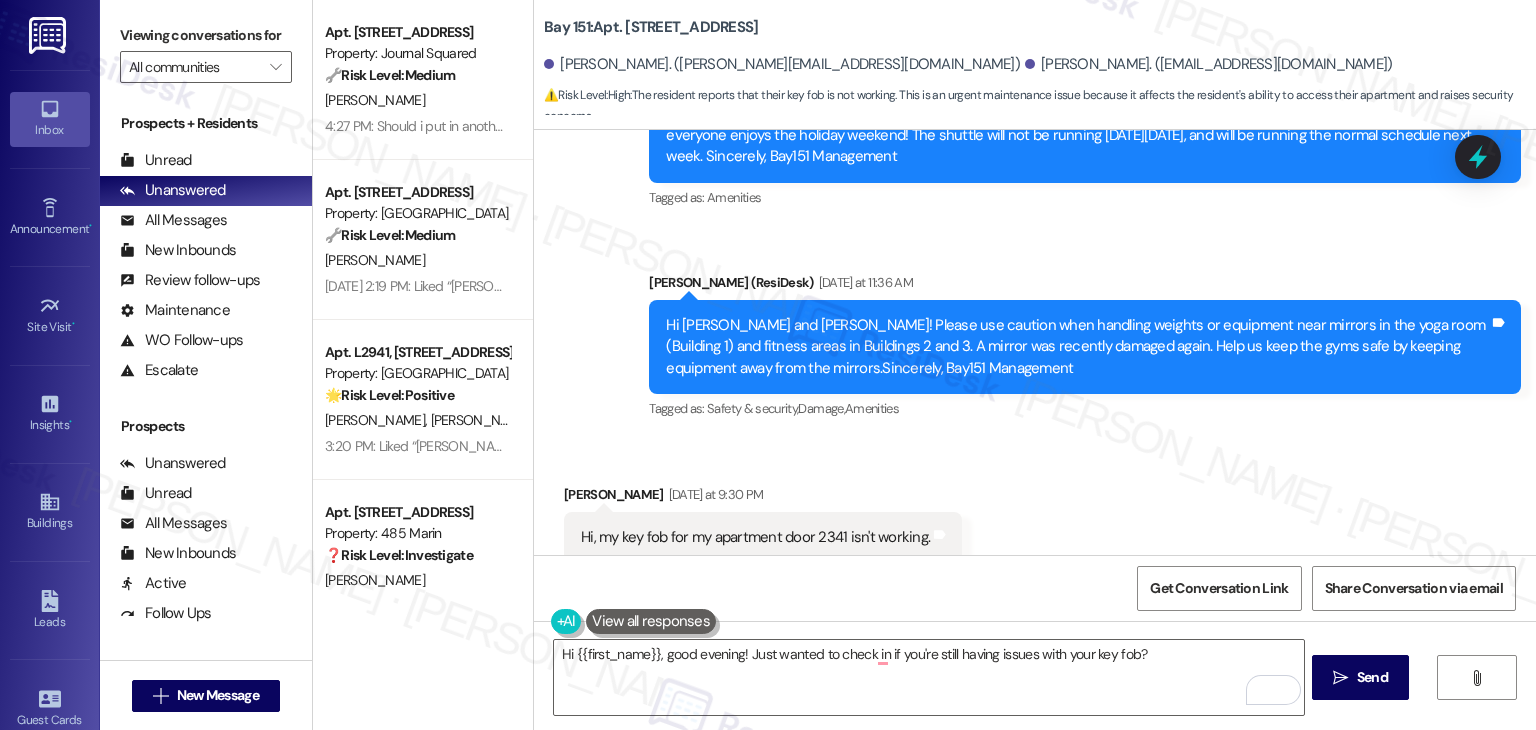 click on "Received via SMS Parul Agarwal Yesterday at 9:30 PM Hi, my key fob for my apartment door 2341 isn't working.  Tags and notes Tagged as:   Apartment entry Click to highlight conversations about Apartment entry  Related guidelines Show suggestions" at bounding box center [1035, 553] 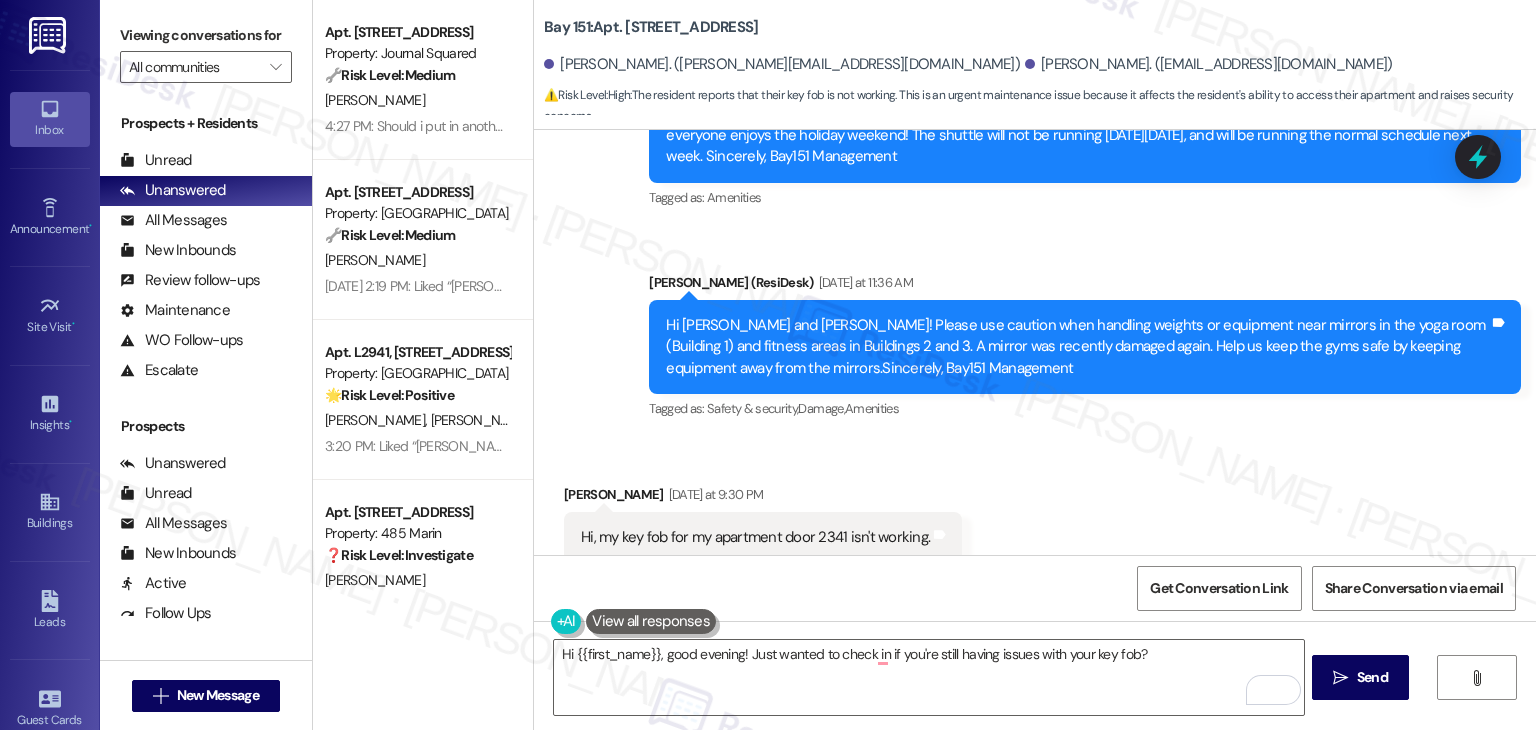 click on "Parul Agarwal Yesterday at 9:30 PM" at bounding box center [763, 498] 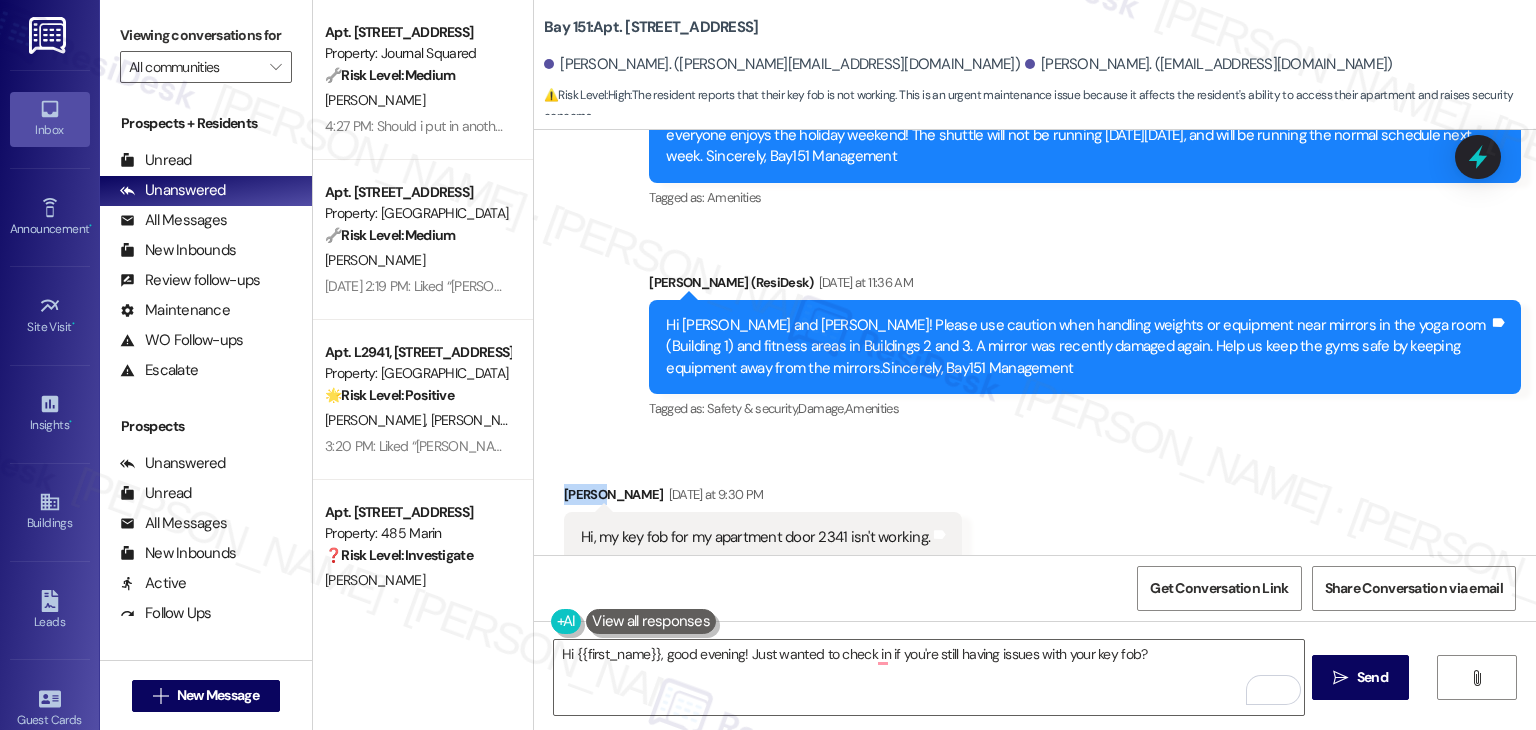 click on "Parul Agarwal Yesterday at 9:30 PM" at bounding box center [763, 498] 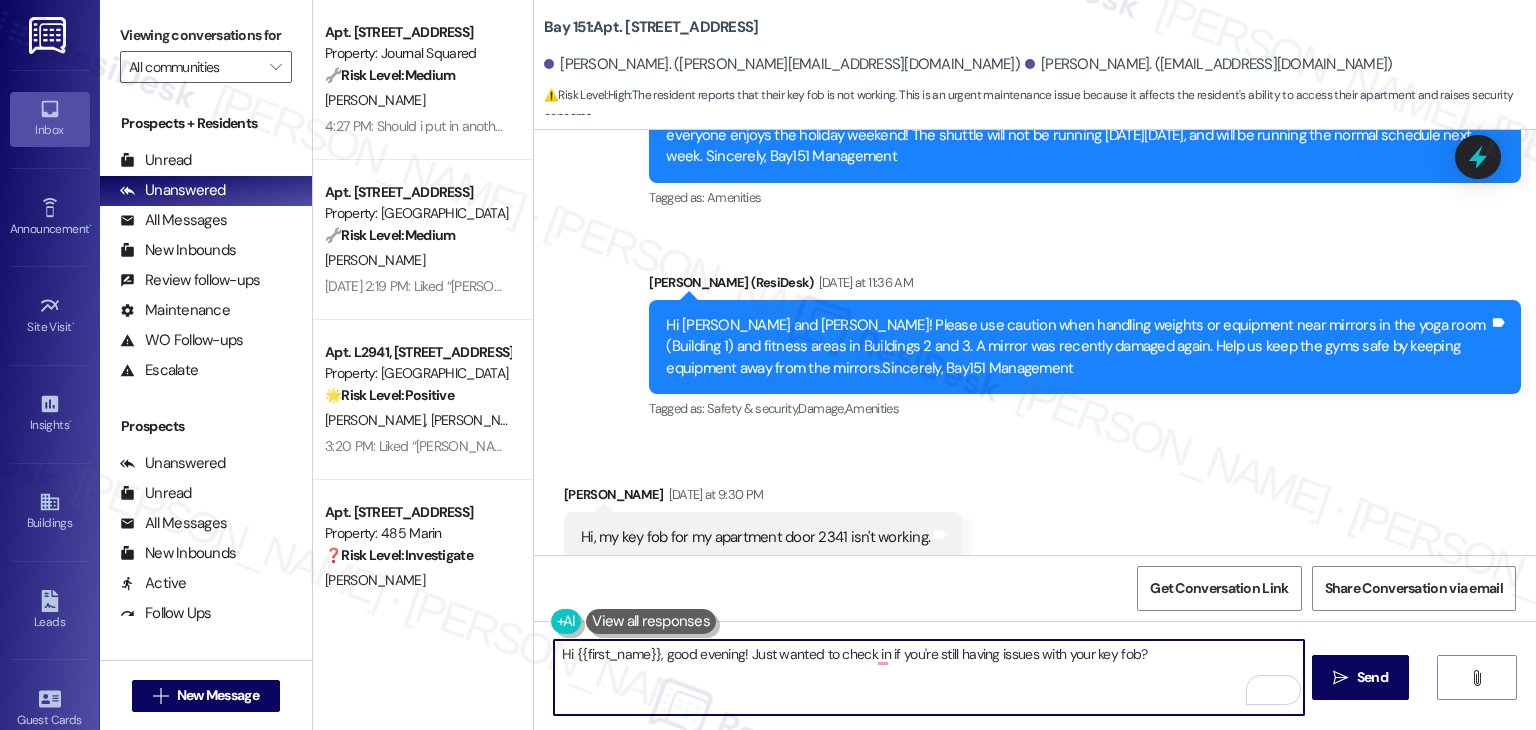 drag, startPoint x: 563, startPoint y: 651, endPoint x: 648, endPoint y: 644, distance: 85.28775 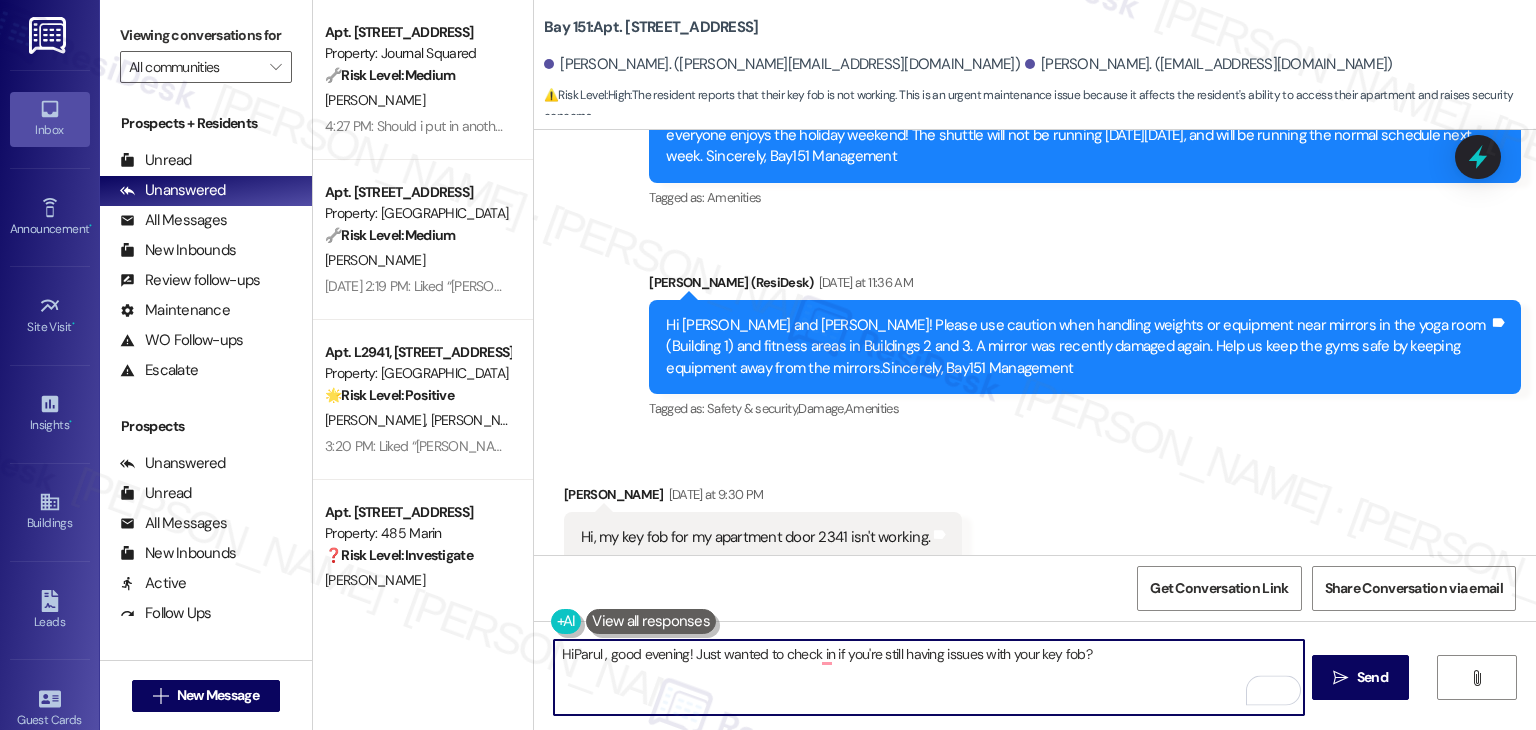 click on "HiParul , good evening! Just wanted to check in if you're still having issues with your key fob?" at bounding box center [928, 677] 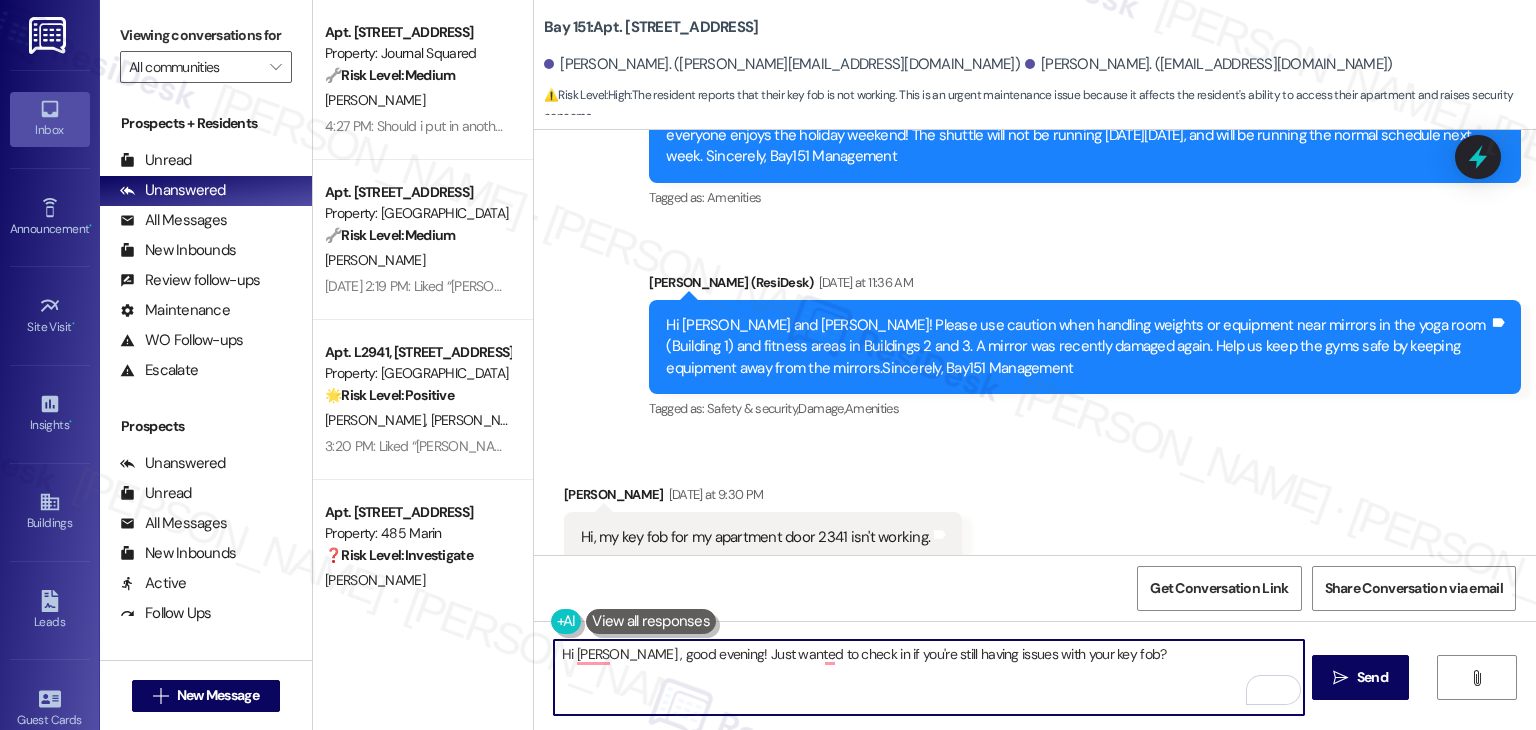 click on "Hi Parul , good evening! Just wanted to check in if you're still having issues with your key fob?" at bounding box center [928, 677] 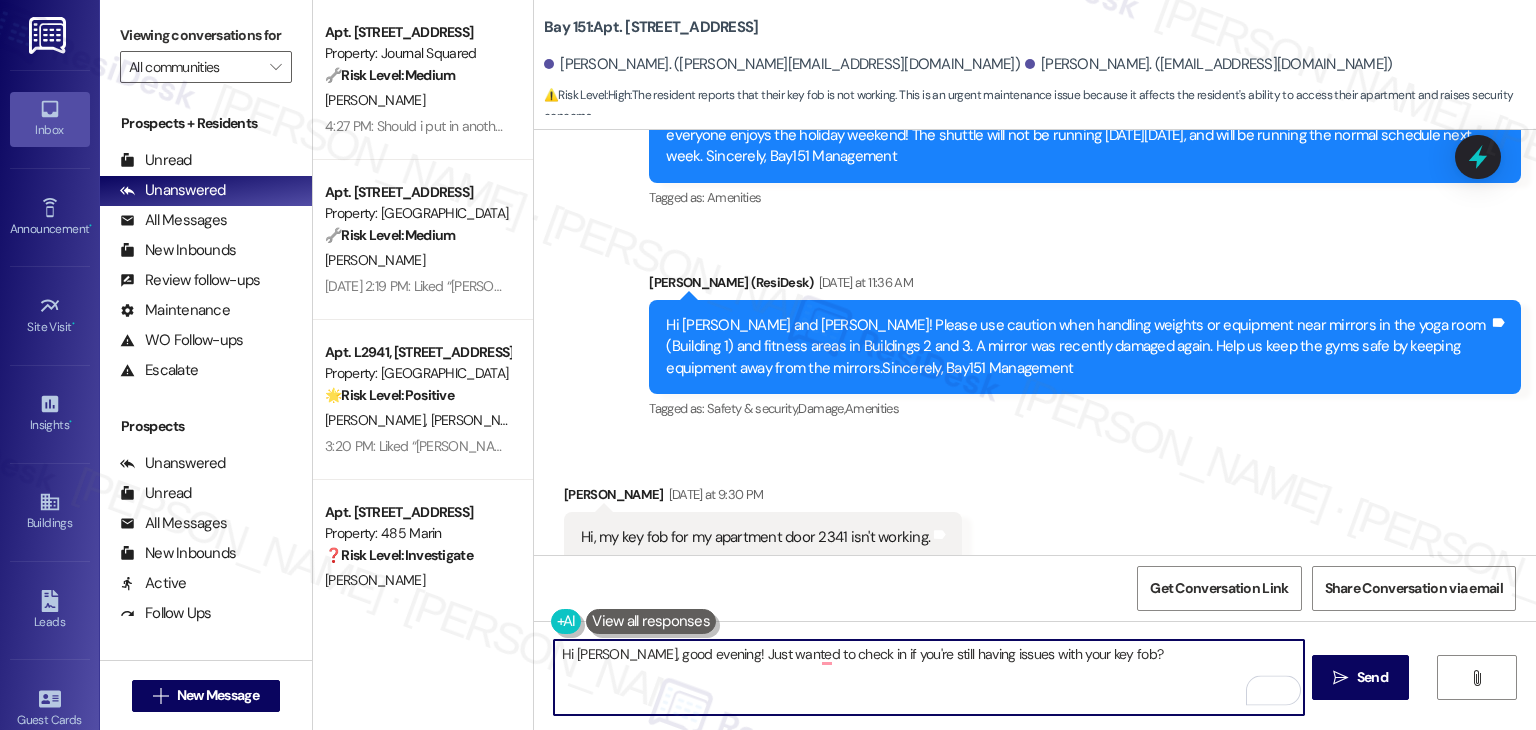 type on "Hi Parul, good evening! Just wanted to check in if you're still having issues with your key fob?" 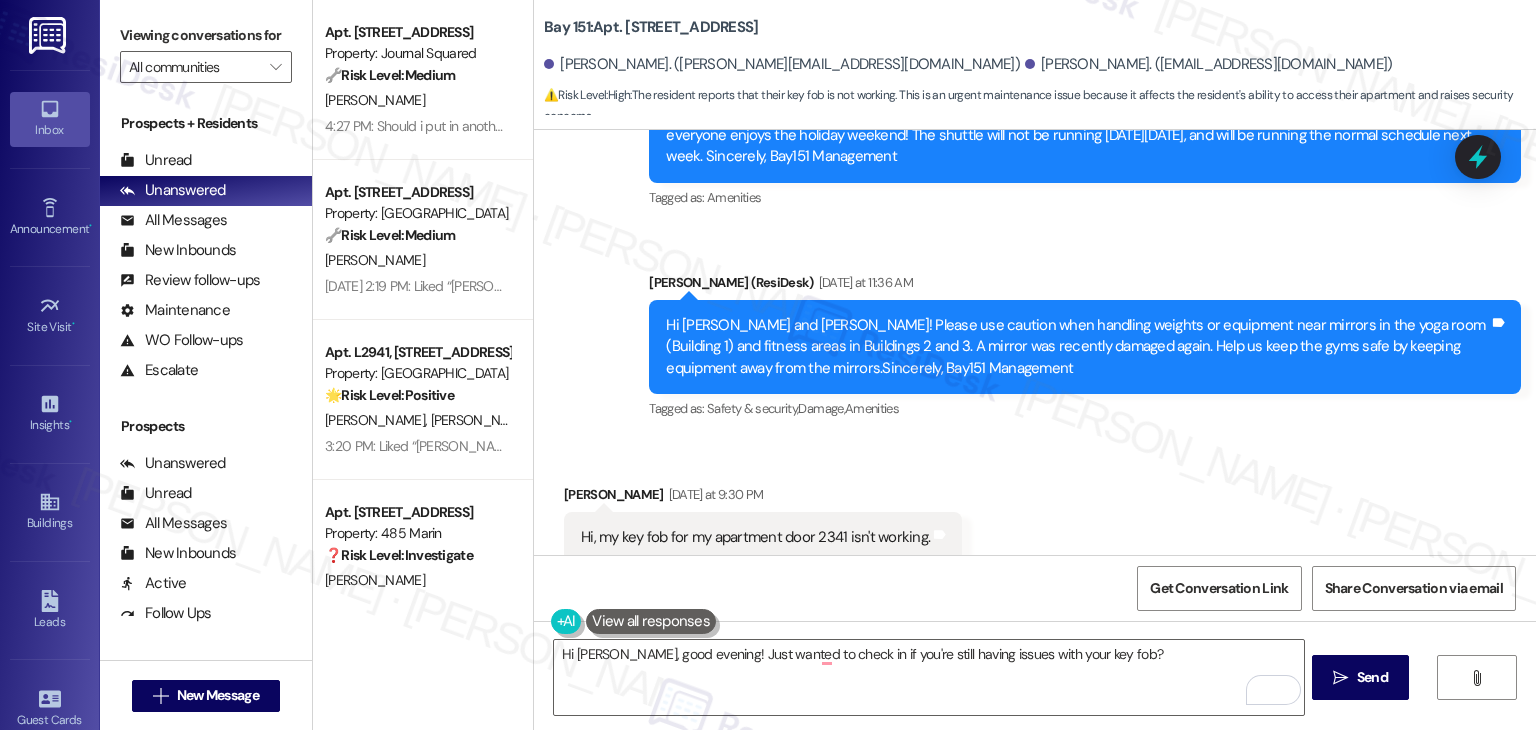 click on "Hi Parul, good evening! Just wanted to check in if you're still having issues with your key fob?  Send " at bounding box center [1035, 696] 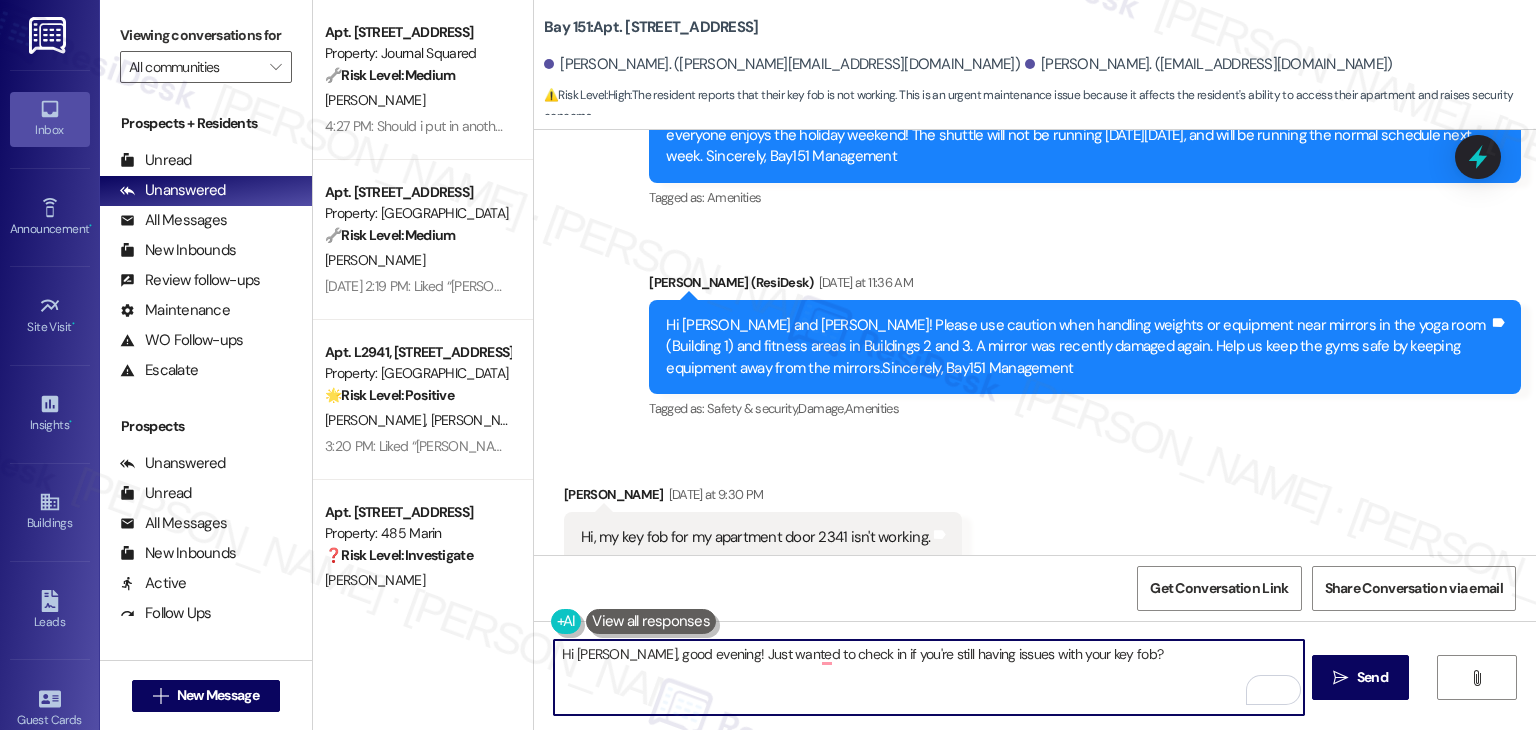click on "Hi Parul, good evening! Just wanted to check in if you're still having issues with your key fob?" at bounding box center [928, 677] 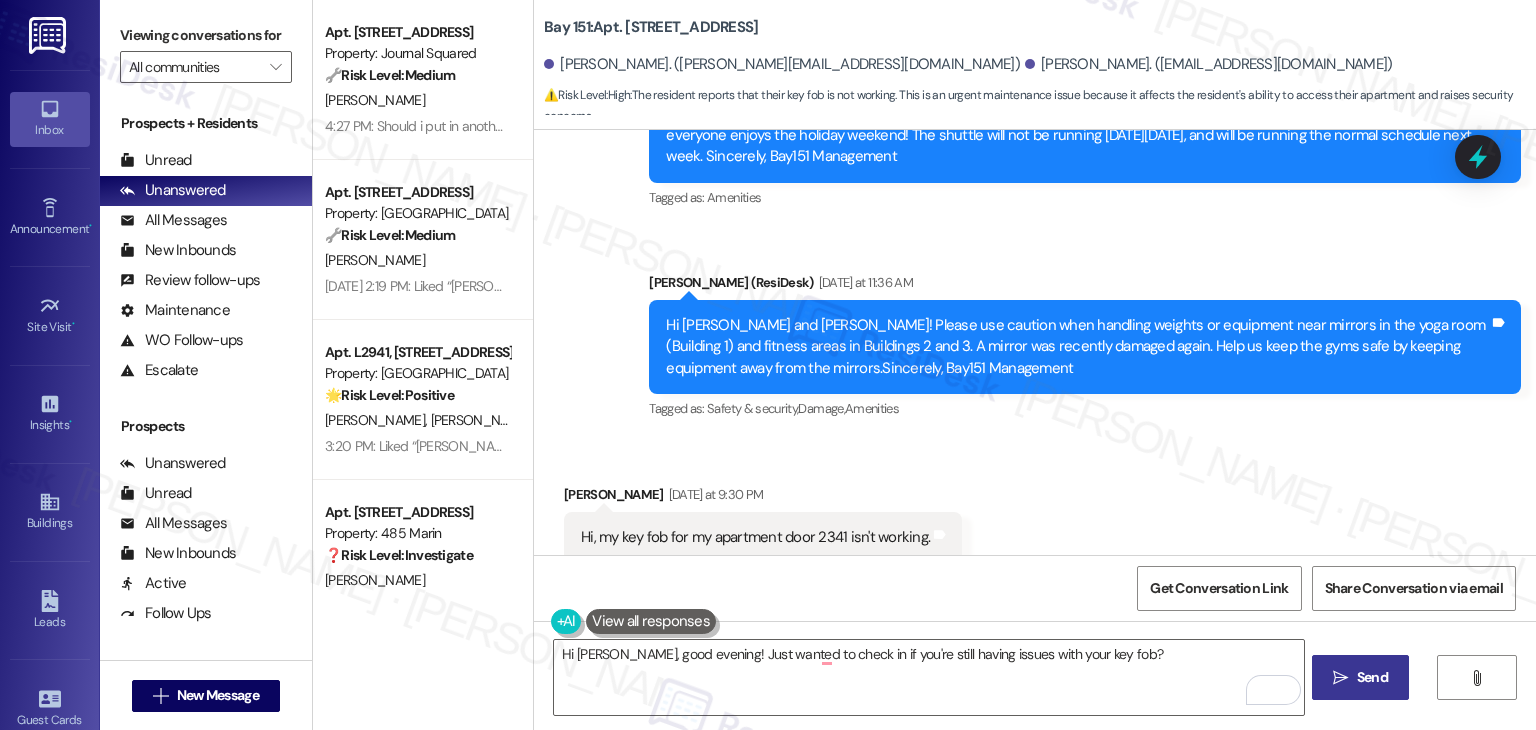 click on "Send" at bounding box center (1372, 677) 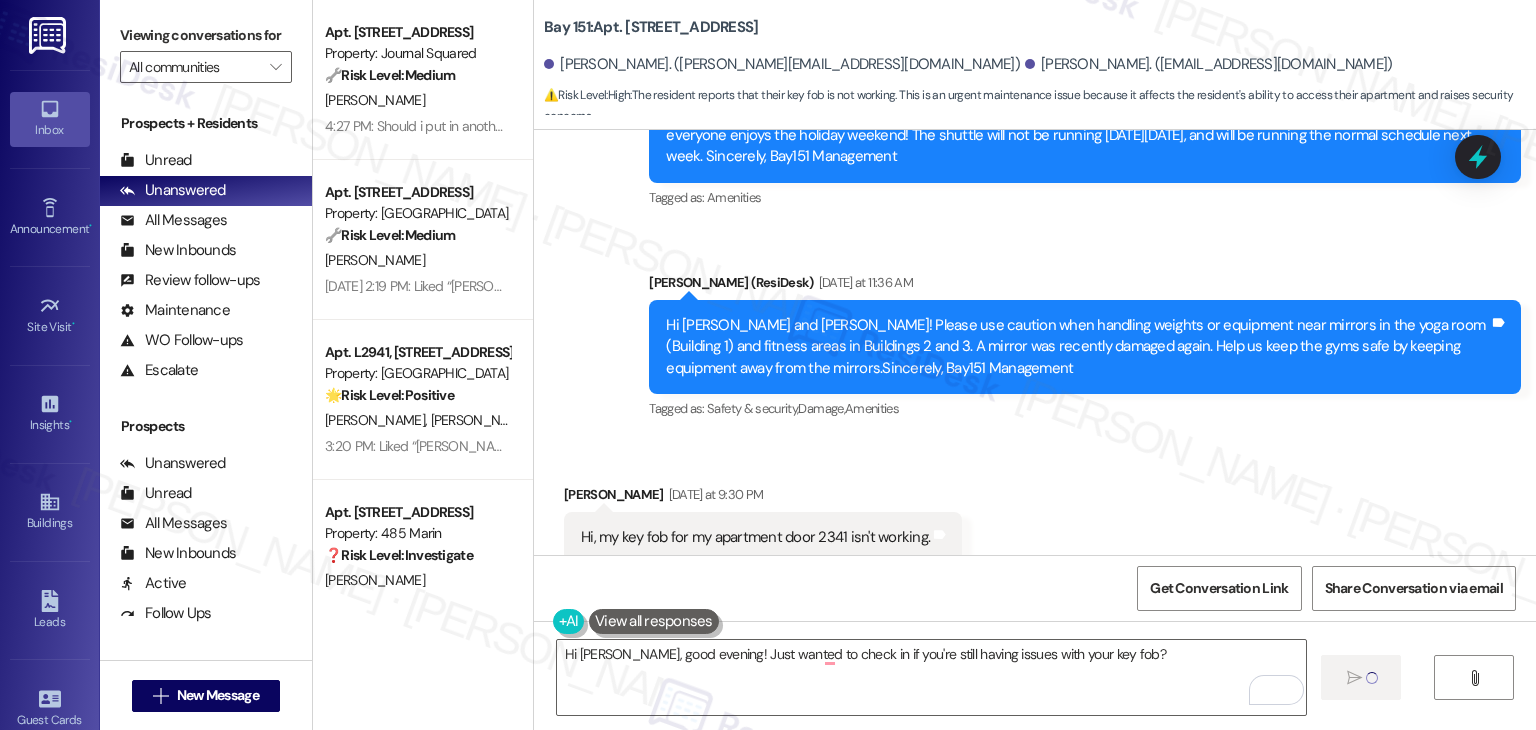 type 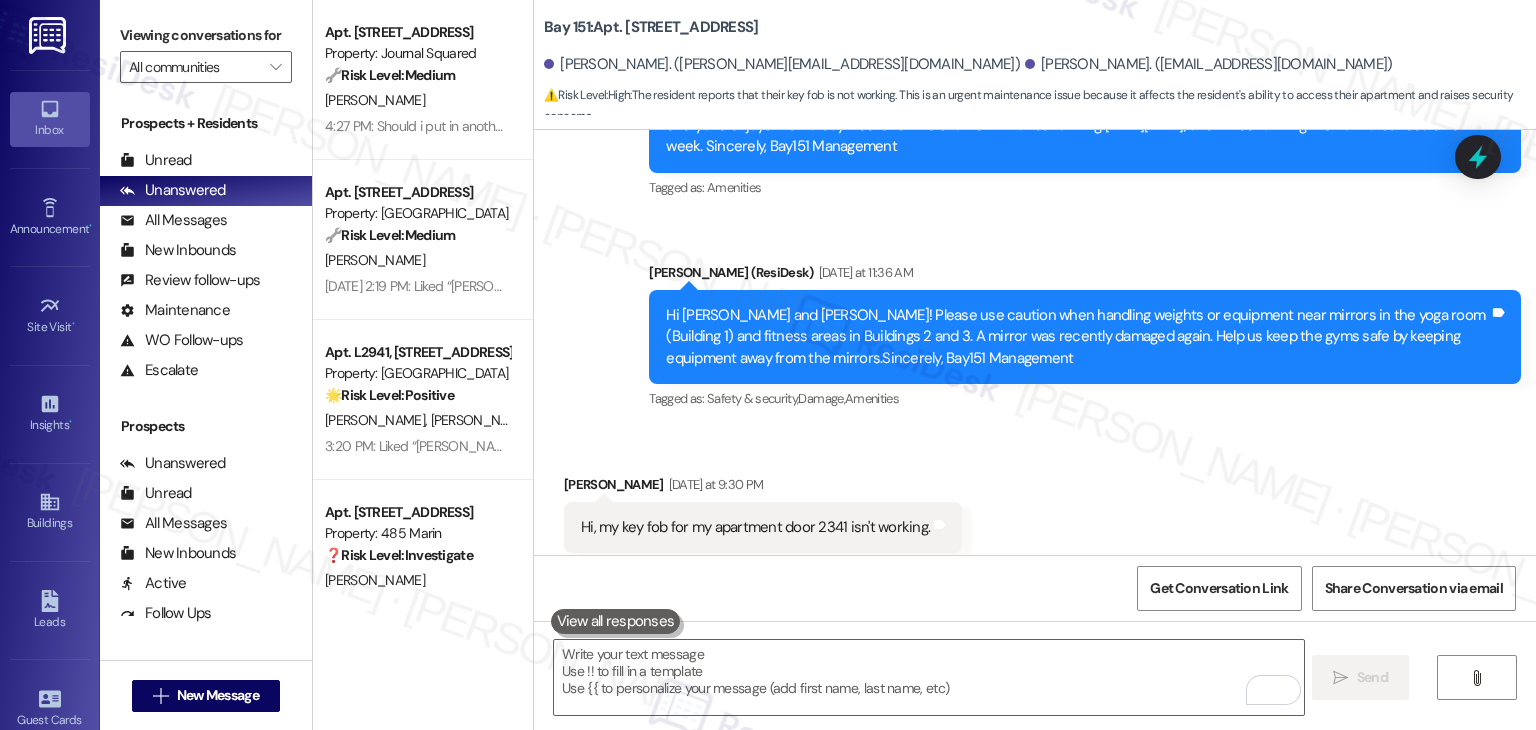 scroll, scrollTop: 18998, scrollLeft: 0, axis: vertical 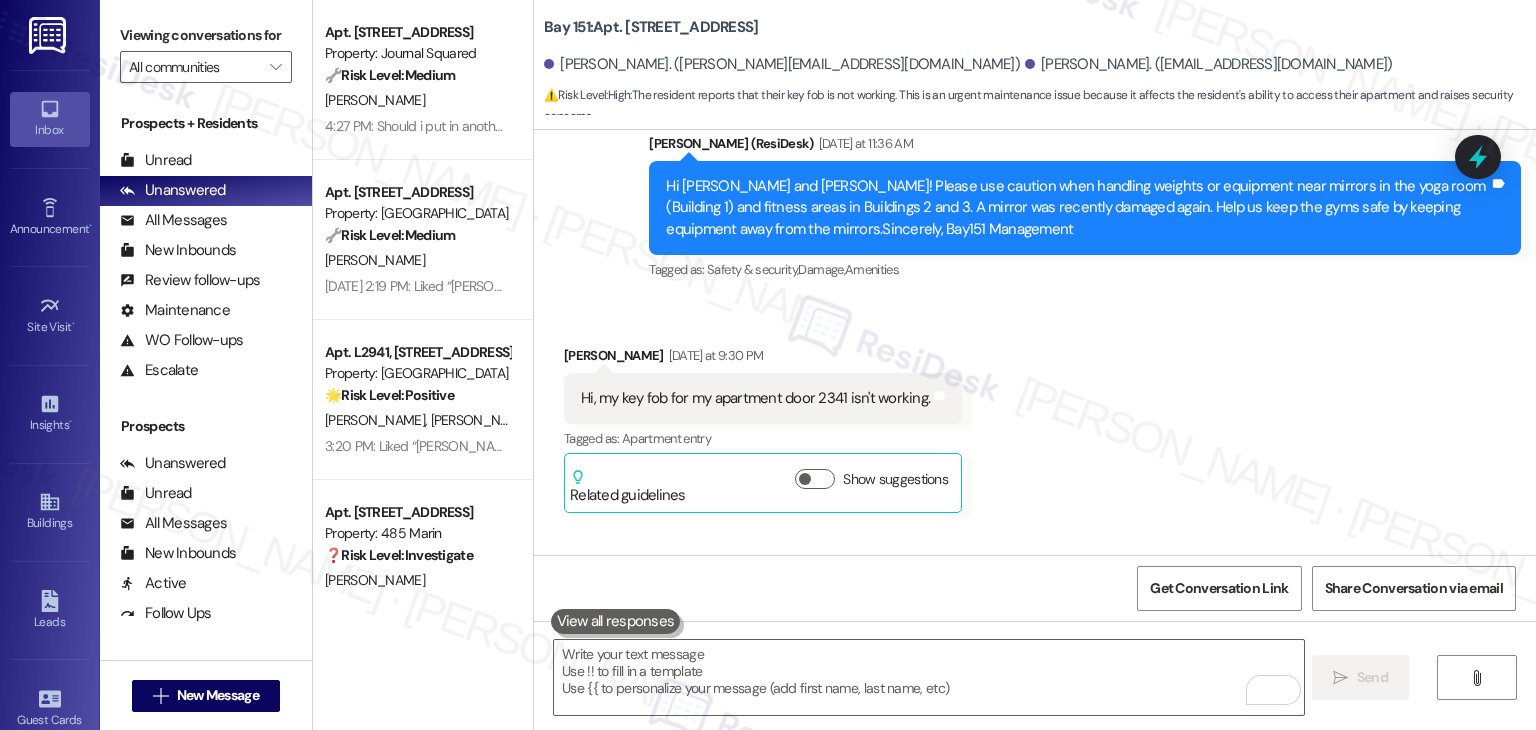 click on "Hi Parul, good evening! Just wanted to check in if you're still having issues with your key fob? Tags and notes" at bounding box center [1167, 816] 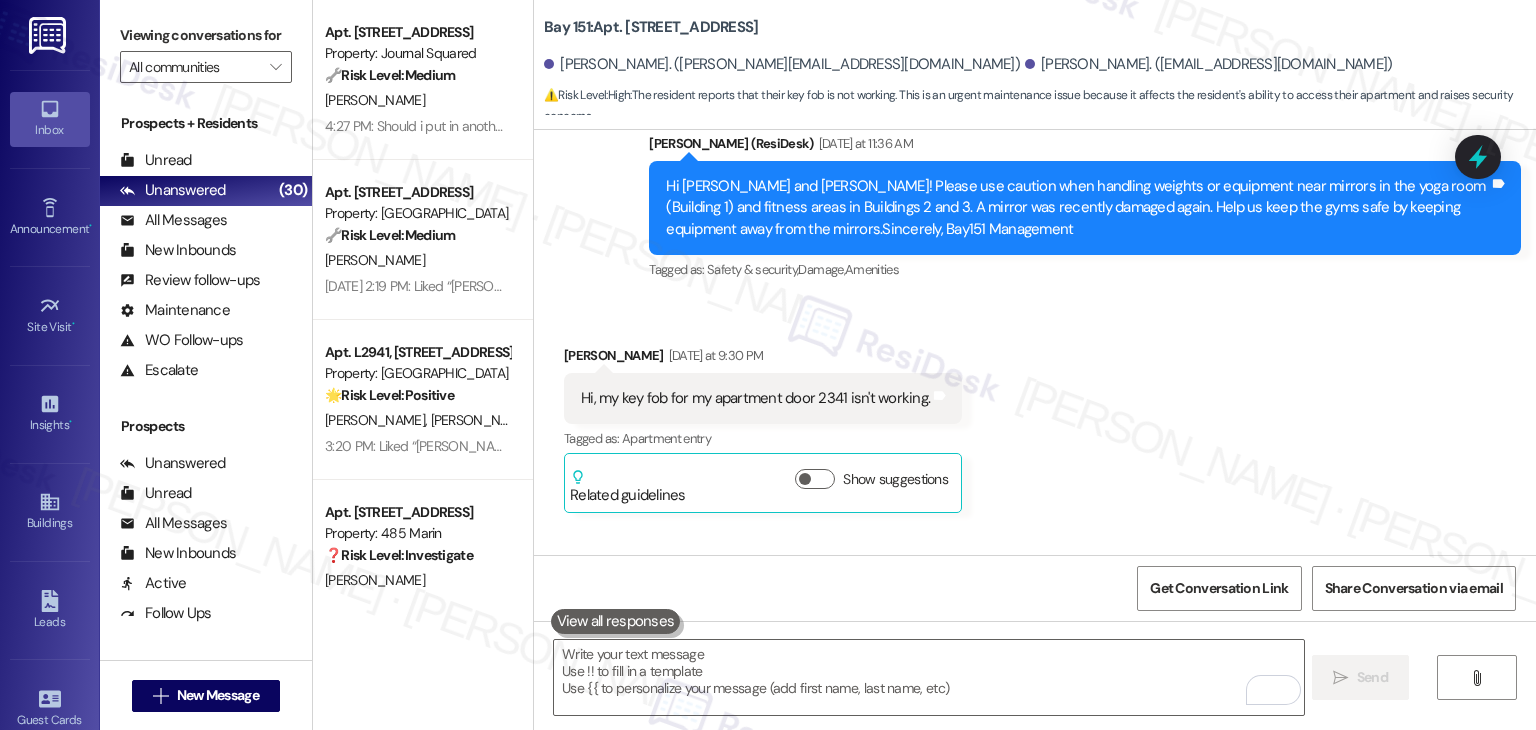 click on "Sent via SMS ResiDesk After Hours Assistant Yesterday at 9:30 PM Hey Parul and Aditya, we appreciate your text! We'll be back at 11AM to help you out. If it's urgent, dial our emergency number. Take care! Tags and notes Tagged as:   Praise ,  Click to highlight conversations about Praise Call request Click to highlight conversations about Call request Sent via SMS Sarah 7:50 PM Hi Parul, good evening! Just wanted to check in if you're still having issues with your key fob? Tags and notes" at bounding box center (1035, 693) 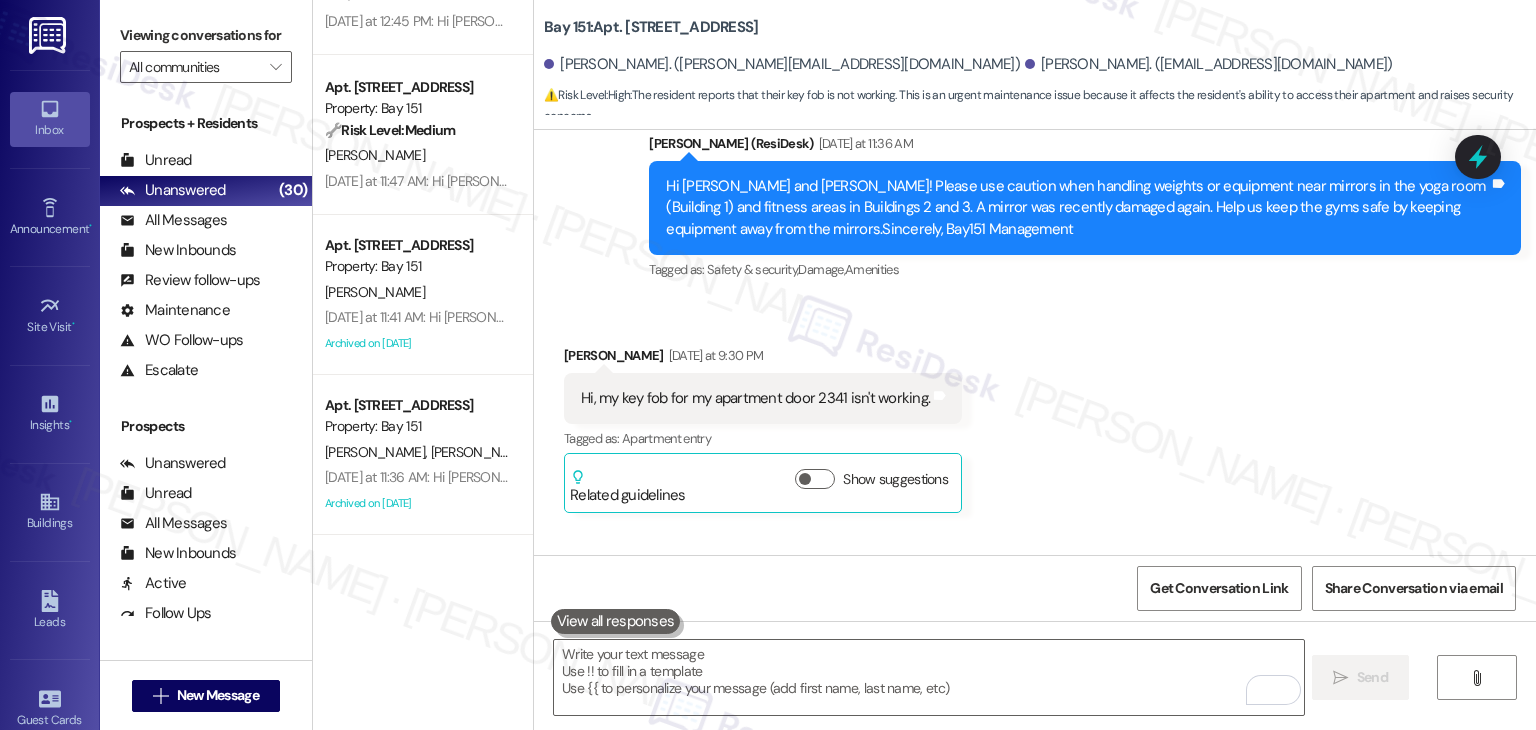 scroll, scrollTop: 800, scrollLeft: 0, axis: vertical 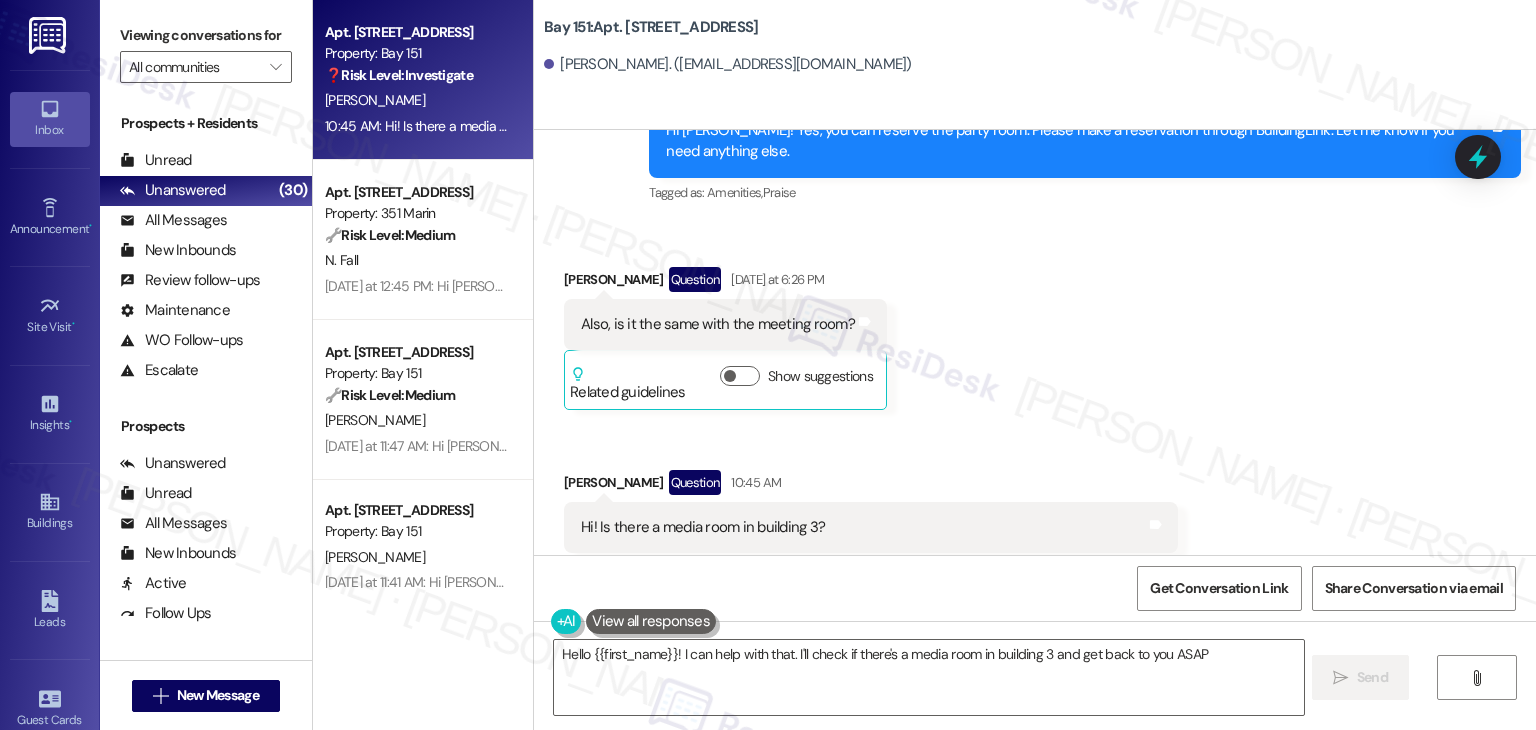 type on "Hello {{first_name}}! I can help with that. I'll check if there's a media room in building 3 and get back to you ASAP!" 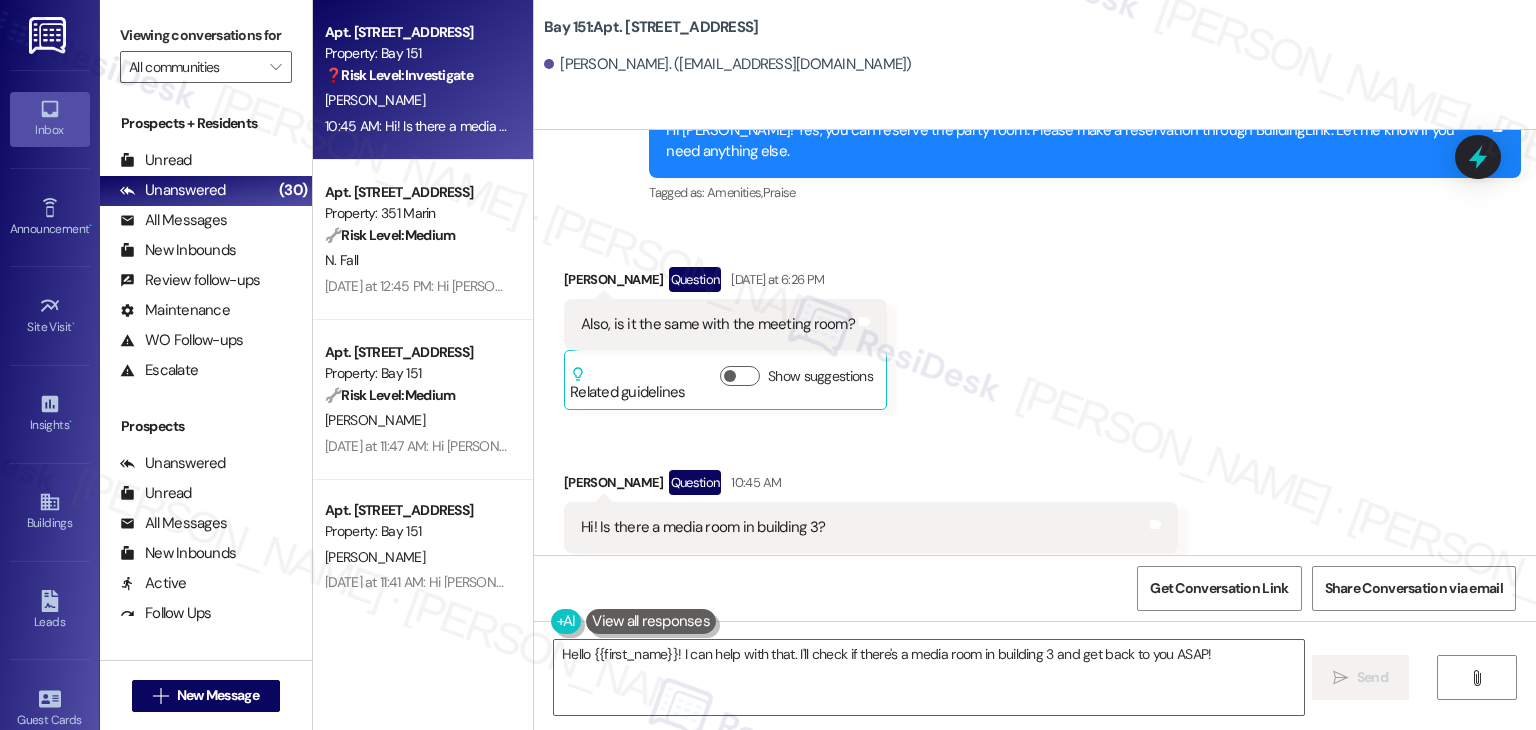click on "[URL][DOMAIN_NAME]…" at bounding box center (1007, 803) 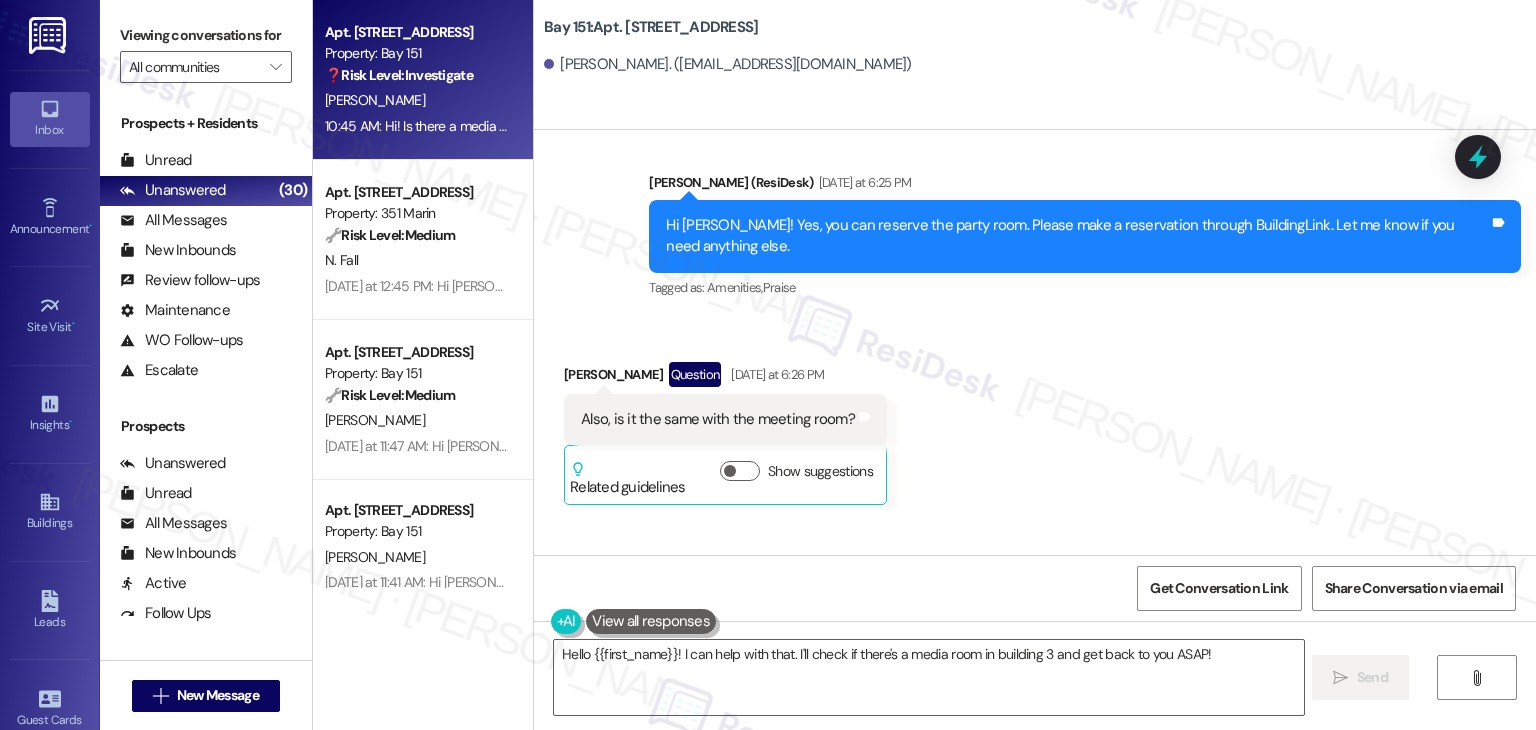 scroll, scrollTop: 48545, scrollLeft: 0, axis: vertical 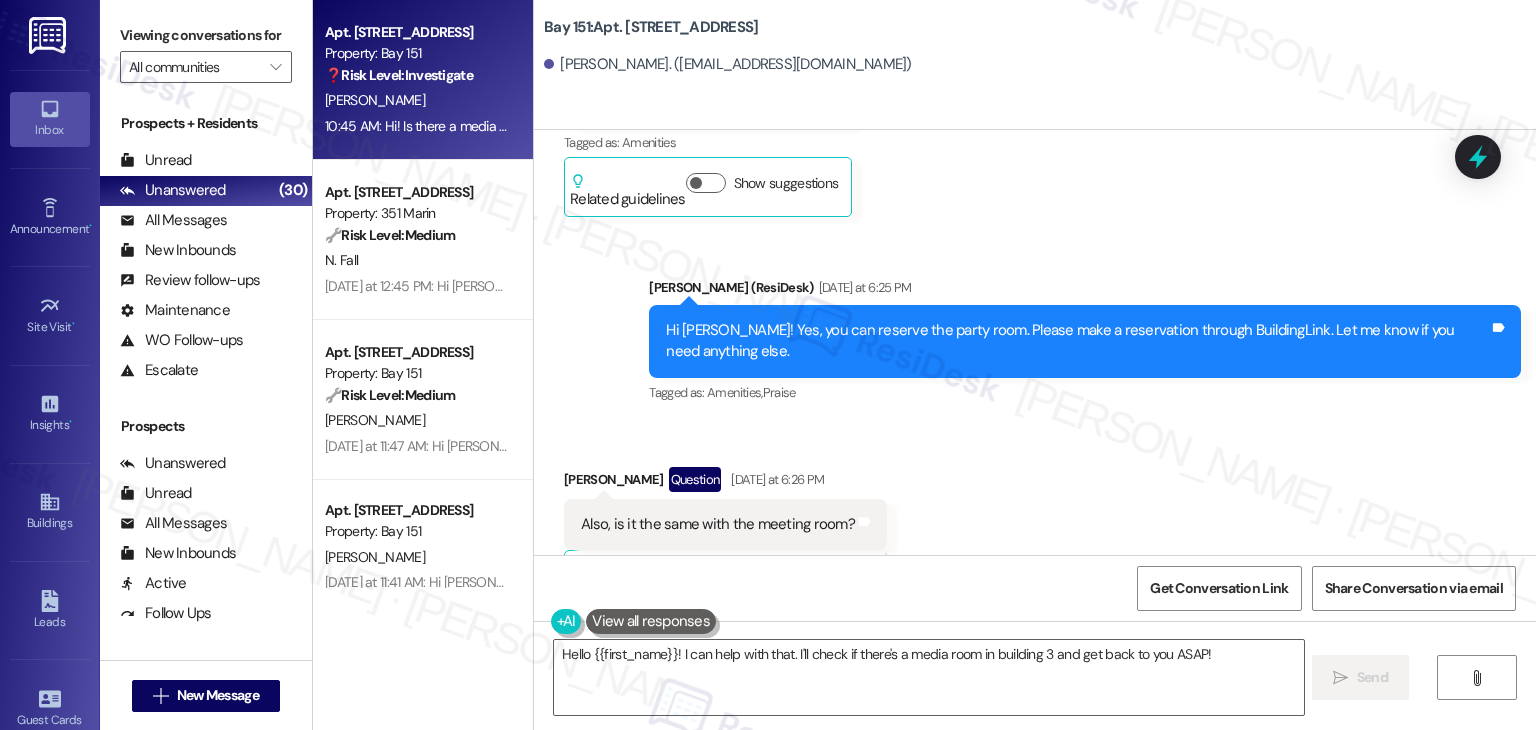 click on "Bay 151:  Apt. 3141, 225 Chosin Few Way" at bounding box center (651, 27) 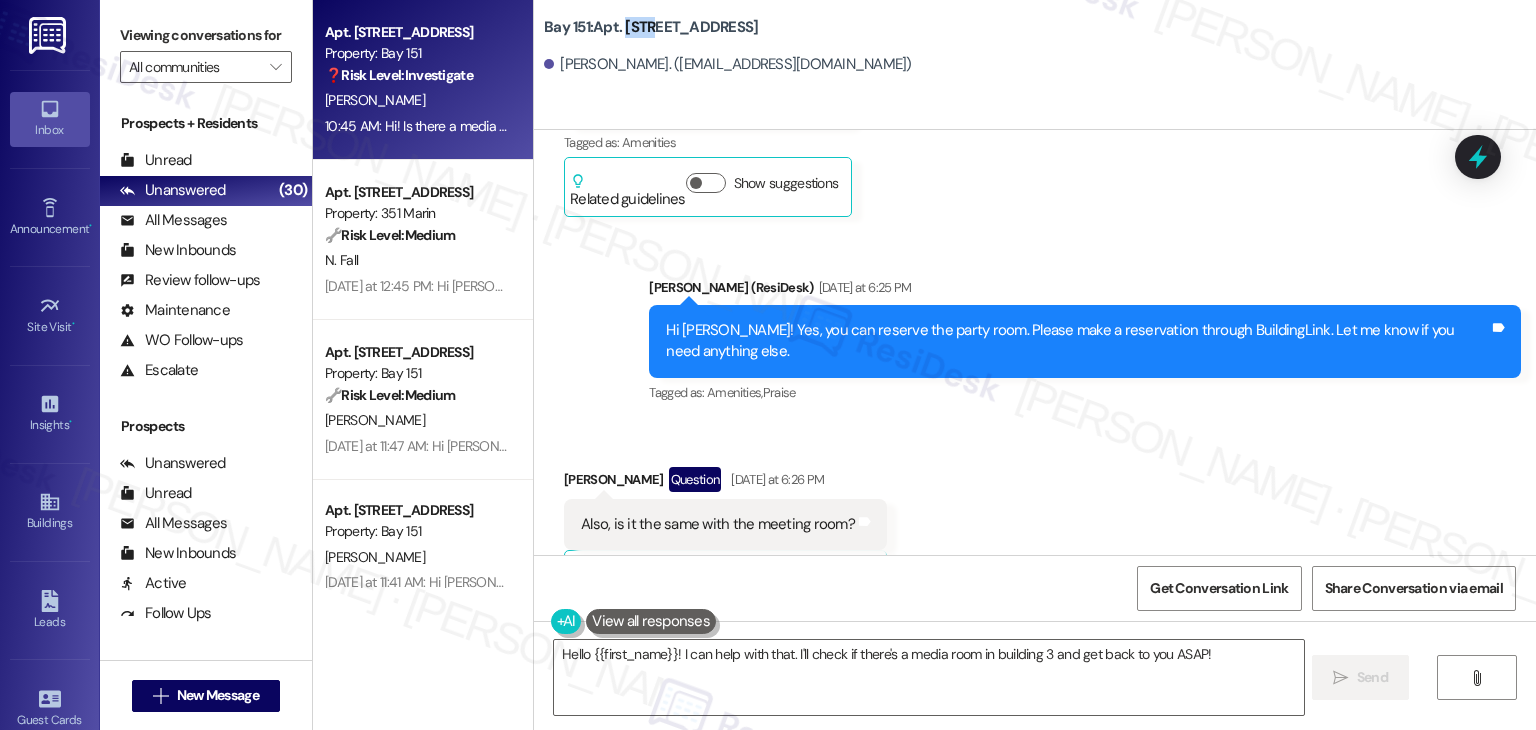 click on "Bay 151:  Apt. 3141, 225 Chosin Few Way" at bounding box center (651, 27) 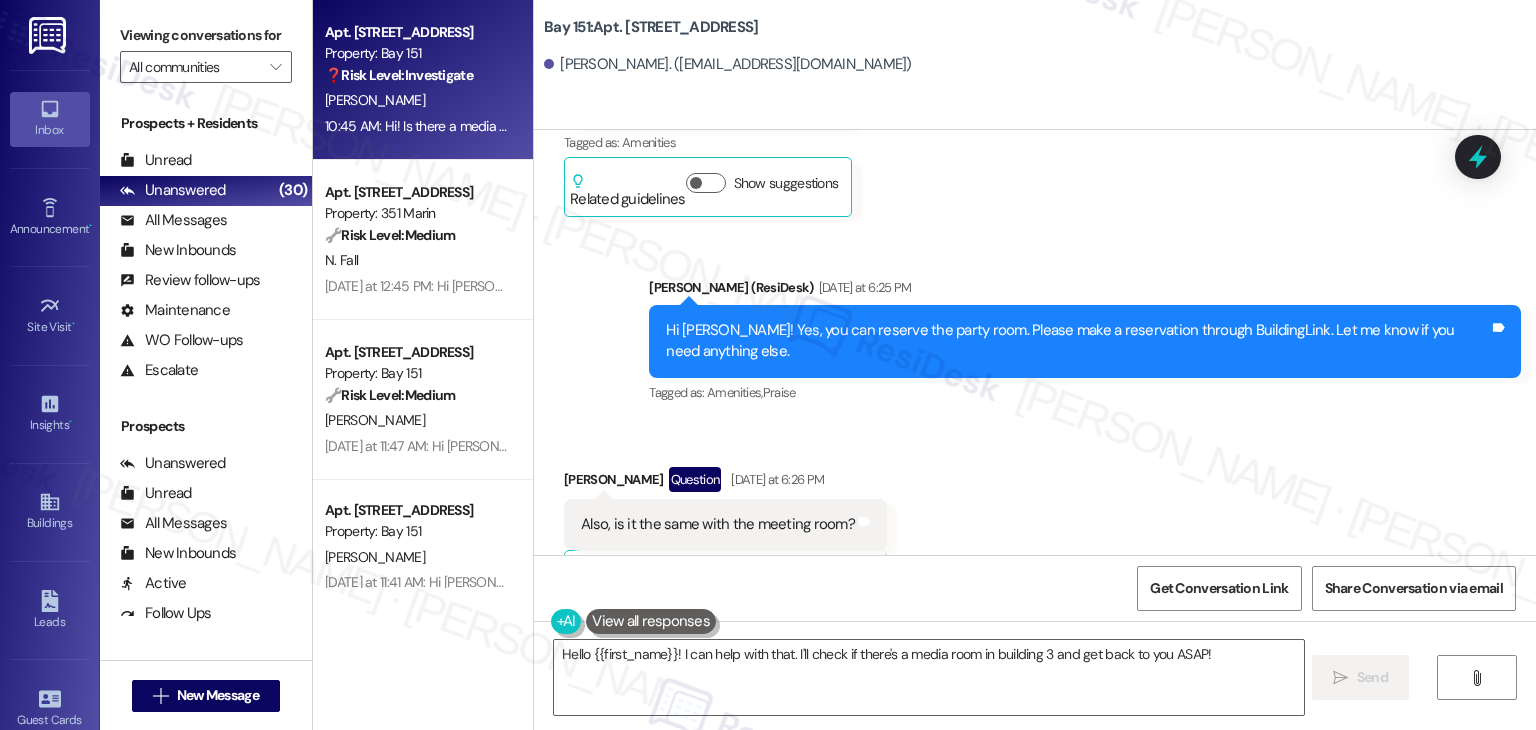 click on "Bay 151:  Apt. 3141, 225 Chosin Few Way" at bounding box center [651, 27] 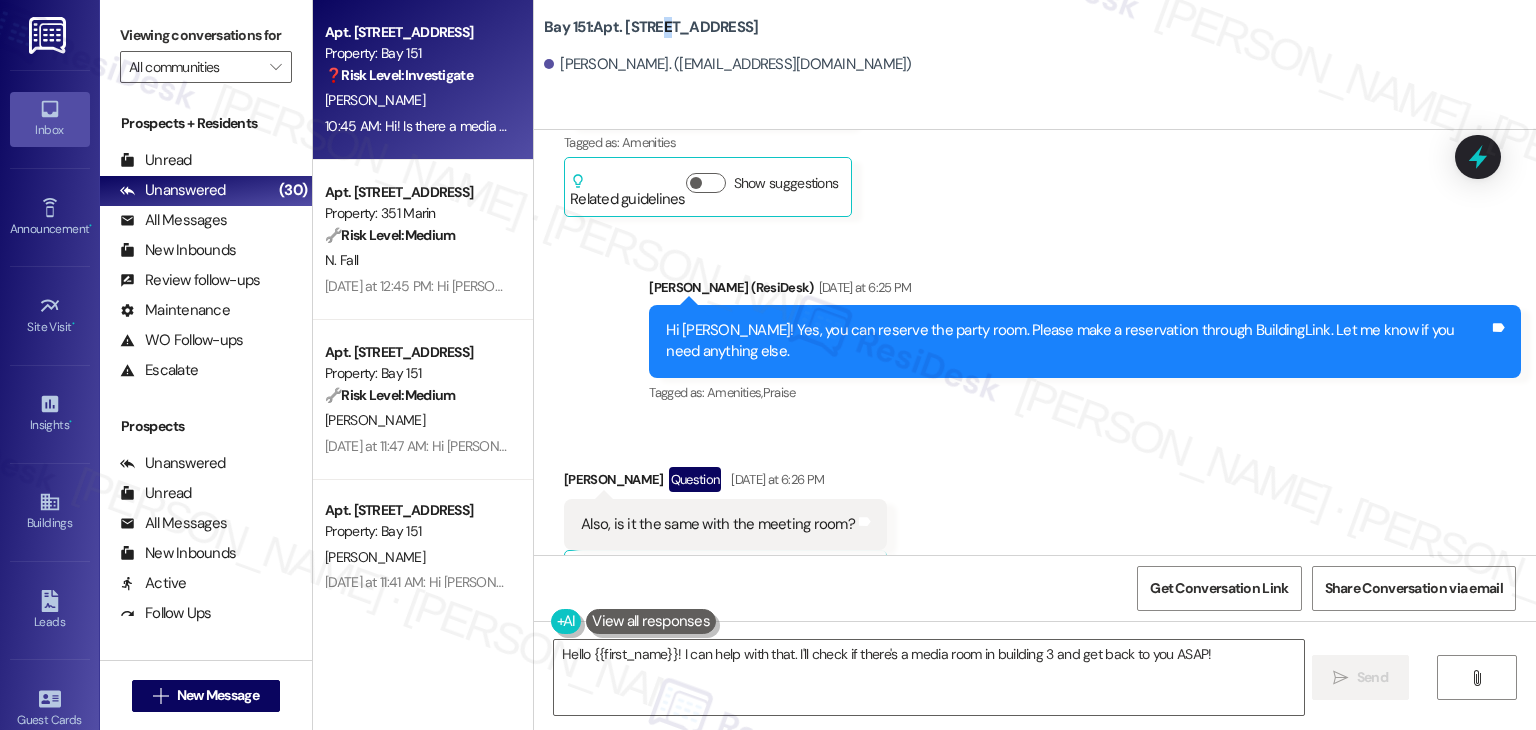 click on "Bay 151:  Apt. 3141, 225 Chosin Few Way" at bounding box center (651, 27) 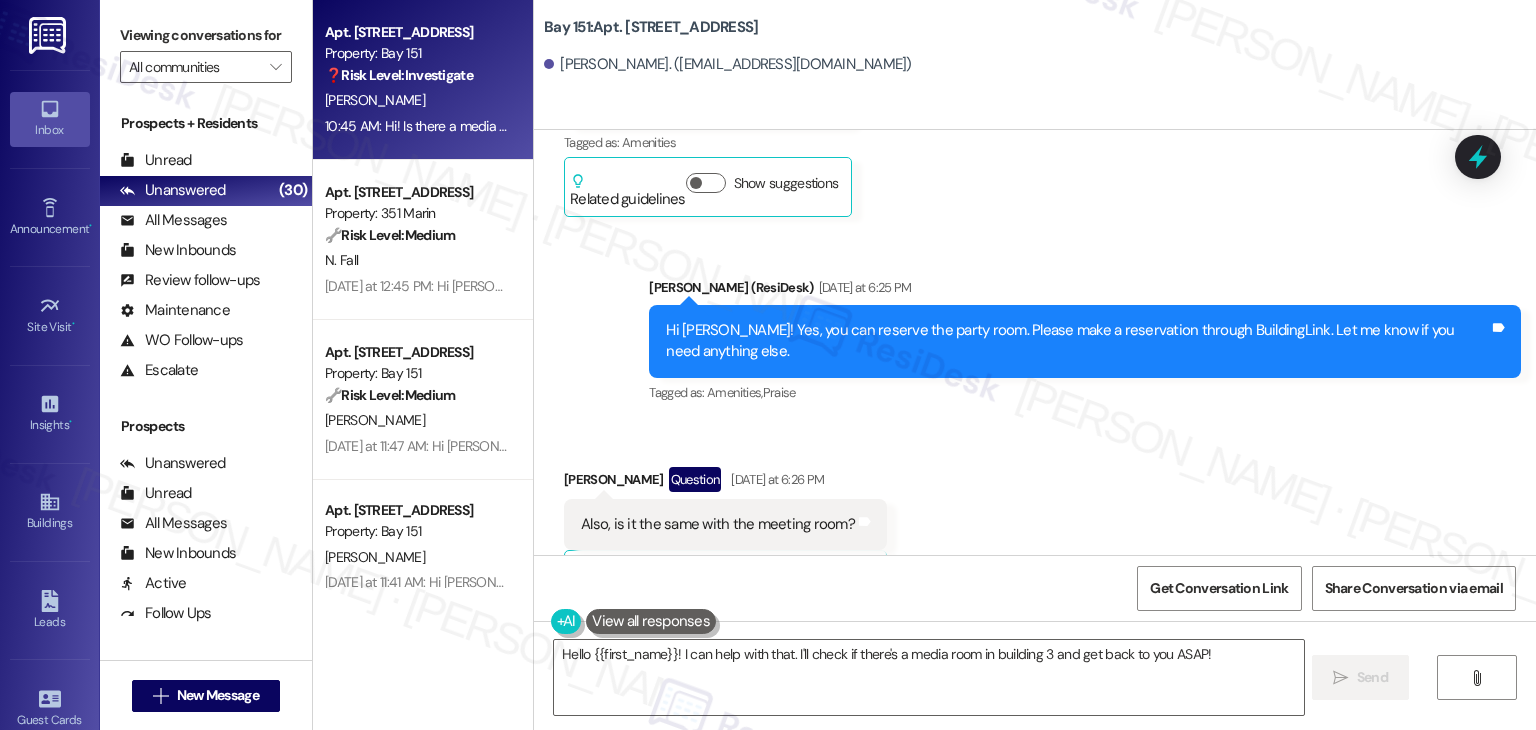 click on "Bay 151:  Apt. 3141, 225 Chosin Few Way" at bounding box center (651, 27) 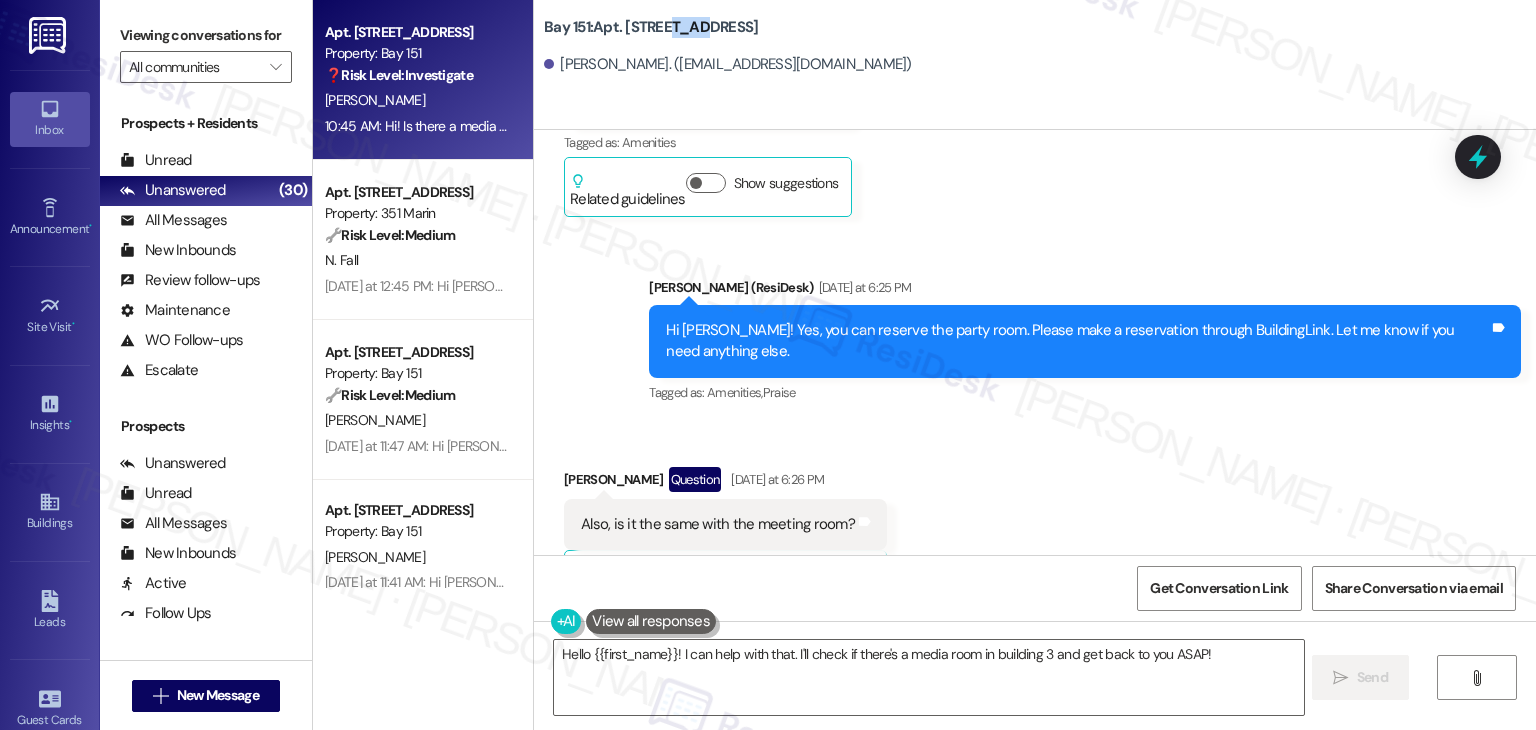 click on "Bay 151:  Apt. 3141, 225 Chosin Few Way" at bounding box center [651, 27] 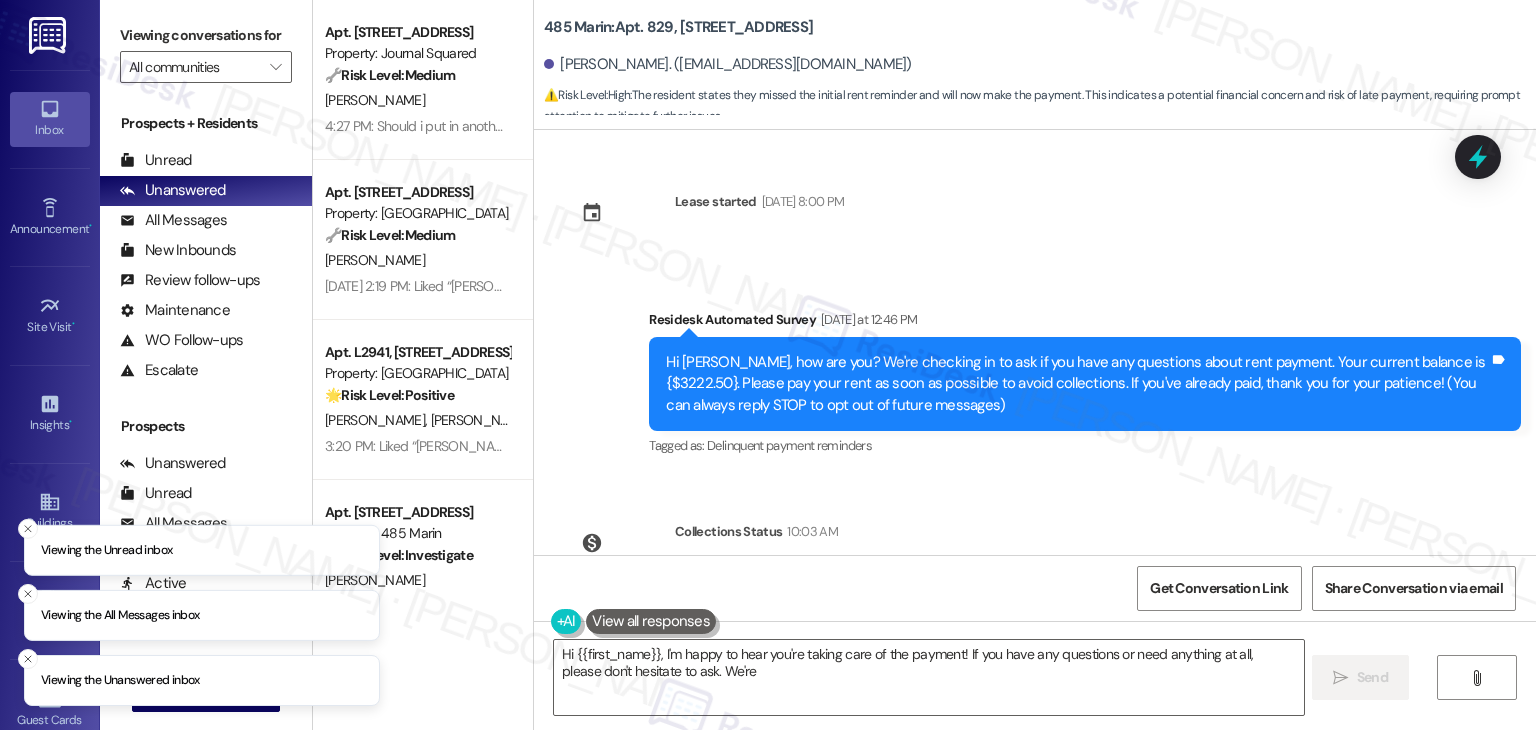 scroll, scrollTop: 0, scrollLeft: 0, axis: both 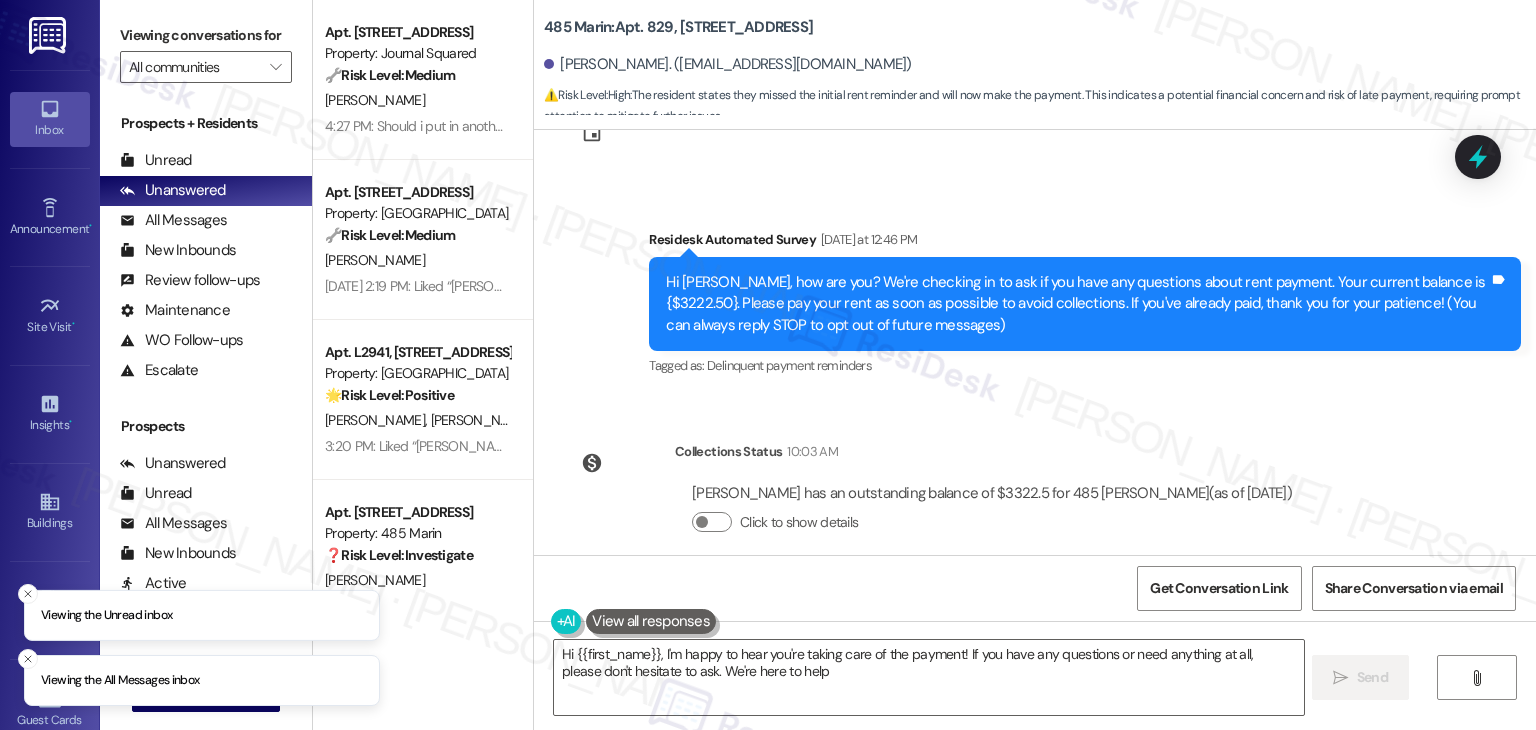 type on "Hi {{first_name}}, I'm happy to hear you're taking care of the payment! If you have any questions or need anything at all, please don't hesitate to ask. We're here to help!" 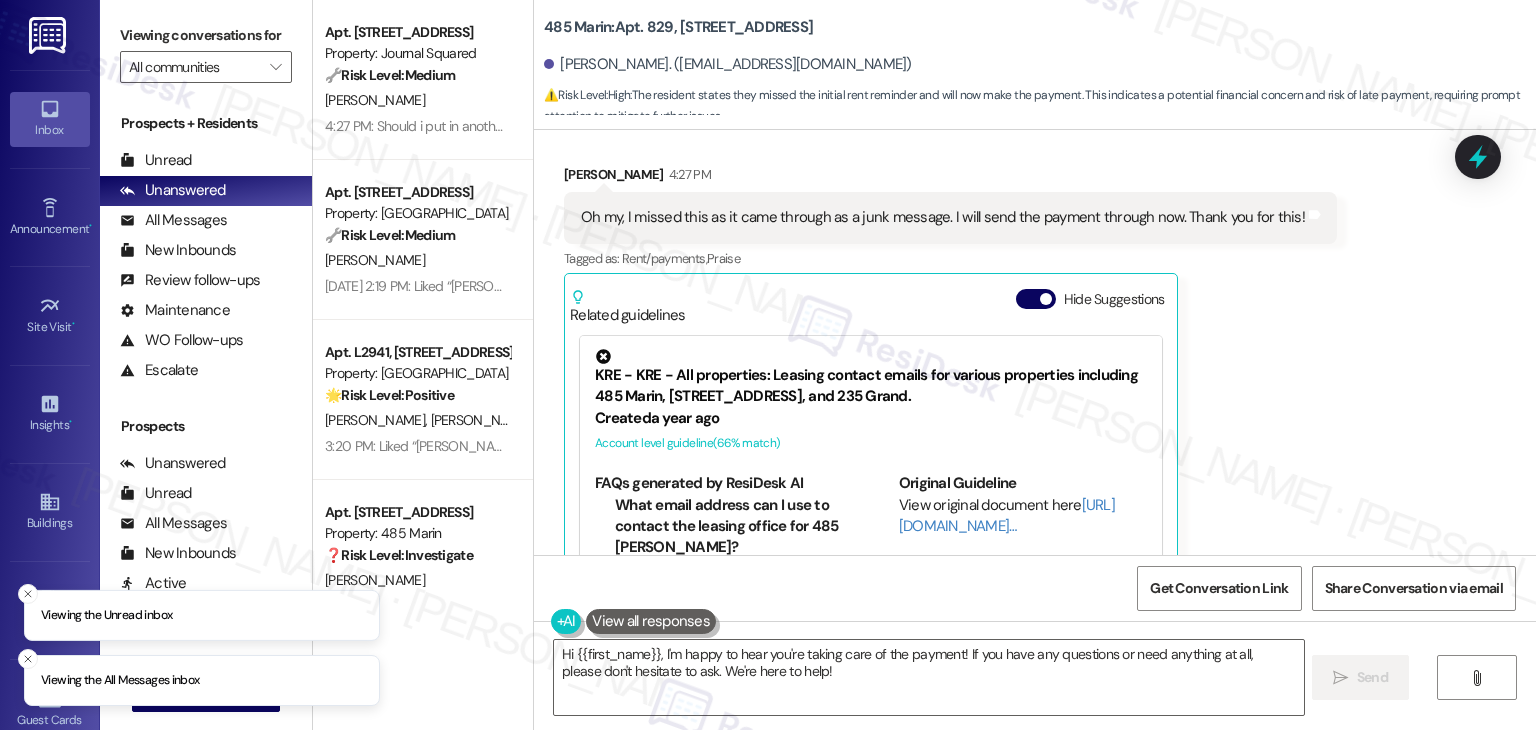 scroll, scrollTop: 424, scrollLeft: 0, axis: vertical 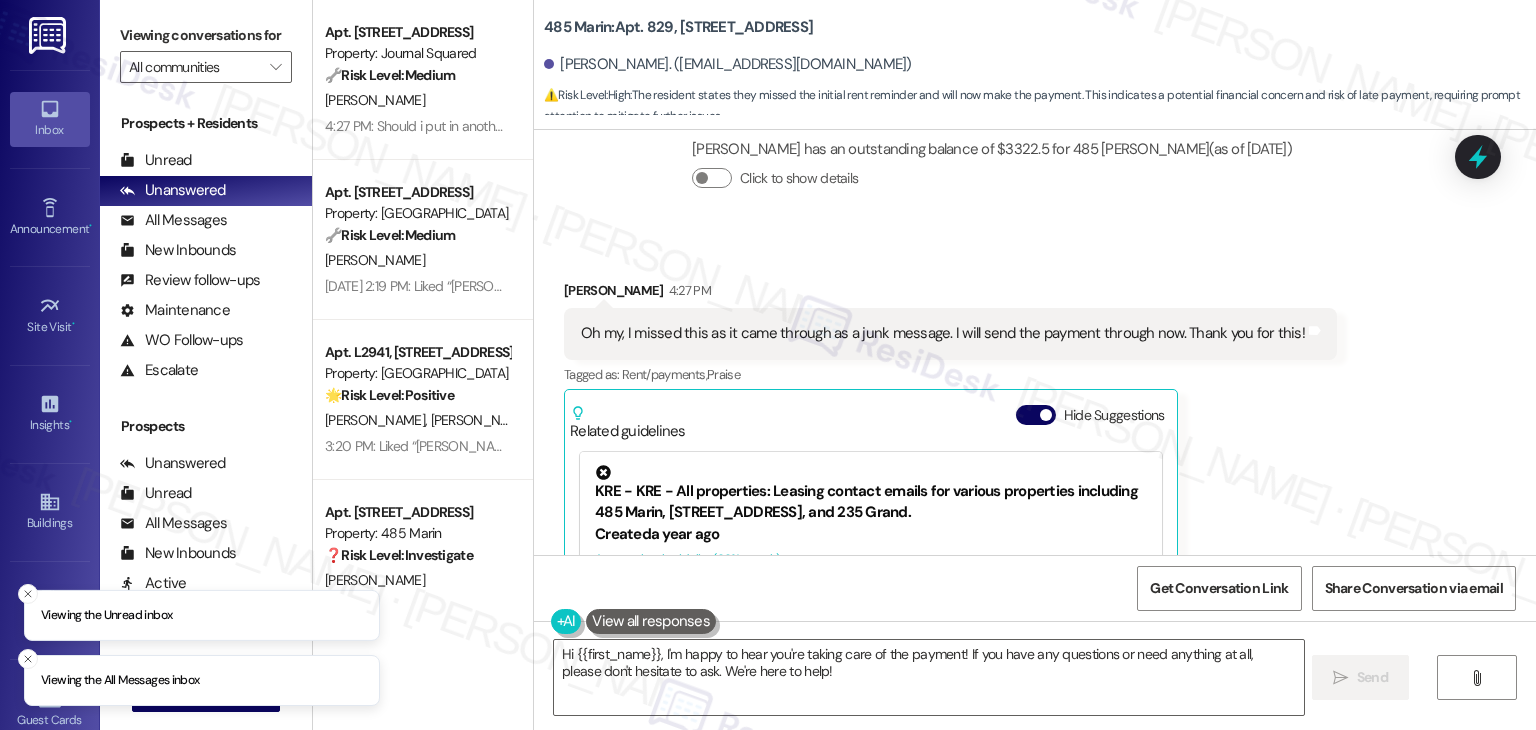 click on "Oh my, I missed this as it came through as a junk message. I will send the payment through now. Thank you for this!" at bounding box center (943, 333) 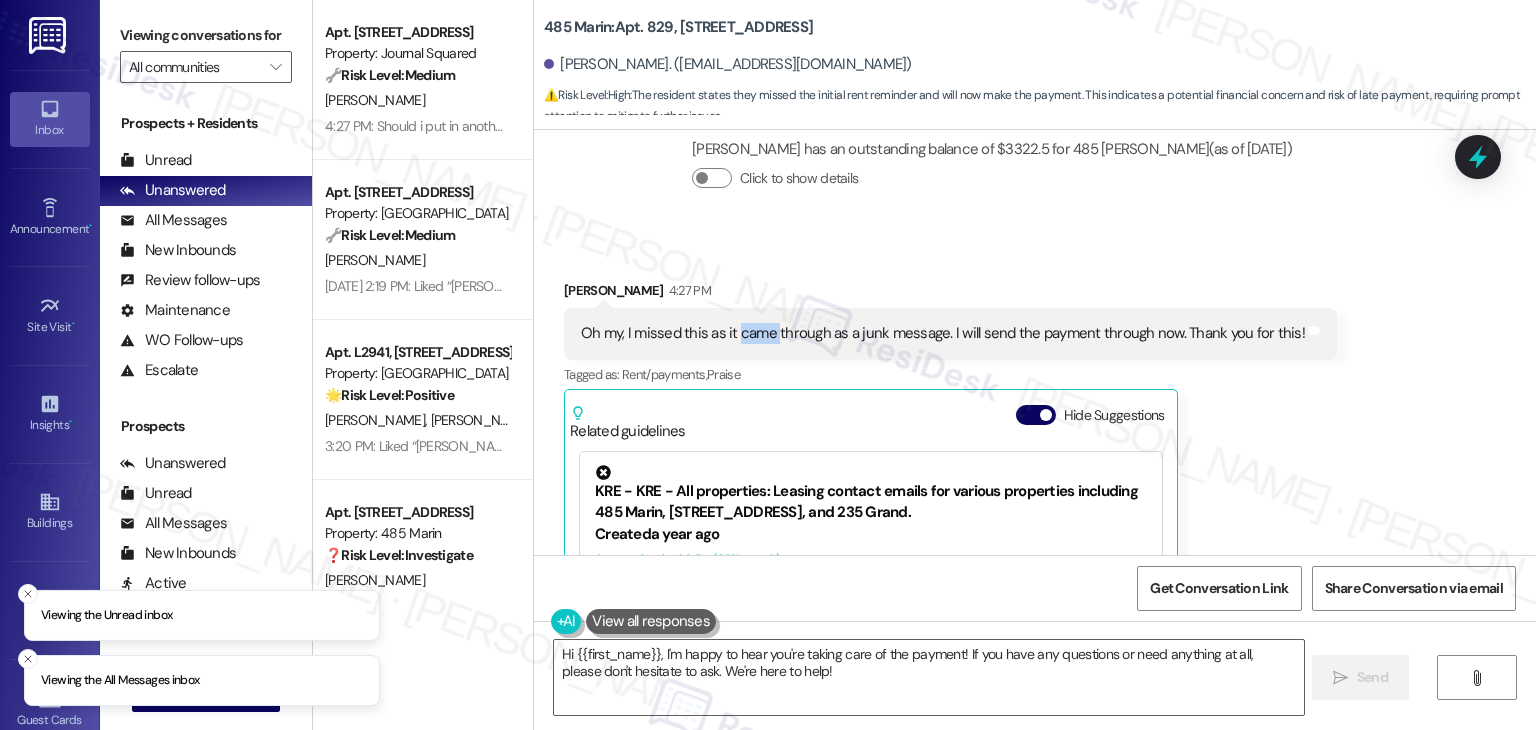 click on "Oh my, I missed this as it came through as a junk message. I will send the payment through now. Thank you for this!" at bounding box center (943, 333) 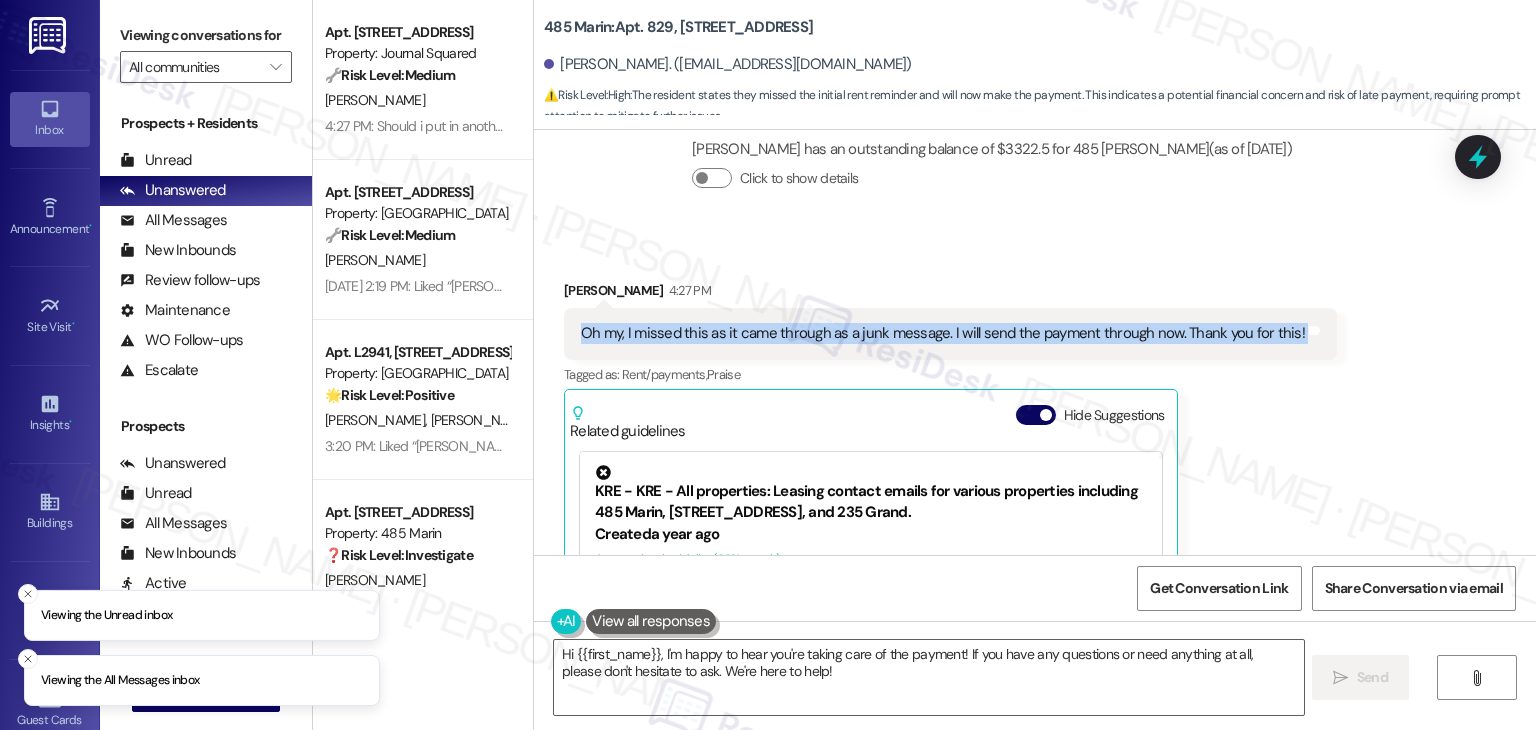 click on "Oh my, I missed this as it came through as a junk message. I will send the payment through now. Thank you for this!" at bounding box center (943, 333) 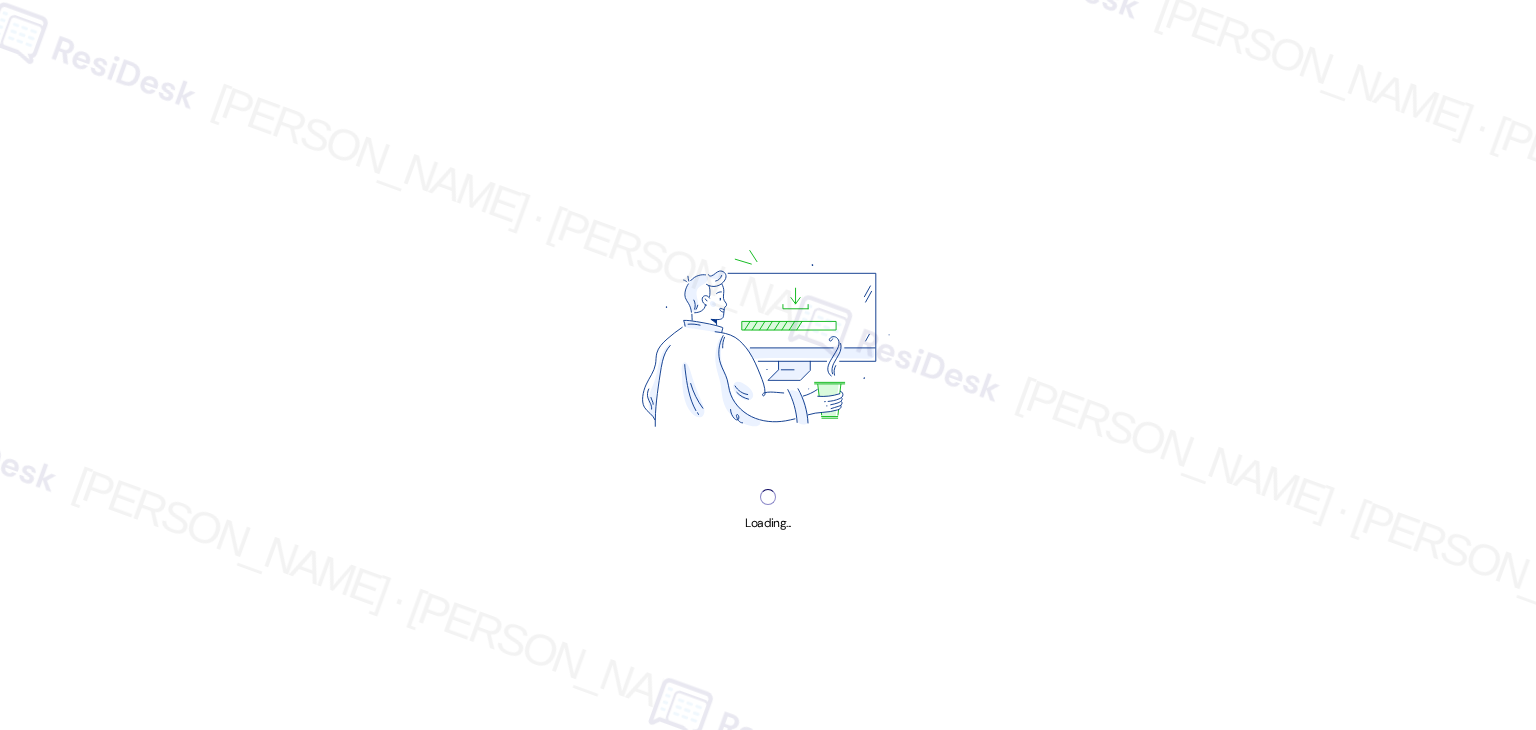 scroll, scrollTop: 0, scrollLeft: 0, axis: both 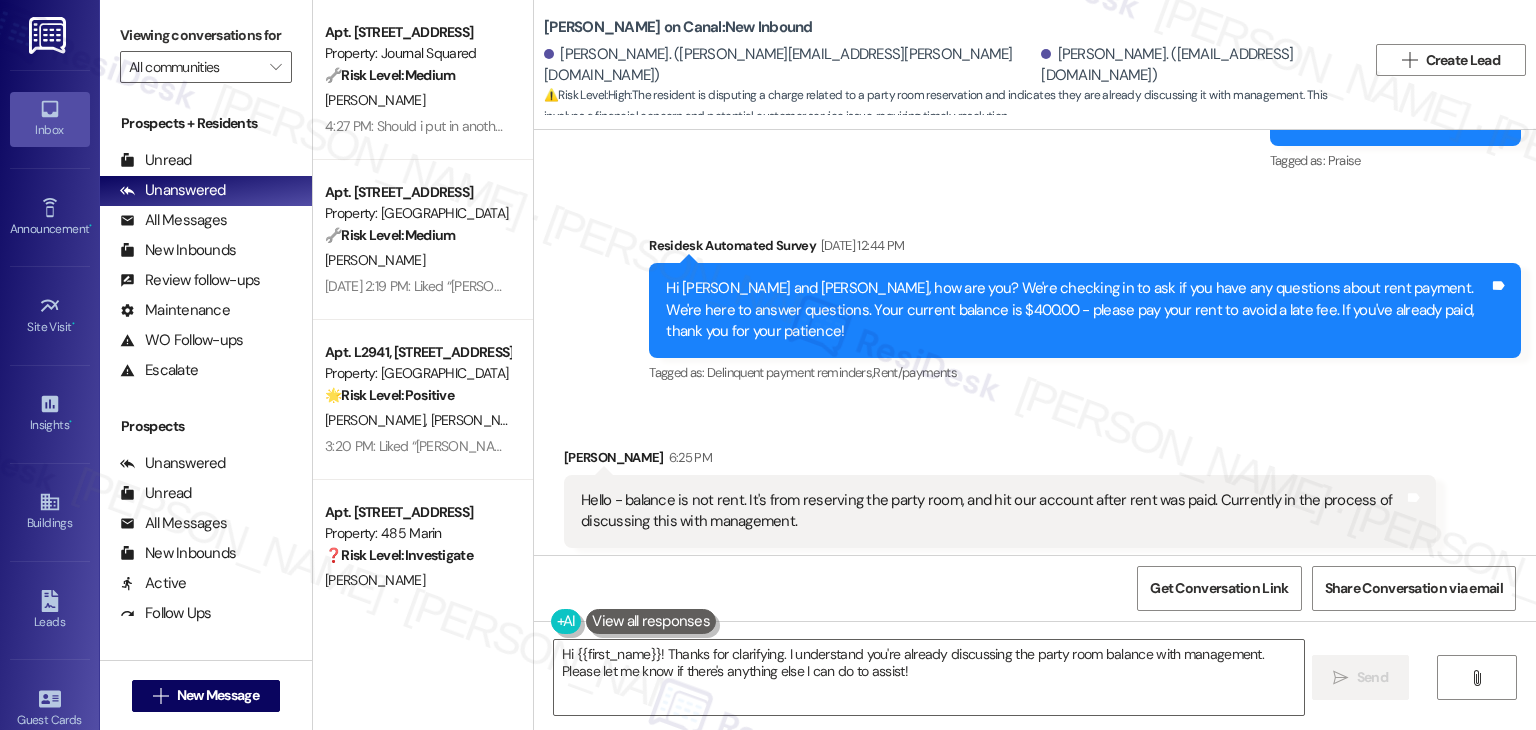 click on "Hello - balance is not rent.  It's from reserving the party room, and hit our account after rent was paid.  Currently in the process of discussing this with management." at bounding box center [992, 511] 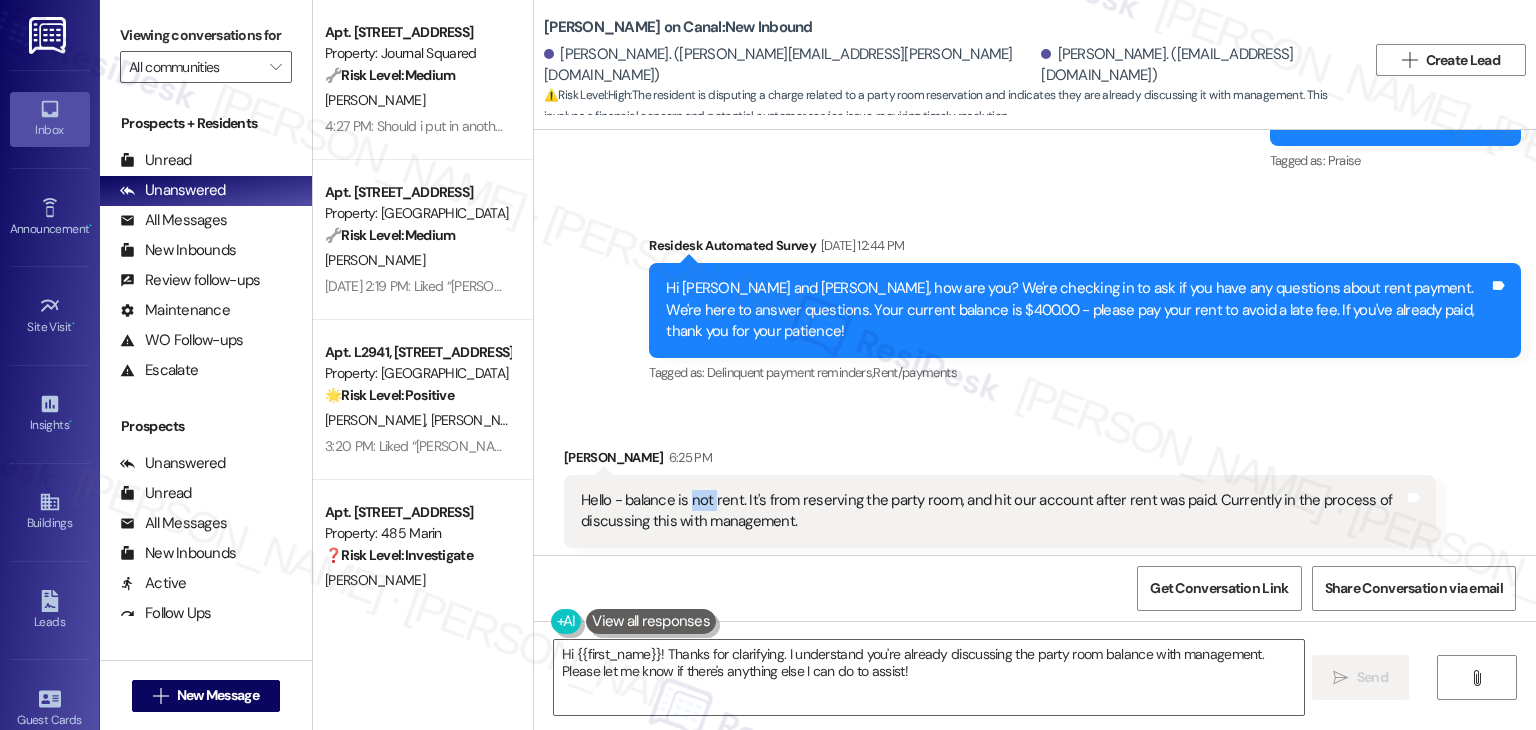 click on "Hello - balance is not rent.  It's from reserving the party room, and hit our account after rent was paid.  Currently in the process of discussing this with management." at bounding box center (992, 511) 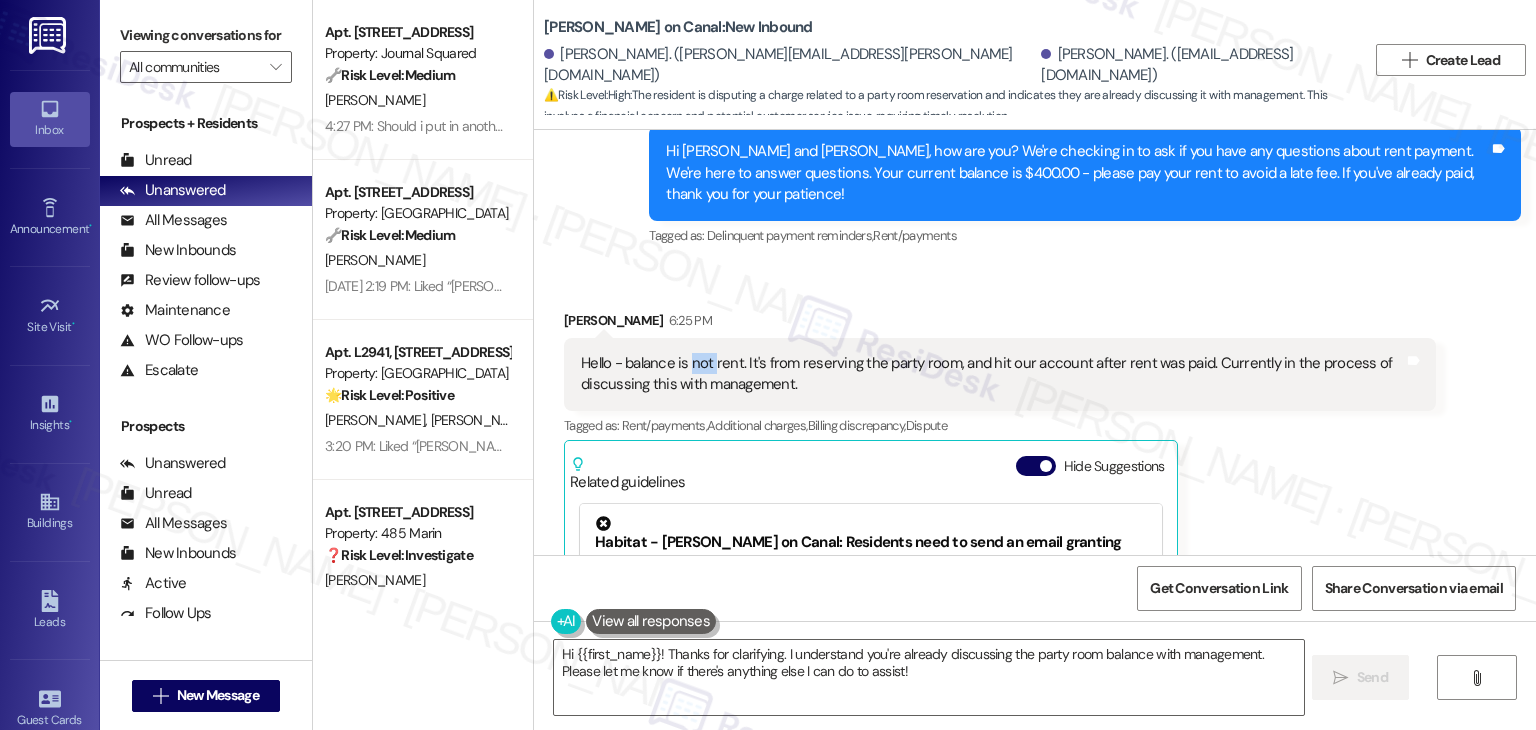 scroll, scrollTop: 8073, scrollLeft: 0, axis: vertical 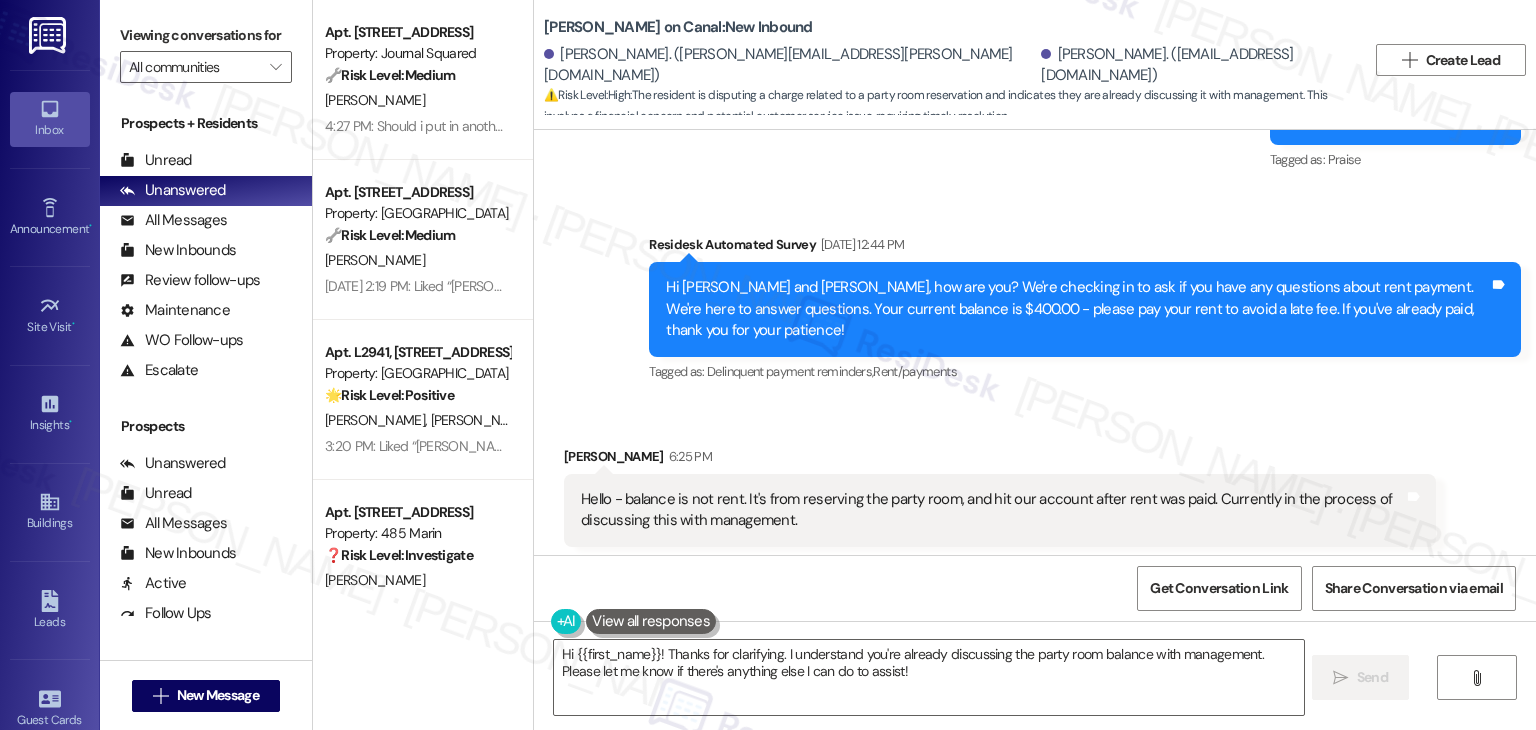 click on "Hello - balance is not rent.  It's from reserving the party room, and hit our account after rent was paid.  Currently in the process of discussing this with management." at bounding box center [992, 510] 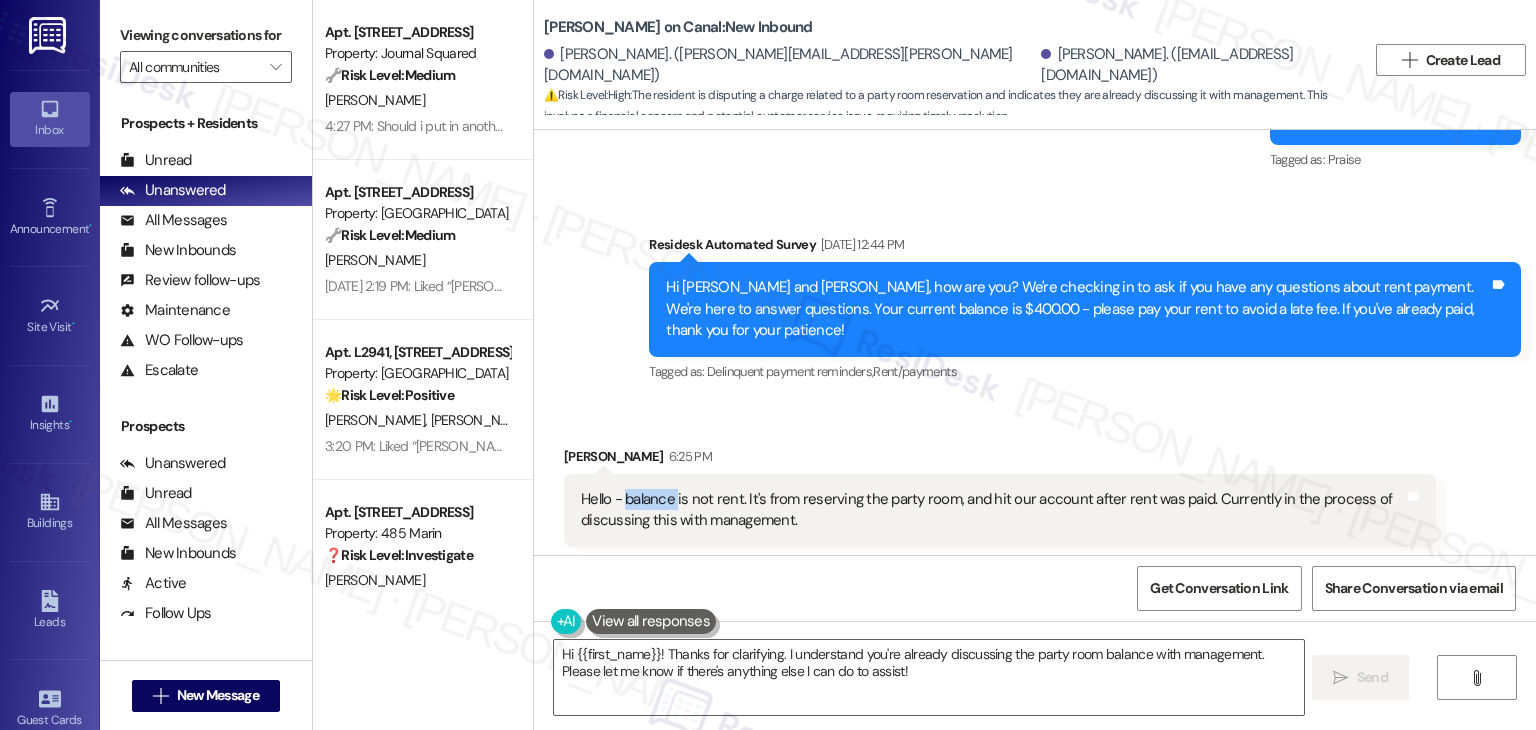click on "Hello - balance is not rent.  It's from reserving the party room, and hit our account after rent was paid.  Currently in the process of discussing this with management." at bounding box center (992, 510) 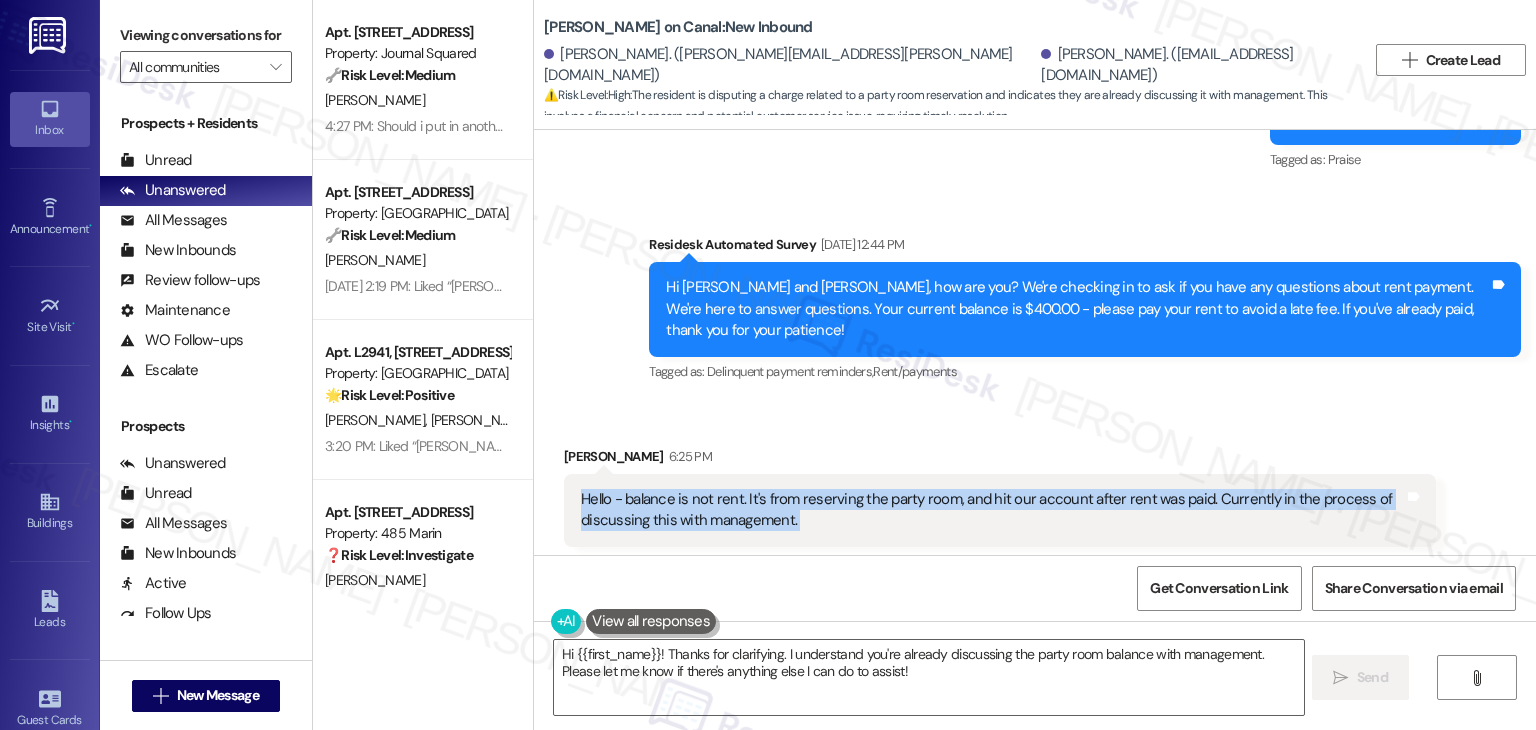 click on "Hello - balance is not rent.  It's from reserving the party room, and hit our account after rent was paid.  Currently in the process of discussing this with management." at bounding box center (992, 510) 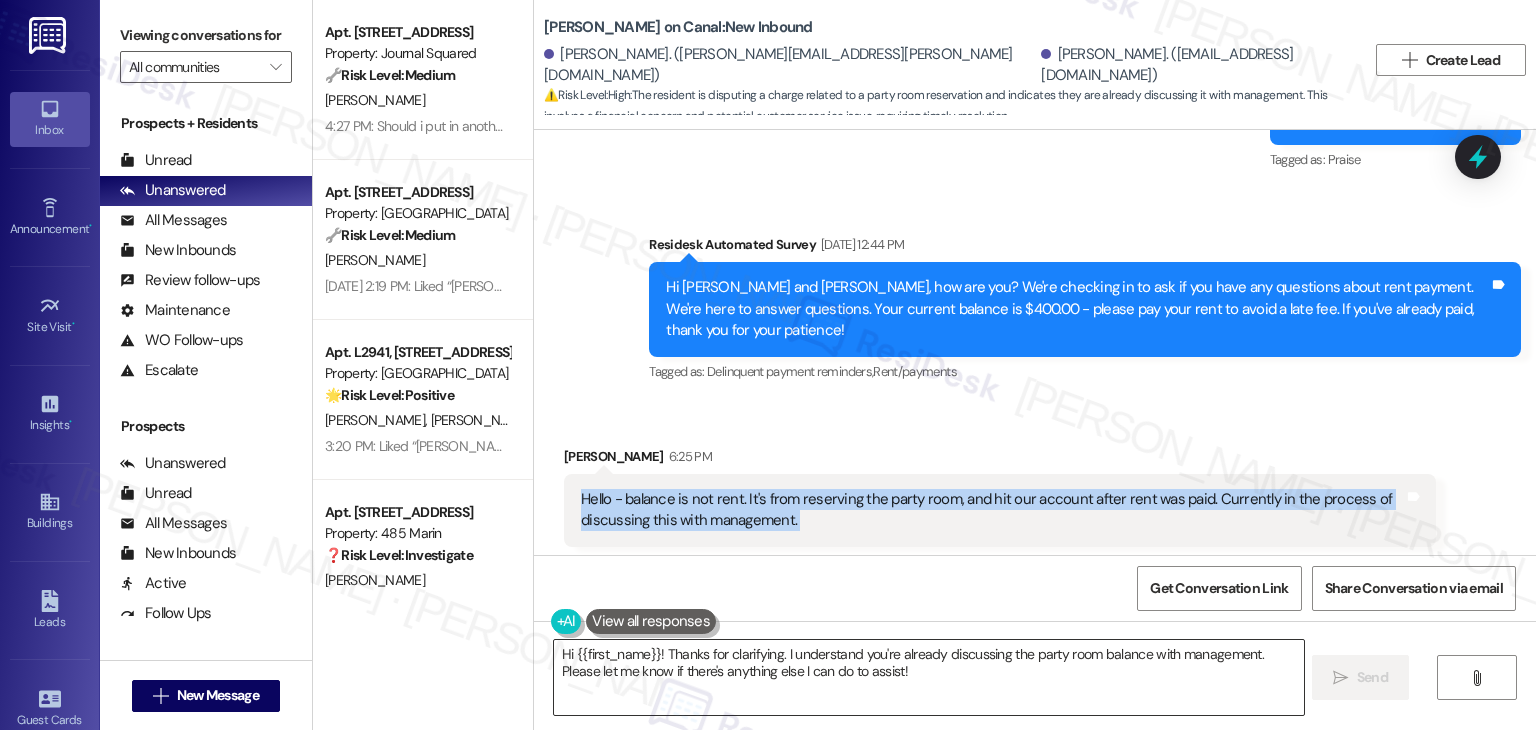 click on "Hi {{first_name}}! Thanks for clarifying. I understand you're already discussing the party room balance with management. Please let me know if there's anything else I can do to assist!" at bounding box center [928, 677] 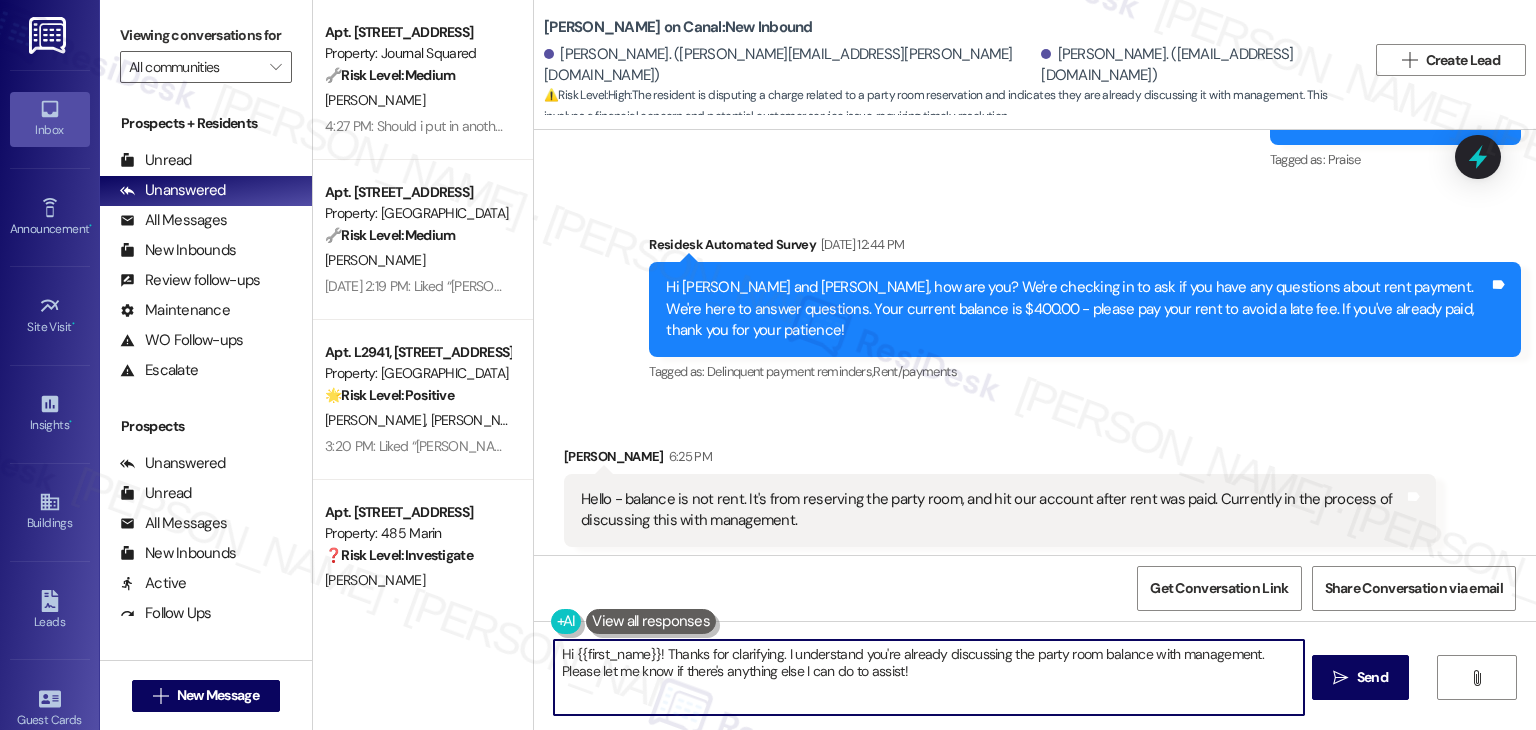 click on "Hi {{first_name}}! Thanks for clarifying. I understand you're already discussing the party room balance with management. Please let me know if there's anything else I can do to assist!" at bounding box center [928, 677] 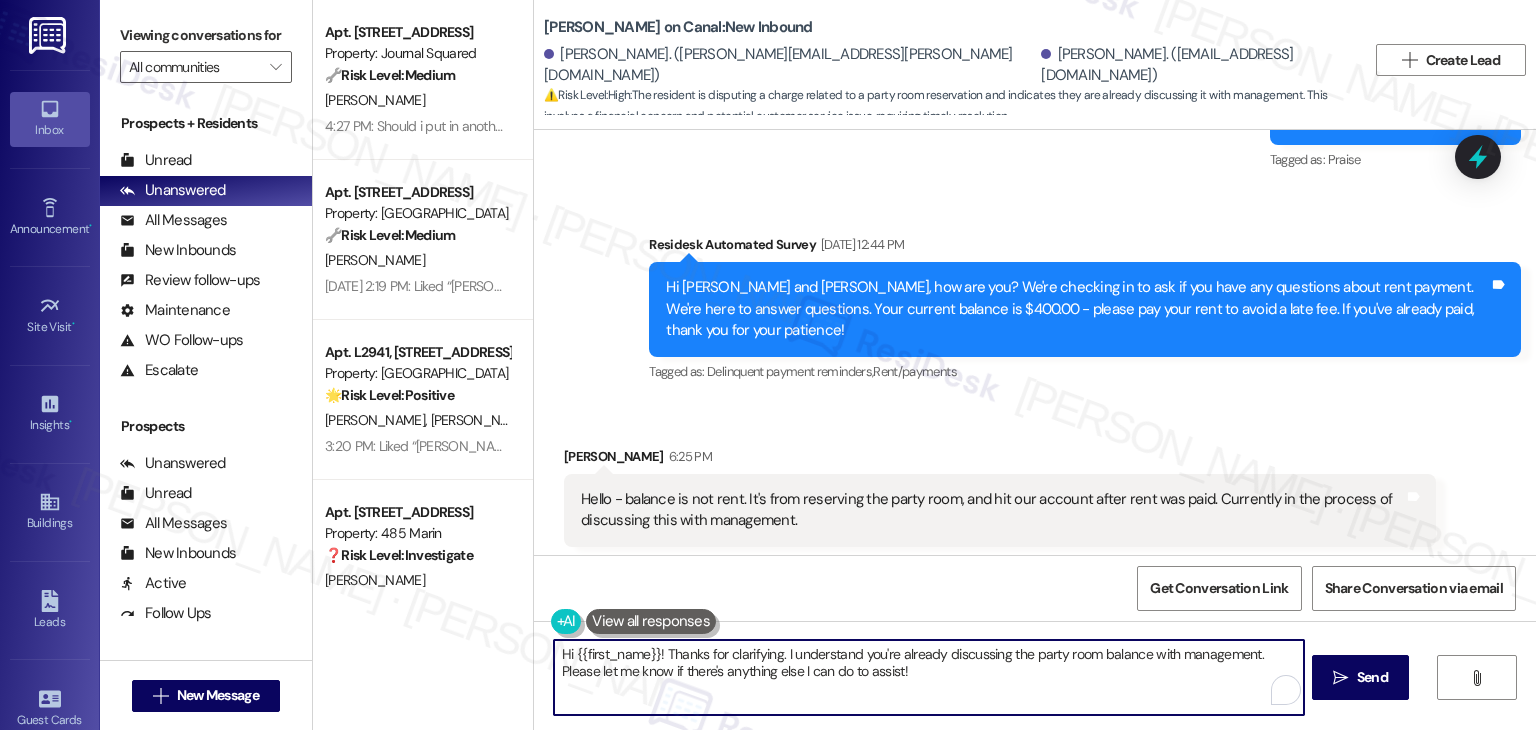 click on "Hi {{first_name}}! Thanks for clarifying. I understand you're already discussing the party room balance with management. Please let me know if there's anything else I can do to assist!" at bounding box center [928, 677] 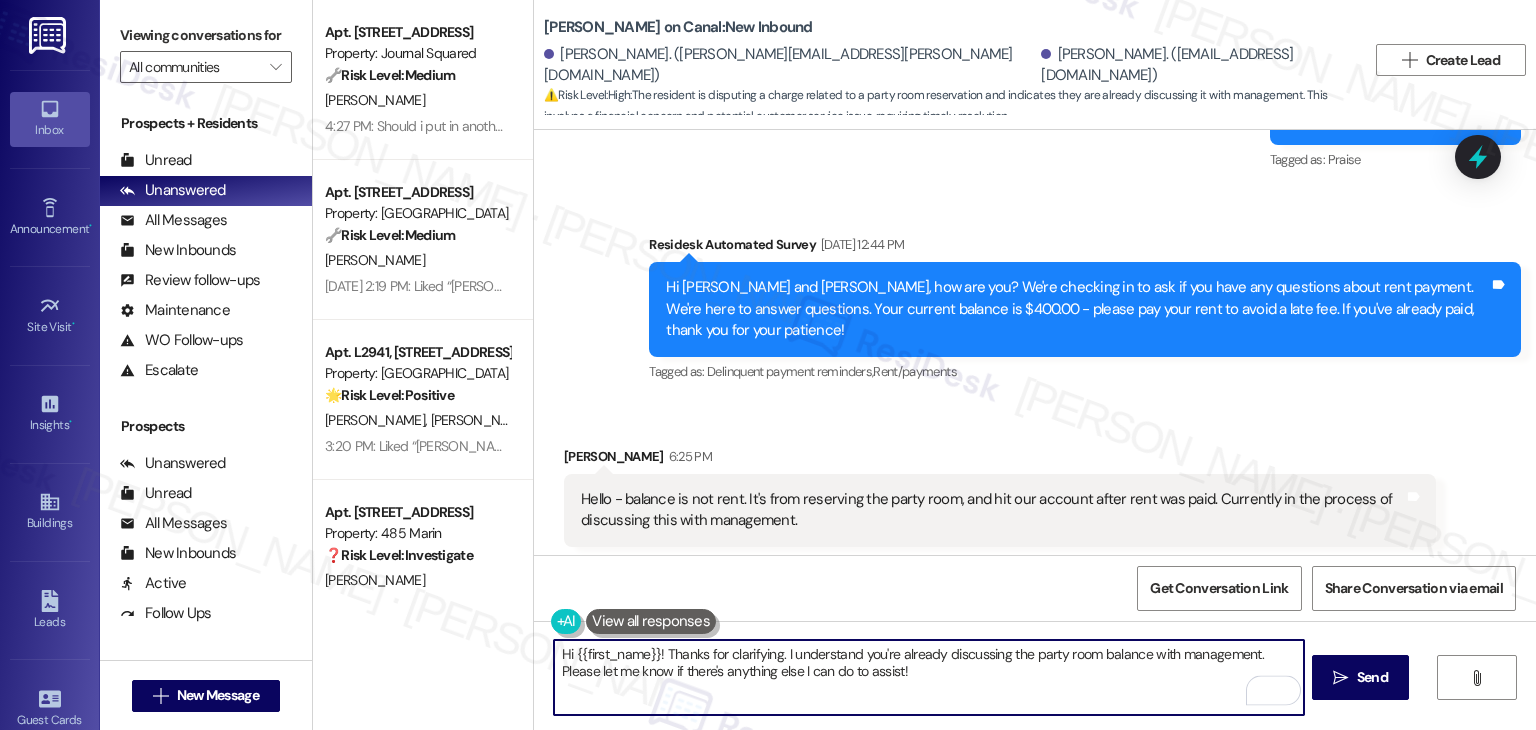 click on "Reid Liegeois. (liegeoisreid@gmail.com)" at bounding box center (1196, 65) 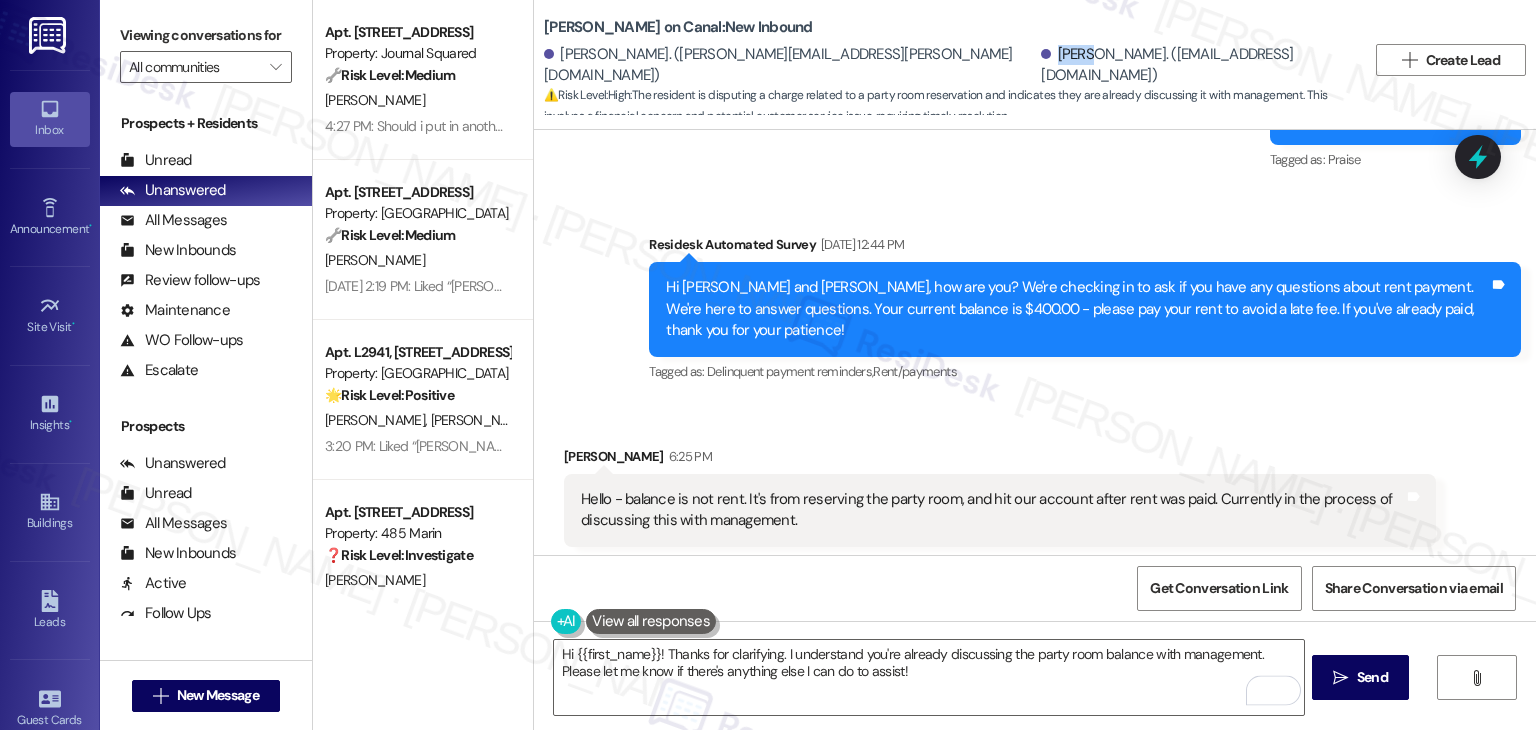 click on "Reid Liegeois. (liegeoisreid@gmail.com)" at bounding box center [1196, 65] 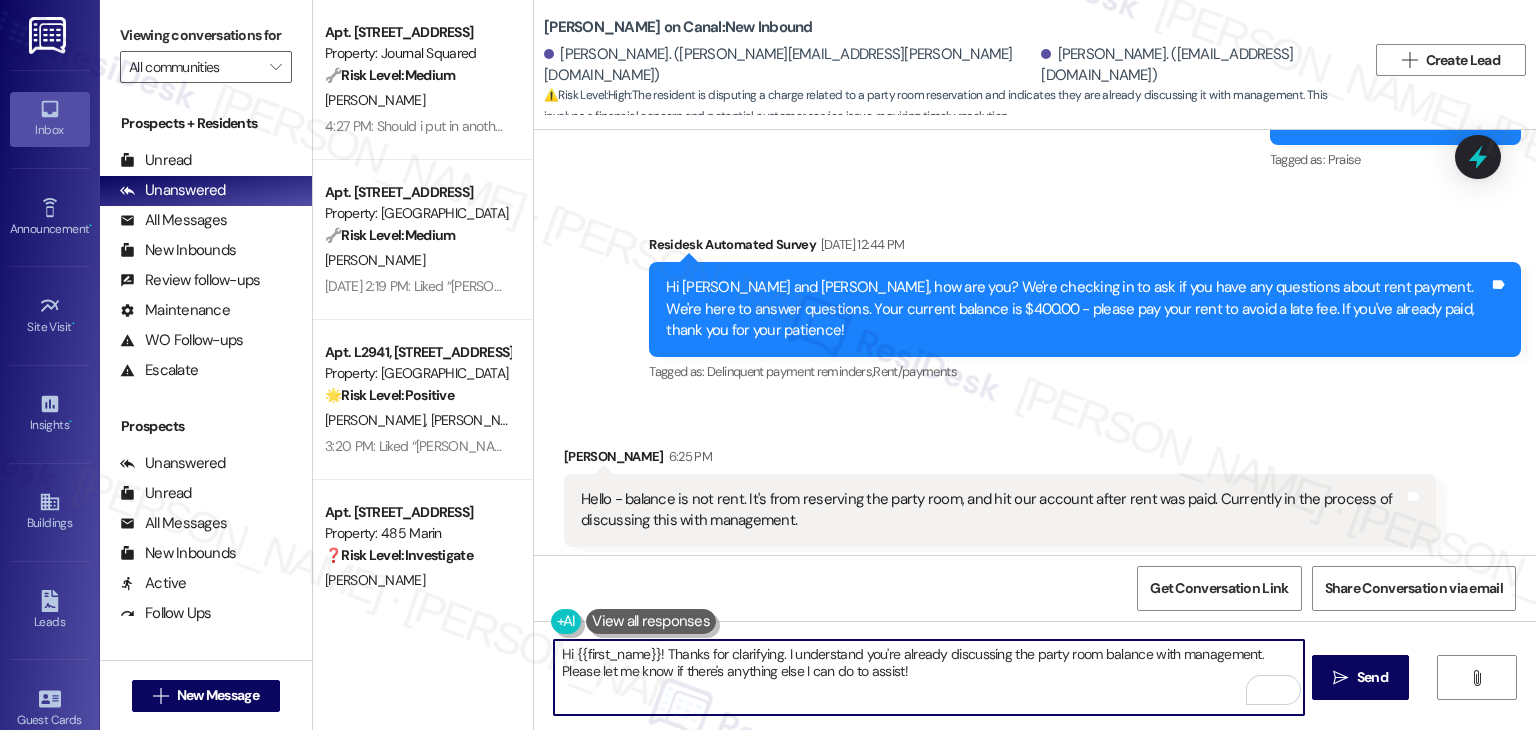paste on "Reid" 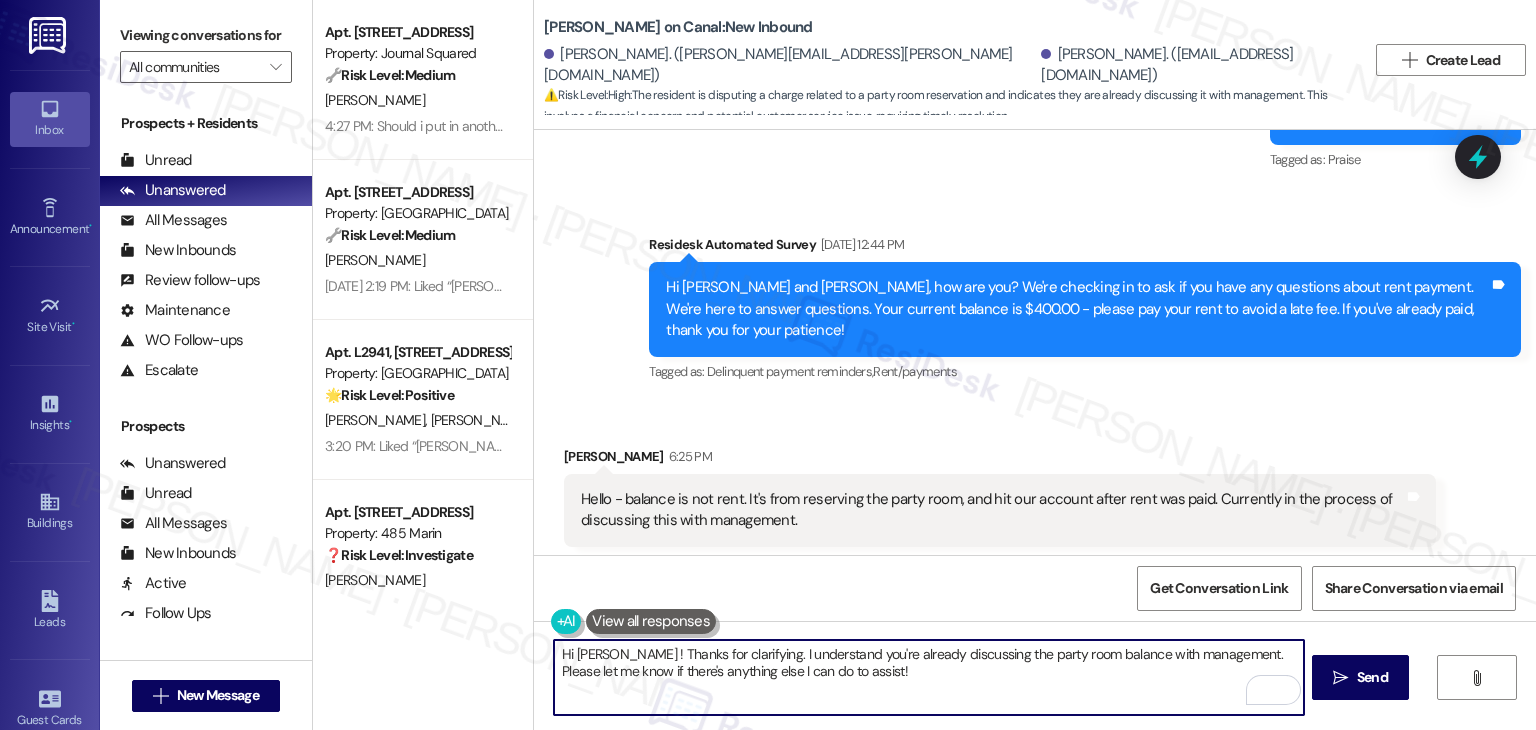 drag, startPoint x: 648, startPoint y: 645, endPoint x: 565, endPoint y: 650, distance: 83.15047 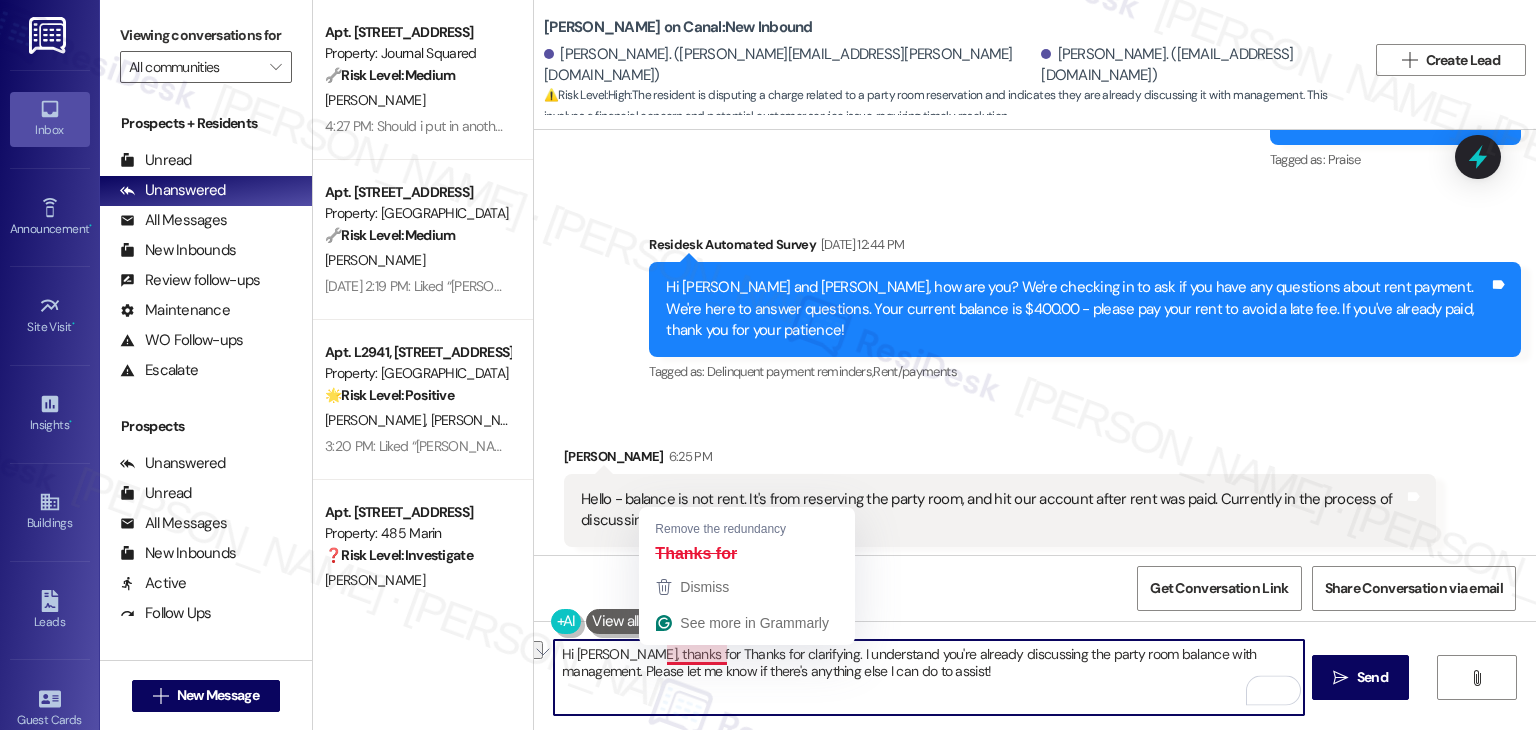 drag, startPoint x: 716, startPoint y: 653, endPoint x: 657, endPoint y: 649, distance: 59.135437 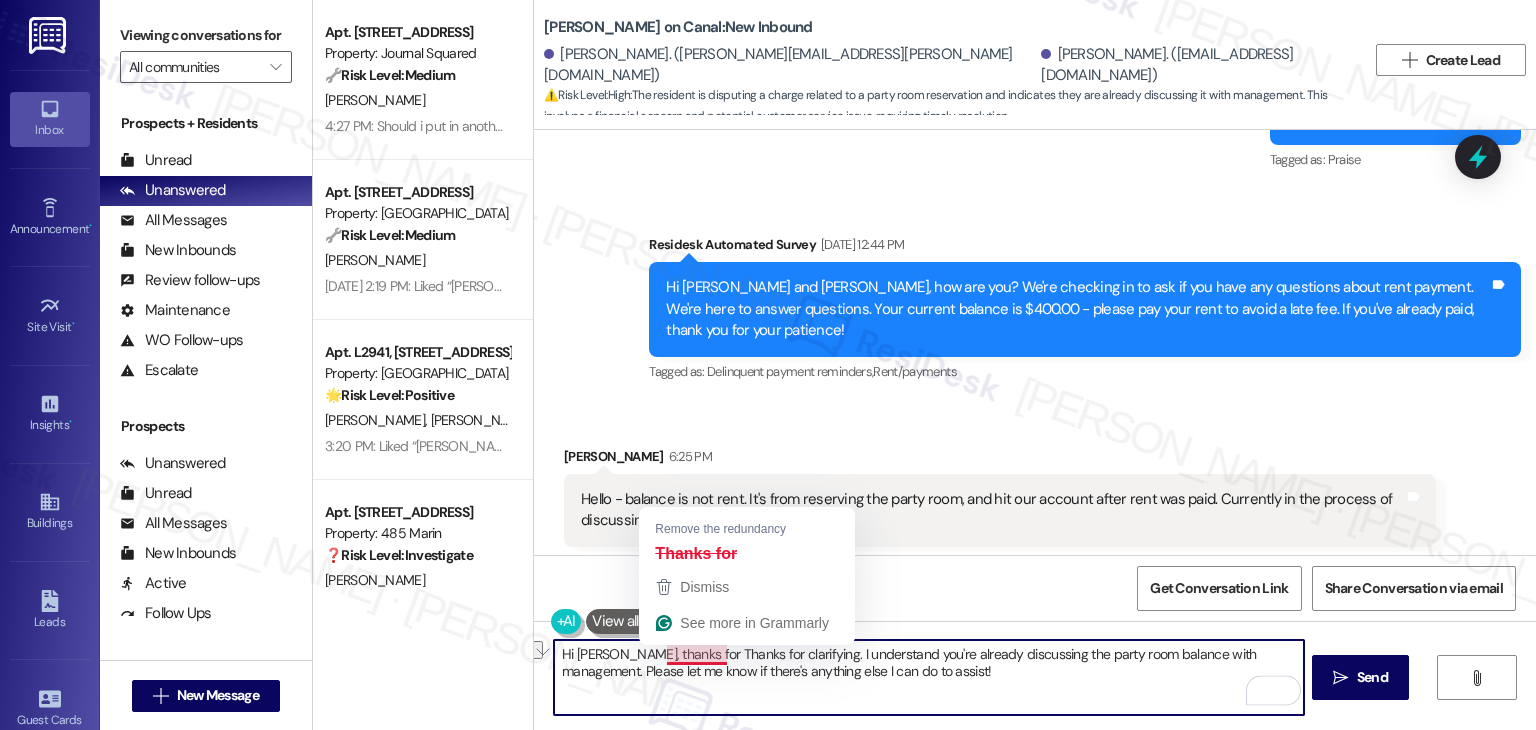 click on "Hi Reid, thanks for Thanks for clarifying. I understand you're already discussing the party room balance with management. Please let me know if there's anything else I can do to assist!" at bounding box center [928, 677] 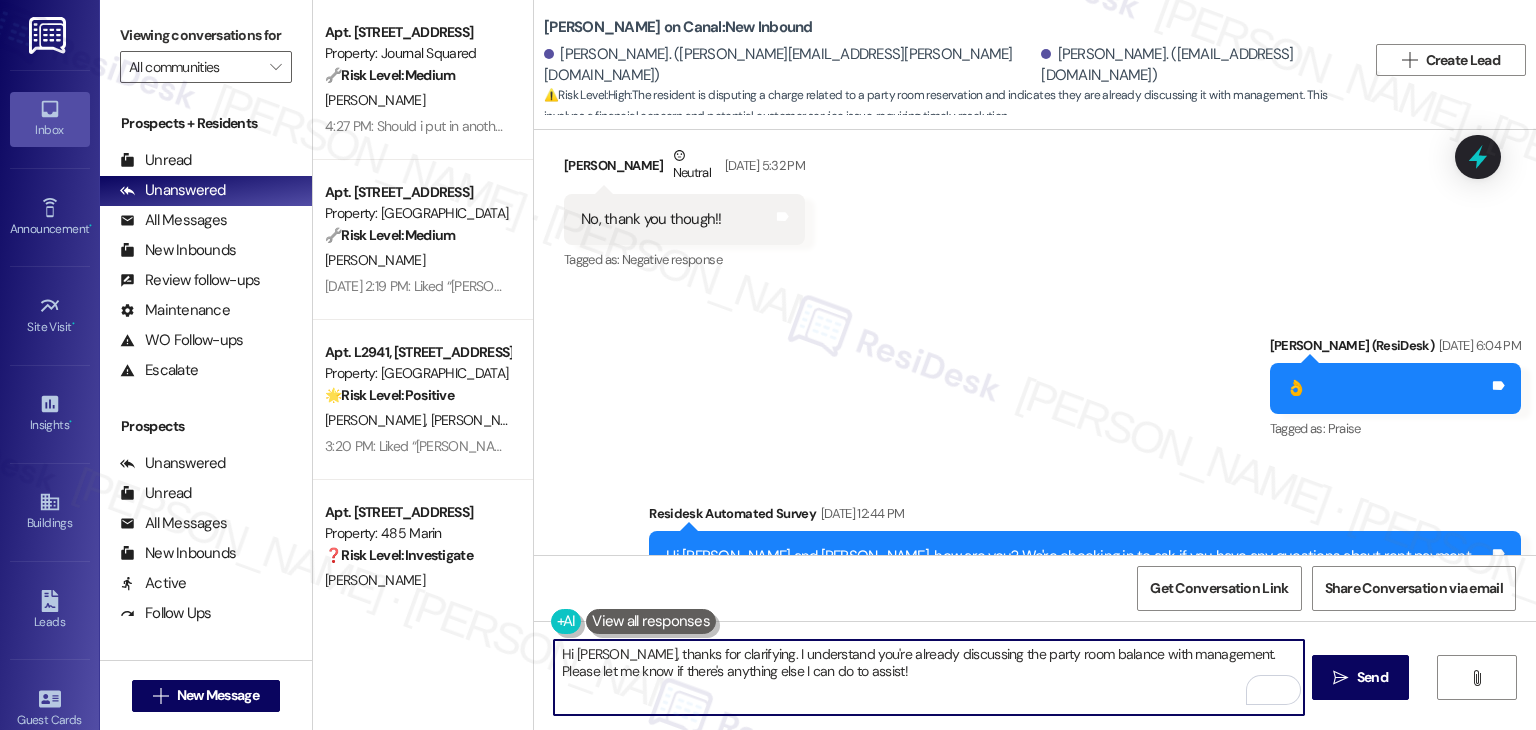 scroll, scrollTop: 8073, scrollLeft: 0, axis: vertical 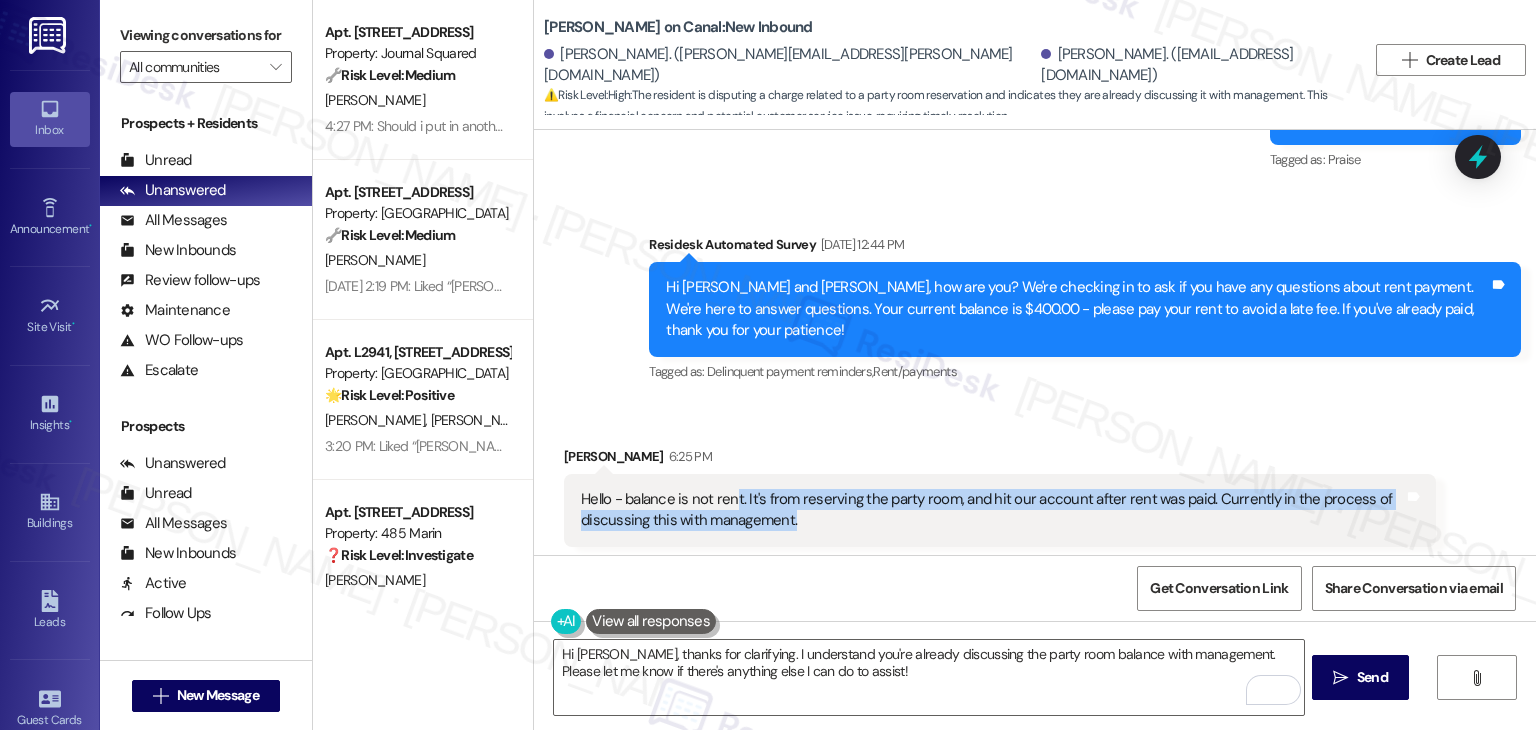 drag, startPoint x: 723, startPoint y: 401, endPoint x: 818, endPoint y: 429, distance: 99.0404 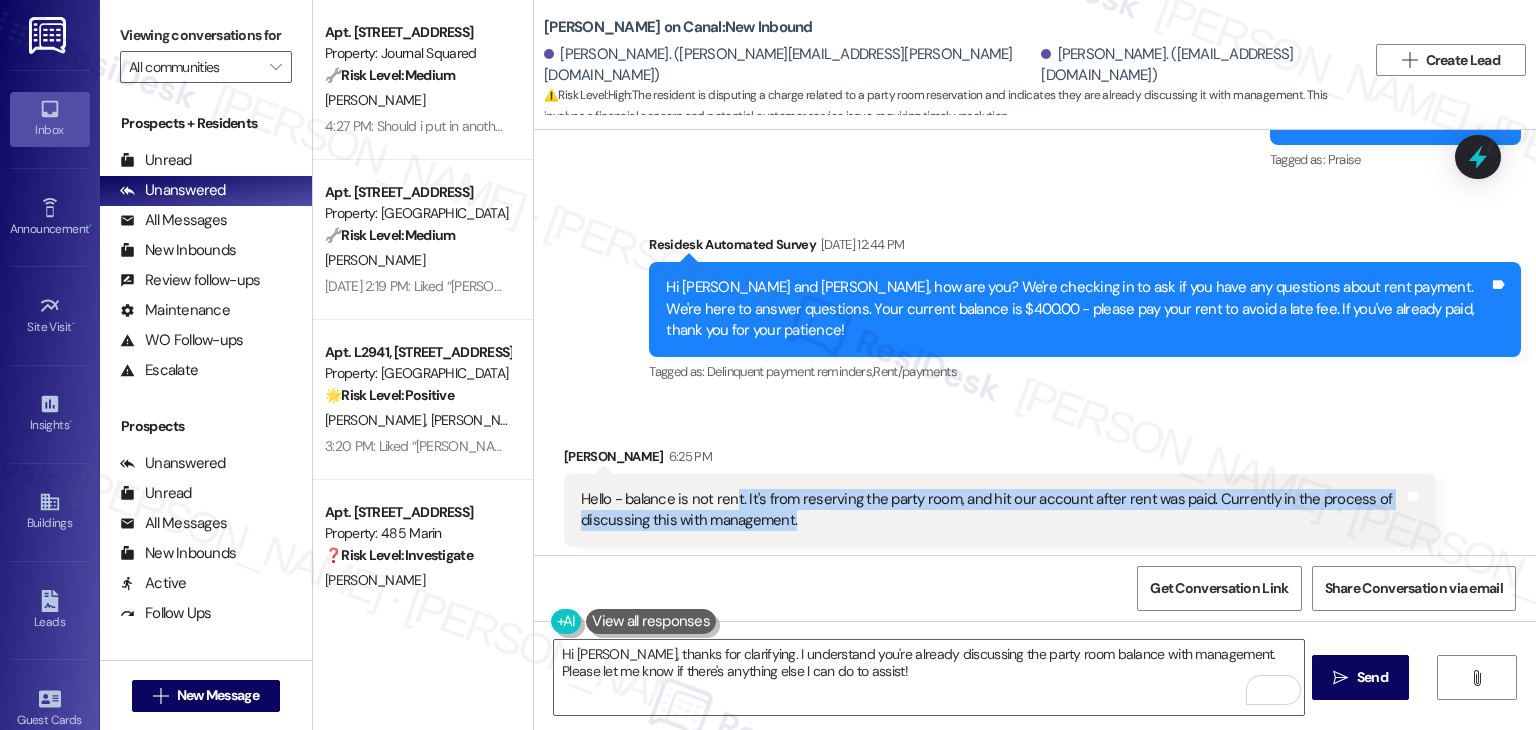 click on "Hello - balance is not rent.  It's from reserving the party room, and hit our account after rent was paid.  Currently in the process of discussing this with management." at bounding box center [992, 510] 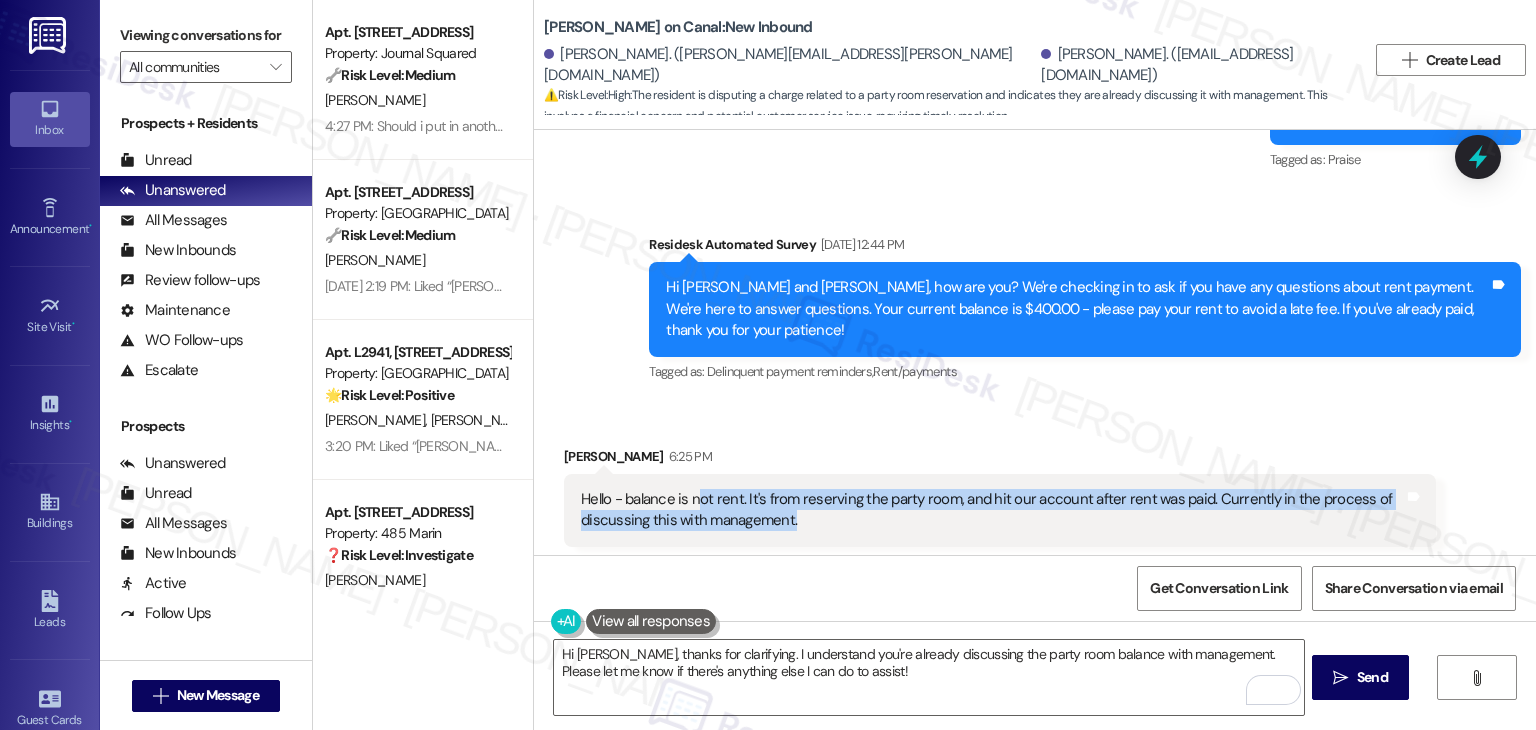 drag, startPoint x: 818, startPoint y: 429, endPoint x: 685, endPoint y: 410, distance: 134.3503 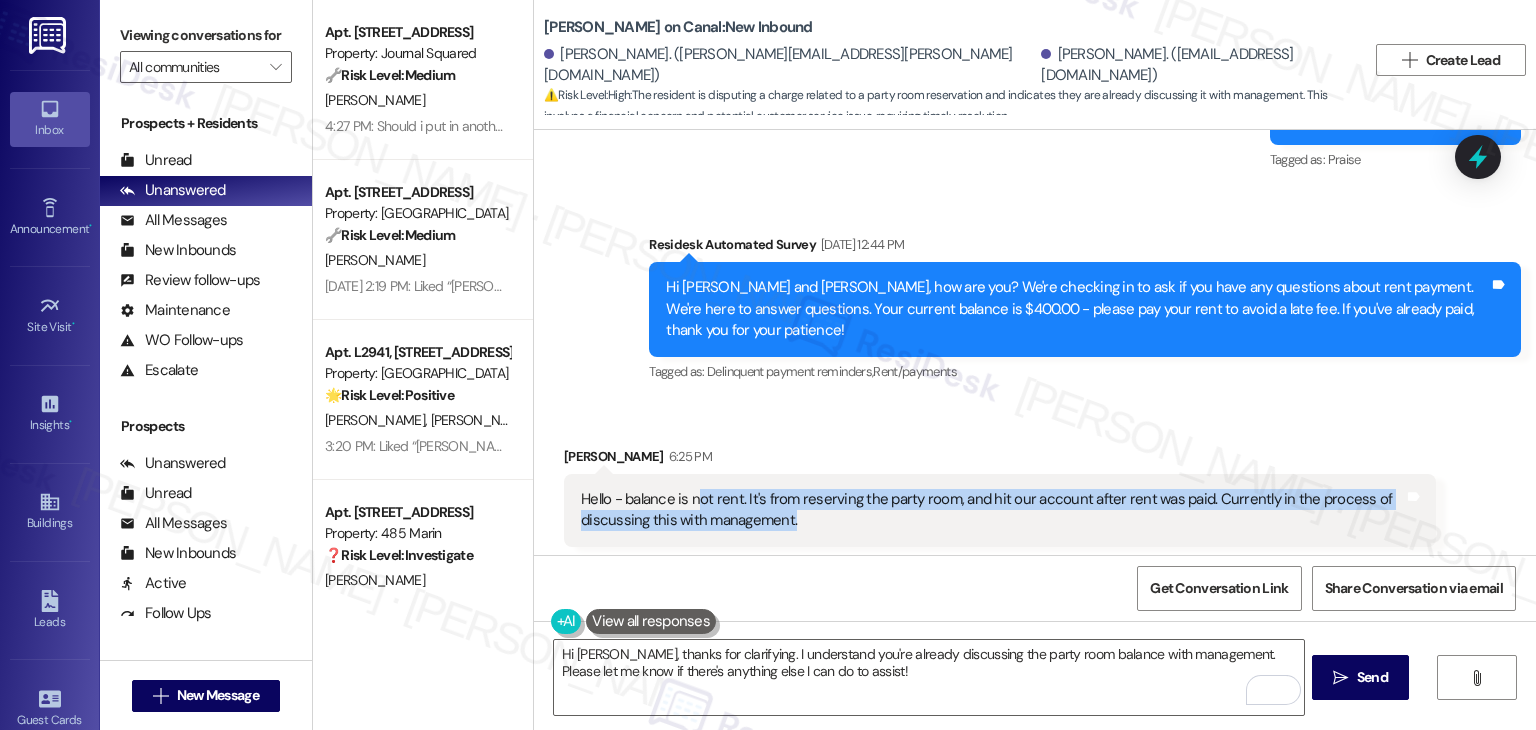 click on "Hello - balance is not rent.  It's from reserving the party room, and hit our account after rent was paid.  Currently in the process of discussing this with management." at bounding box center (992, 510) 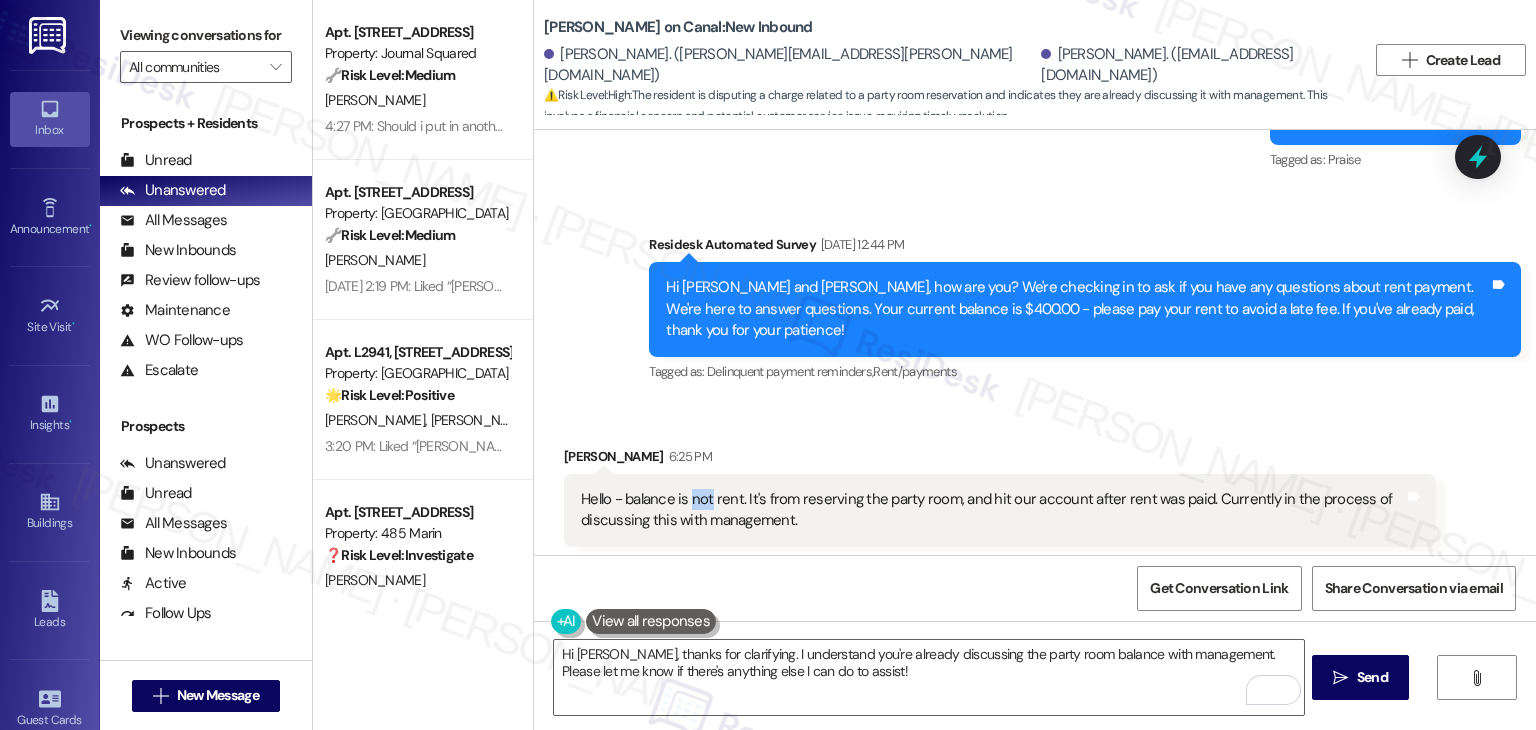 click on "Hello - balance is not rent.  It's from reserving the party room, and hit our account after rent was paid.  Currently in the process of discussing this with management." at bounding box center (992, 510) 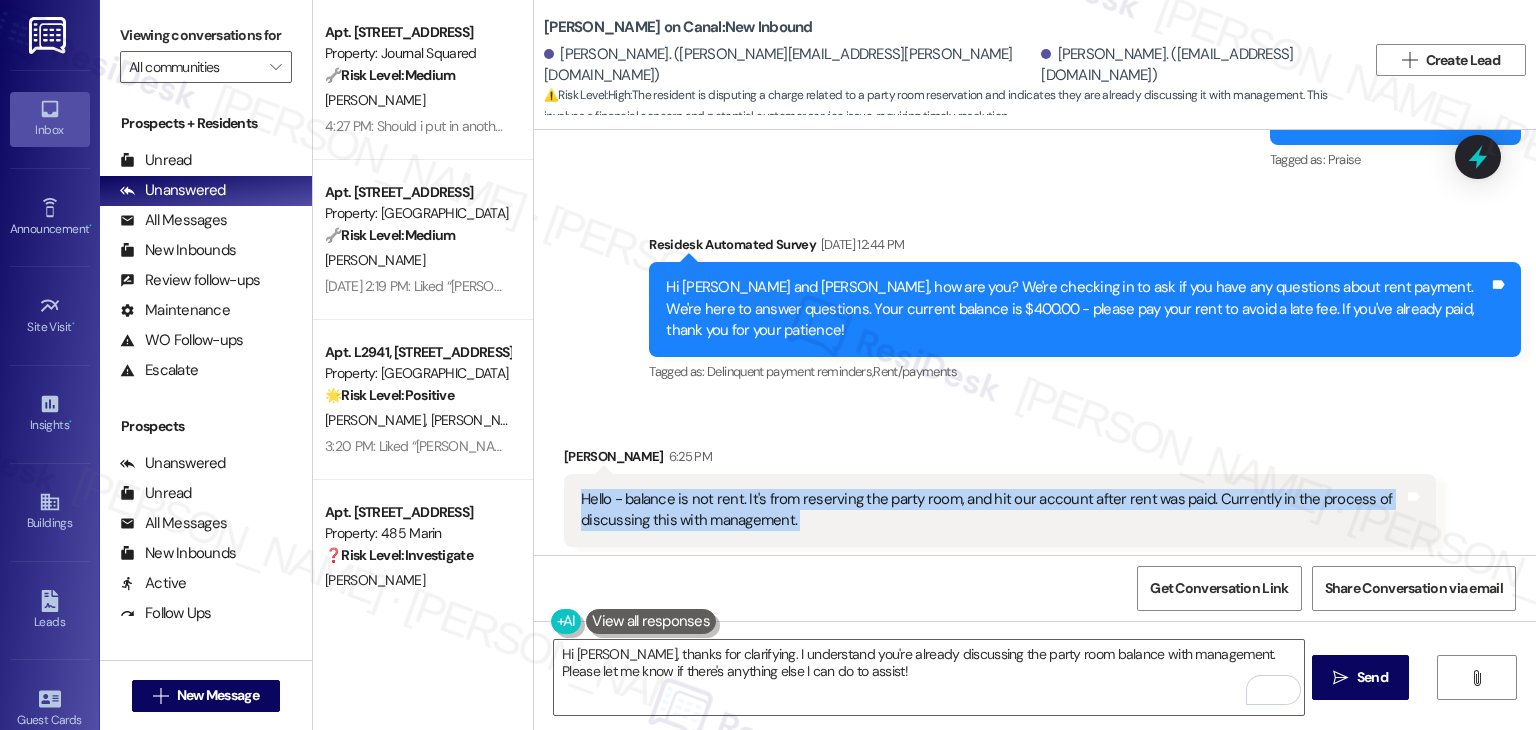 click on "Hello - balance is not rent.  It's from reserving the party room, and hit our account after rent was paid.  Currently in the process of discussing this with management." at bounding box center [992, 510] 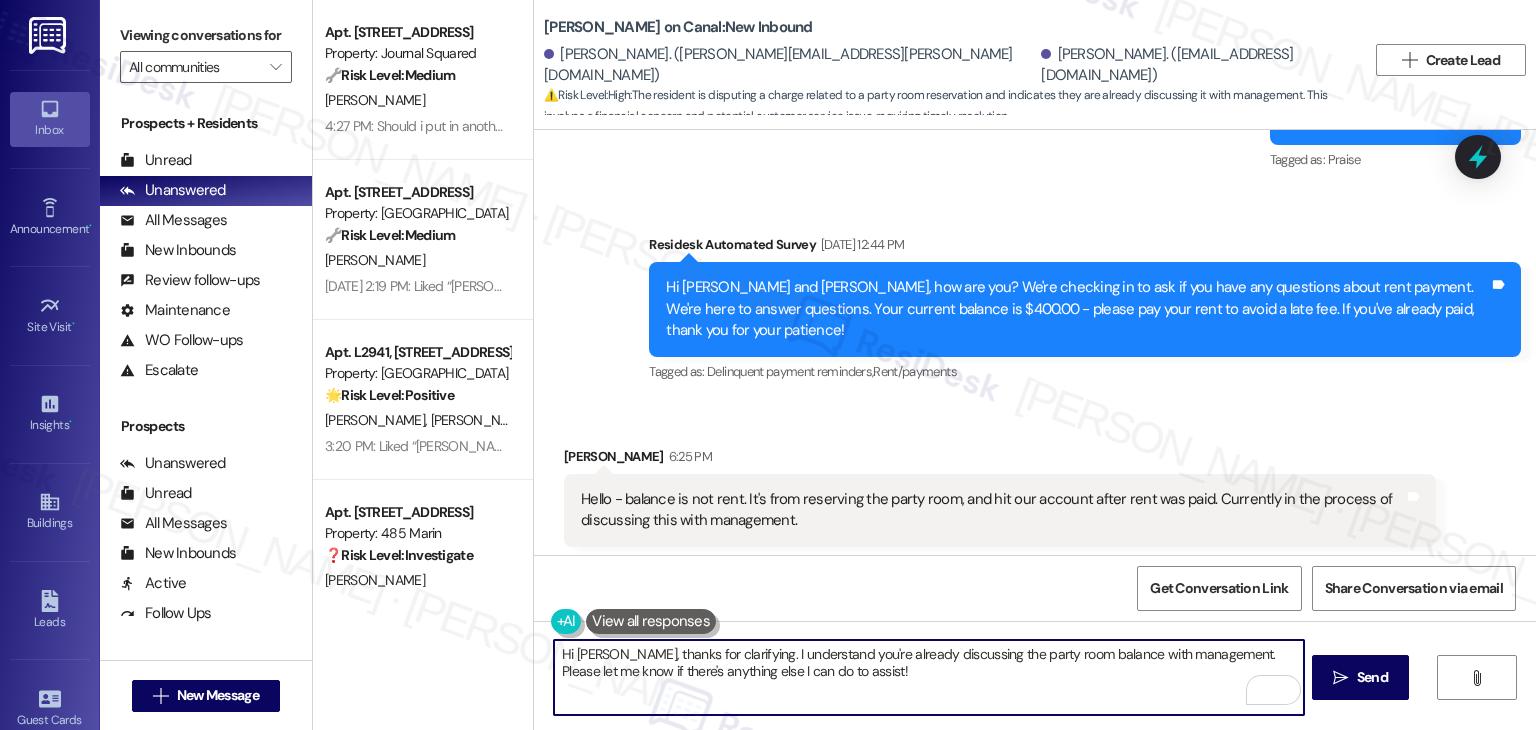 click on "Hi Reid, thanks for clarifying. I understand you're already discussing the party room balance with management. Please let me know if there's anything else I can do to assist!" at bounding box center [928, 677] 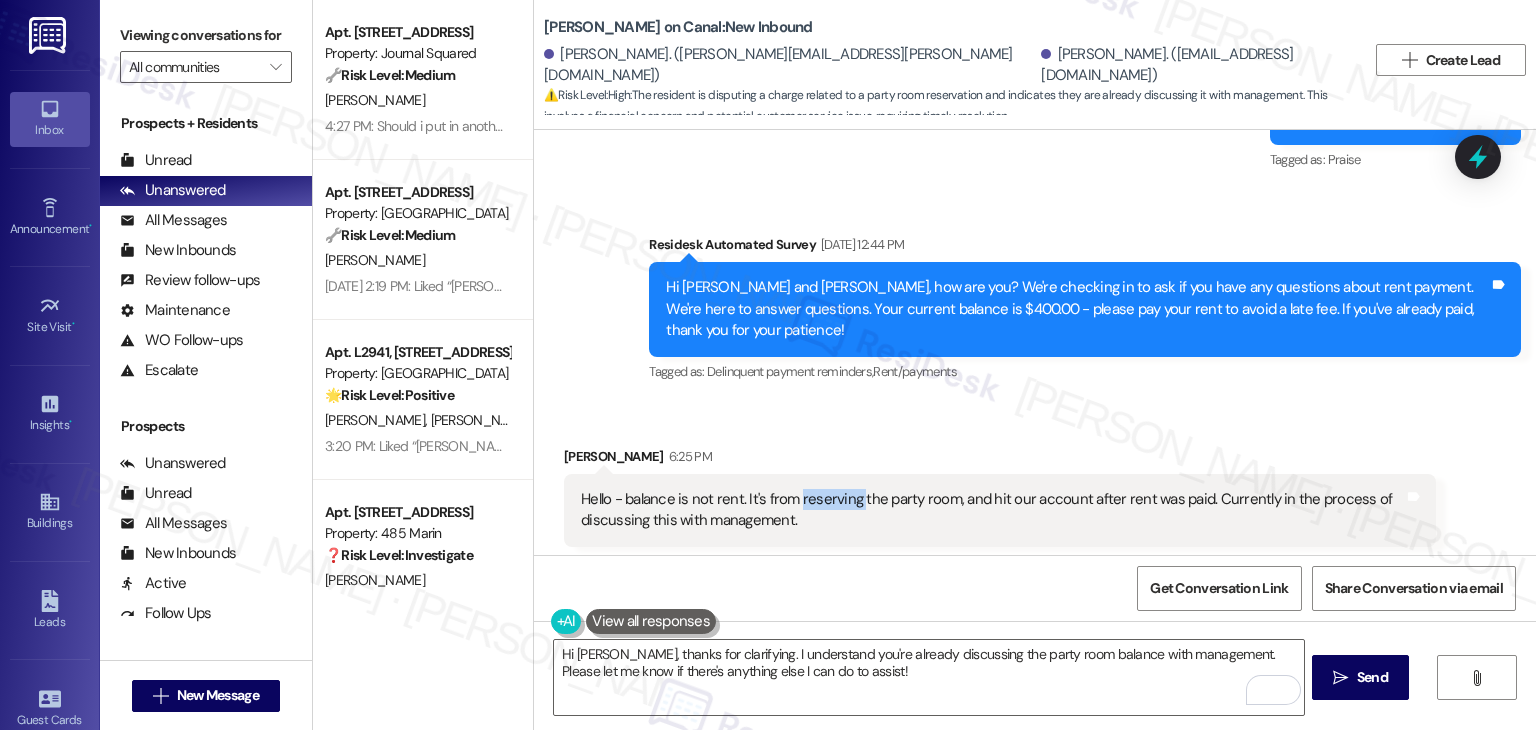 click on "Hello - balance is not rent.  It's from reserving the party room, and hit our account after rent was paid.  Currently in the process of discussing this with management." at bounding box center (992, 510) 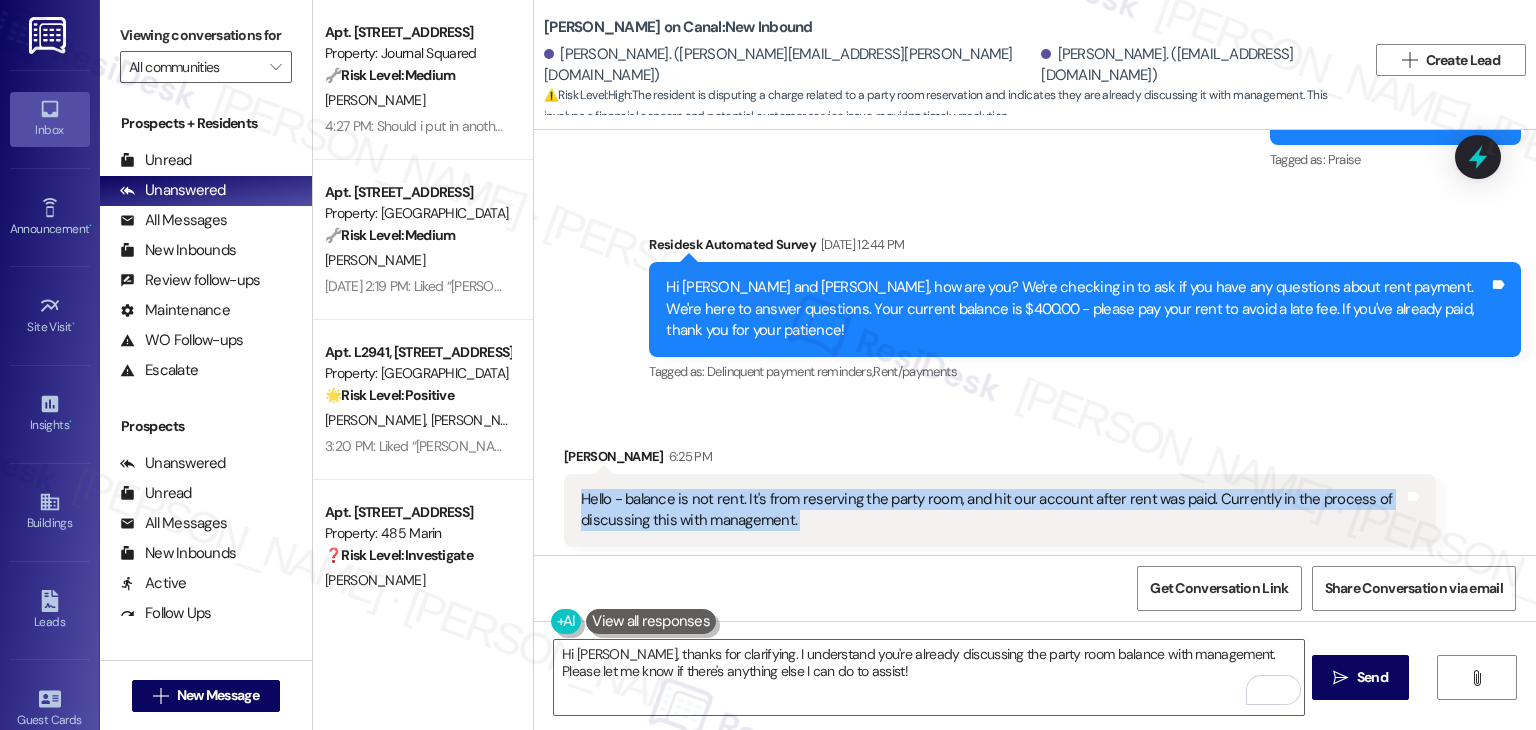 click on "Hello - balance is not rent.  It's from reserving the party room, and hit our account after rent was paid.  Currently in the process of discussing this with management." at bounding box center [992, 510] 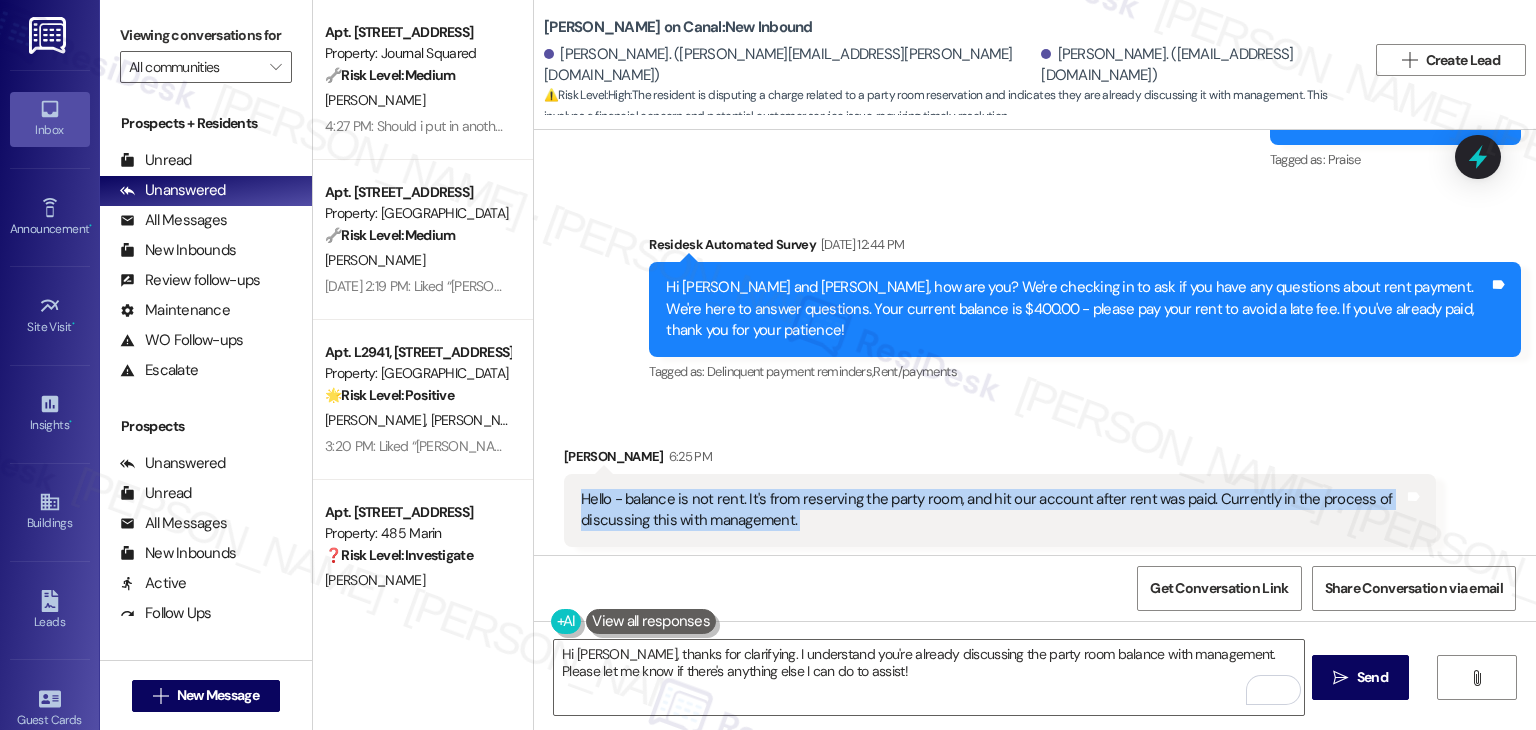 copy on "Hello - balance is not rent.  It's from reserving the party room, and hit our account after rent was paid.  Currently in the process of discussing this with management. Tags and notes" 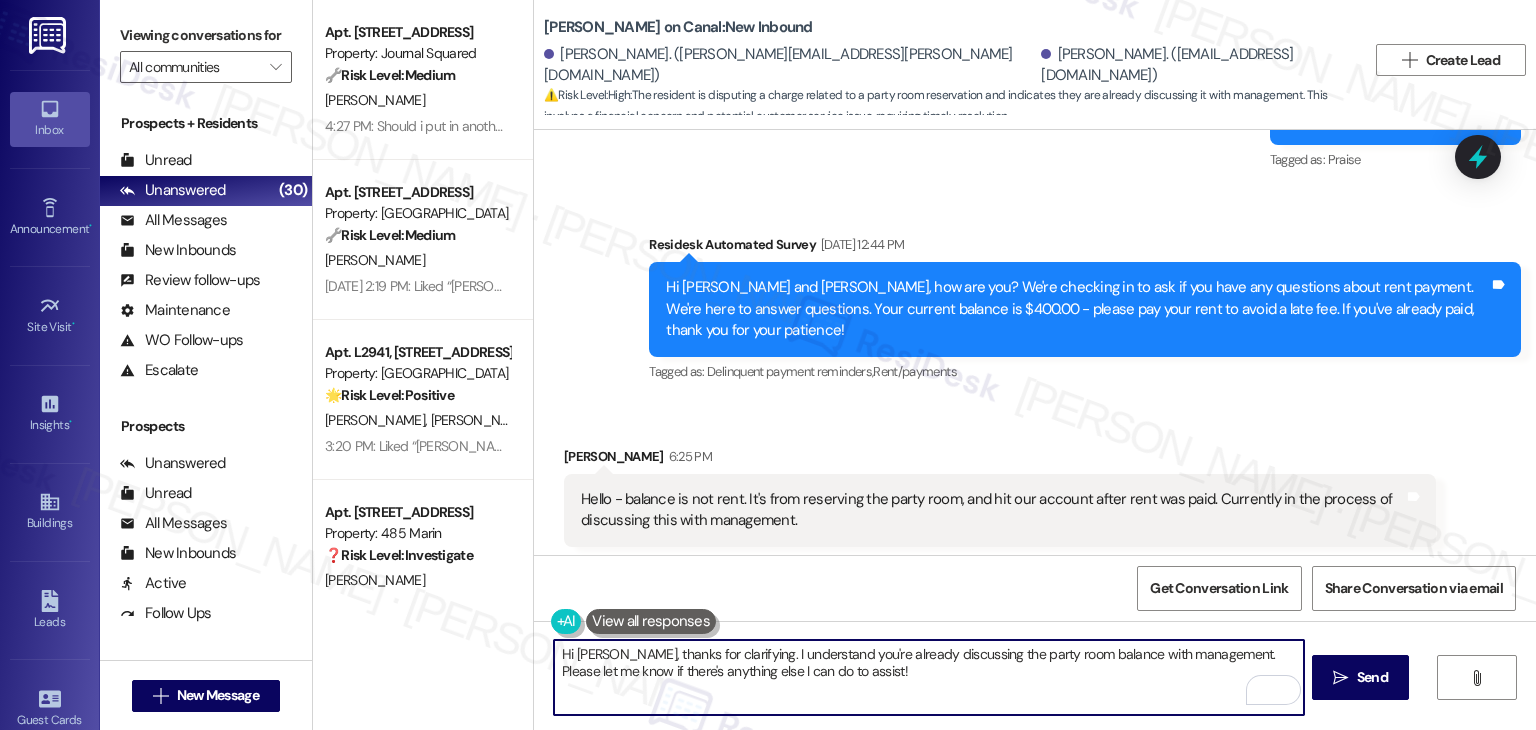 drag, startPoint x: 953, startPoint y: 679, endPoint x: 940, endPoint y: 673, distance: 14.3178215 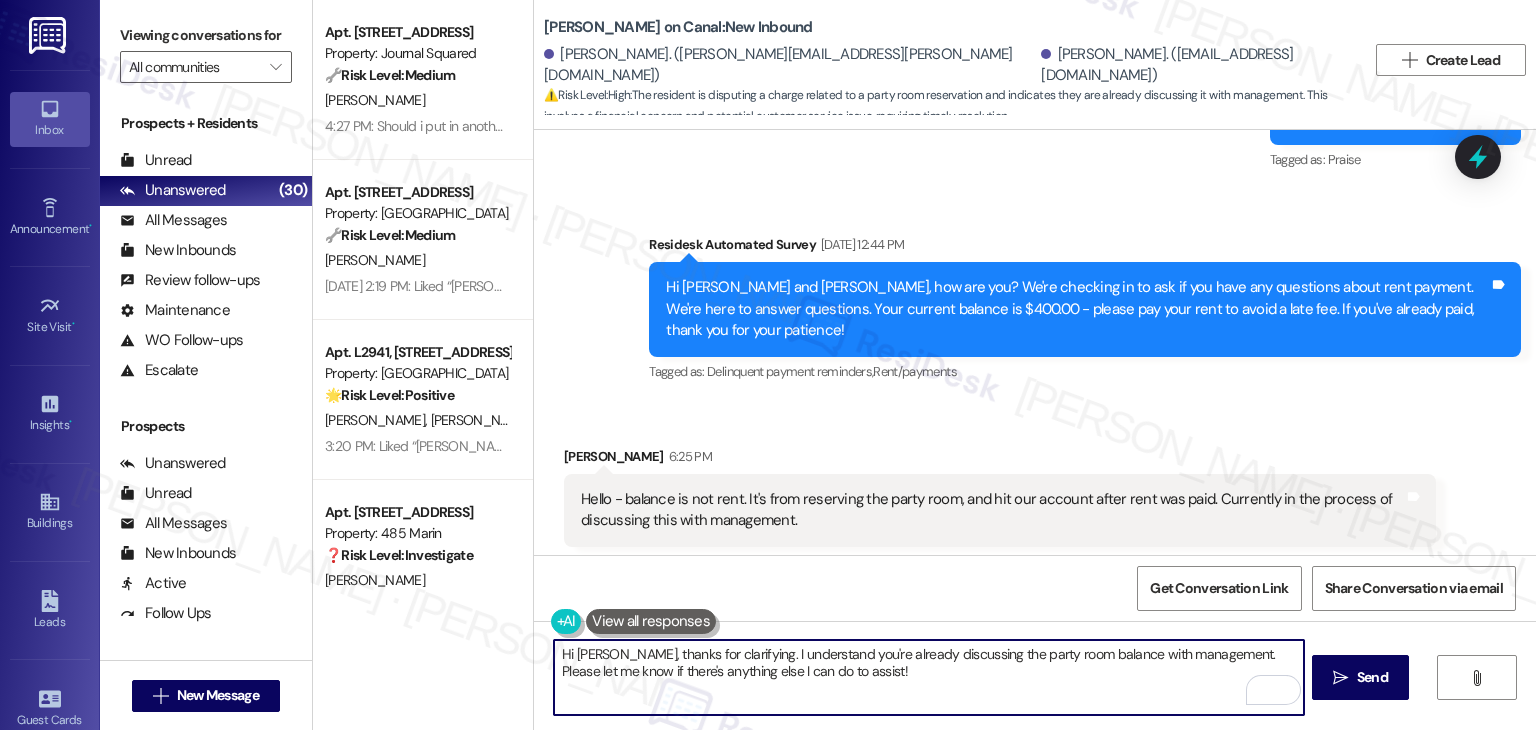 click on "Hi Reid, thanks for clarifying. I understand you're already discussing the party room balance with management. Please let me know if there's anything else I can do to assist!" at bounding box center [928, 677] 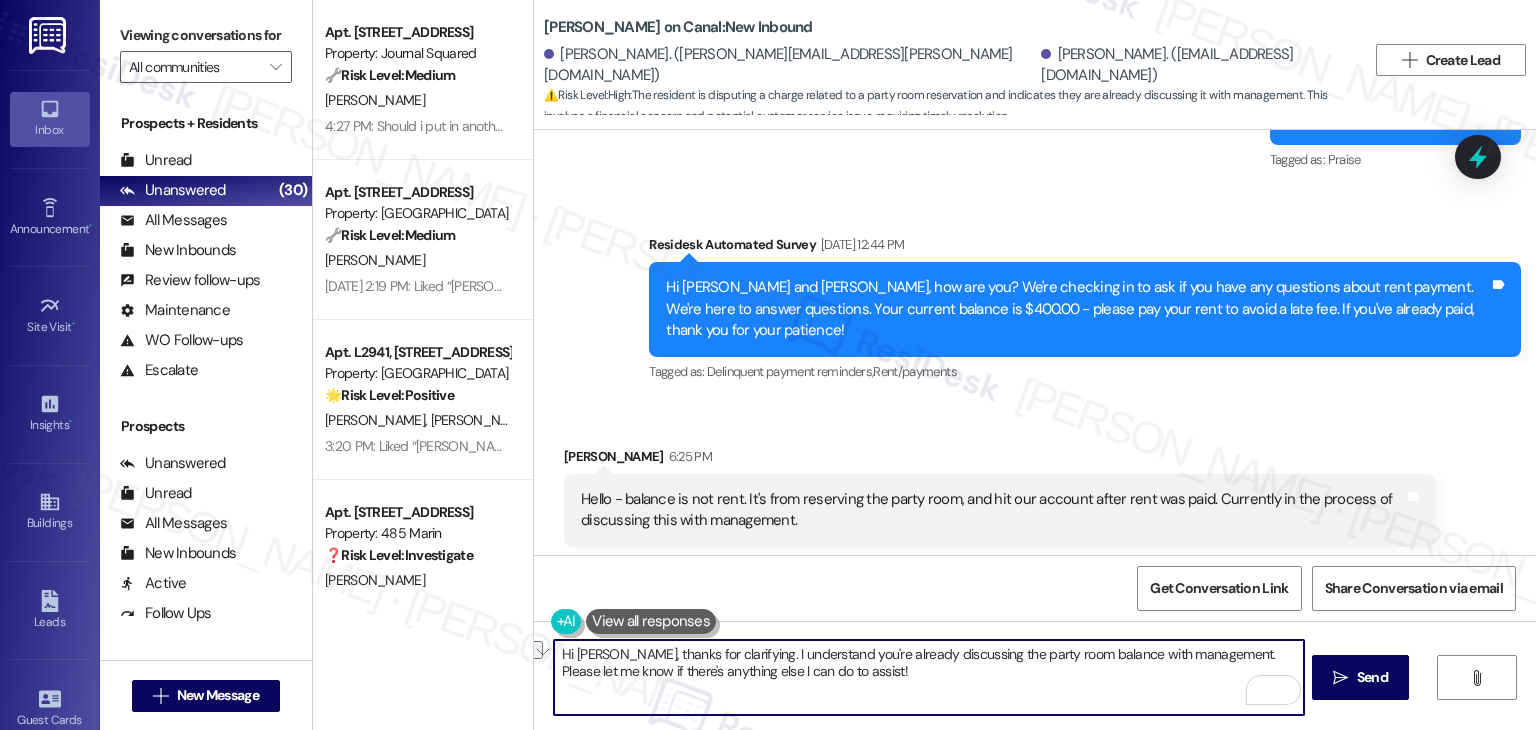 drag, startPoint x: 934, startPoint y: 653, endPoint x: 1024, endPoint y: 651, distance: 90.02222 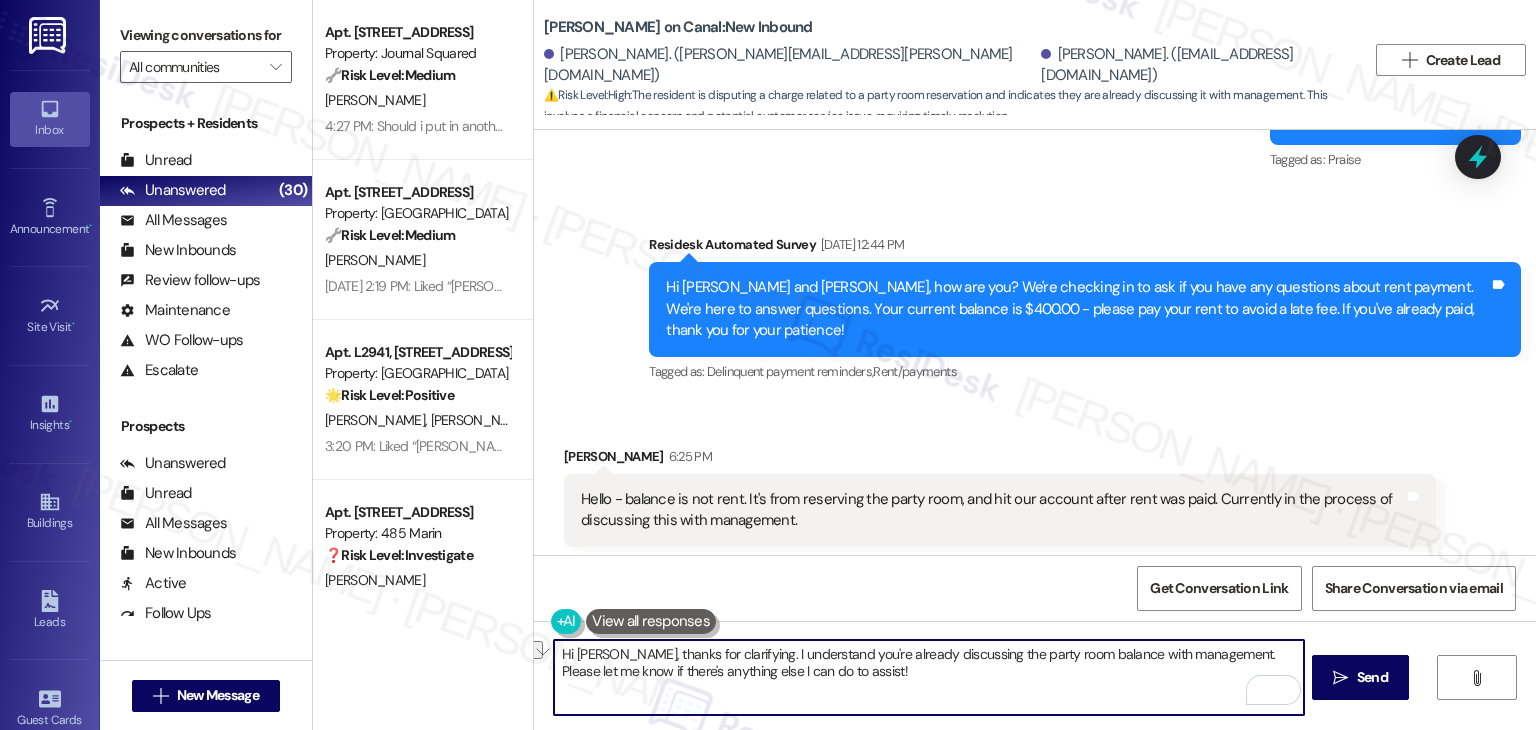 click on "Hi Reid, thanks for clarifying. I understand you're already discussing the party room balance with management. Please let me know if there's anything else I can do to assist!" at bounding box center (928, 677) 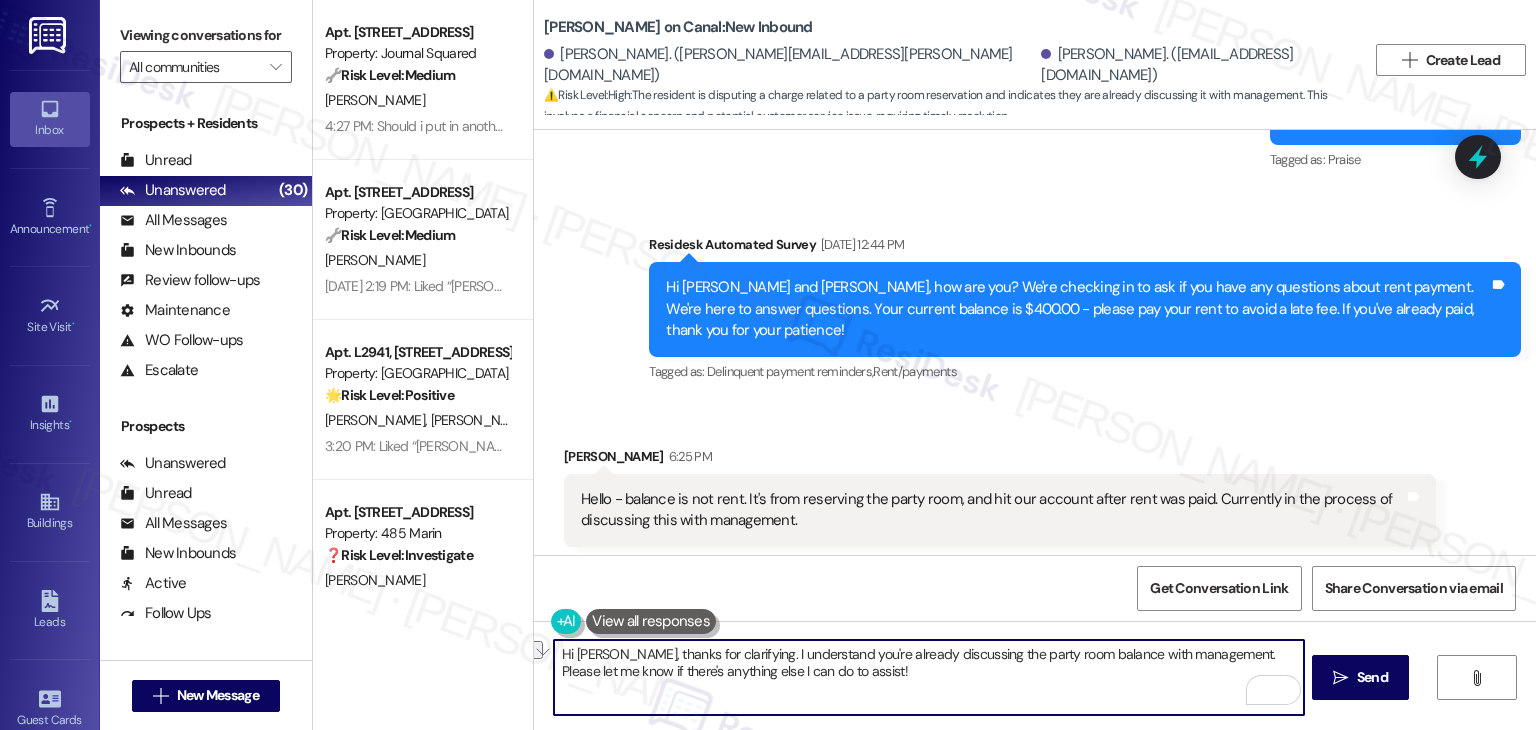 click on "Hi Reid, thanks for clarifying. I understand you're already discussing the party room balance with management. Please let me know if there's anything else I can do to assist!" at bounding box center [928, 677] 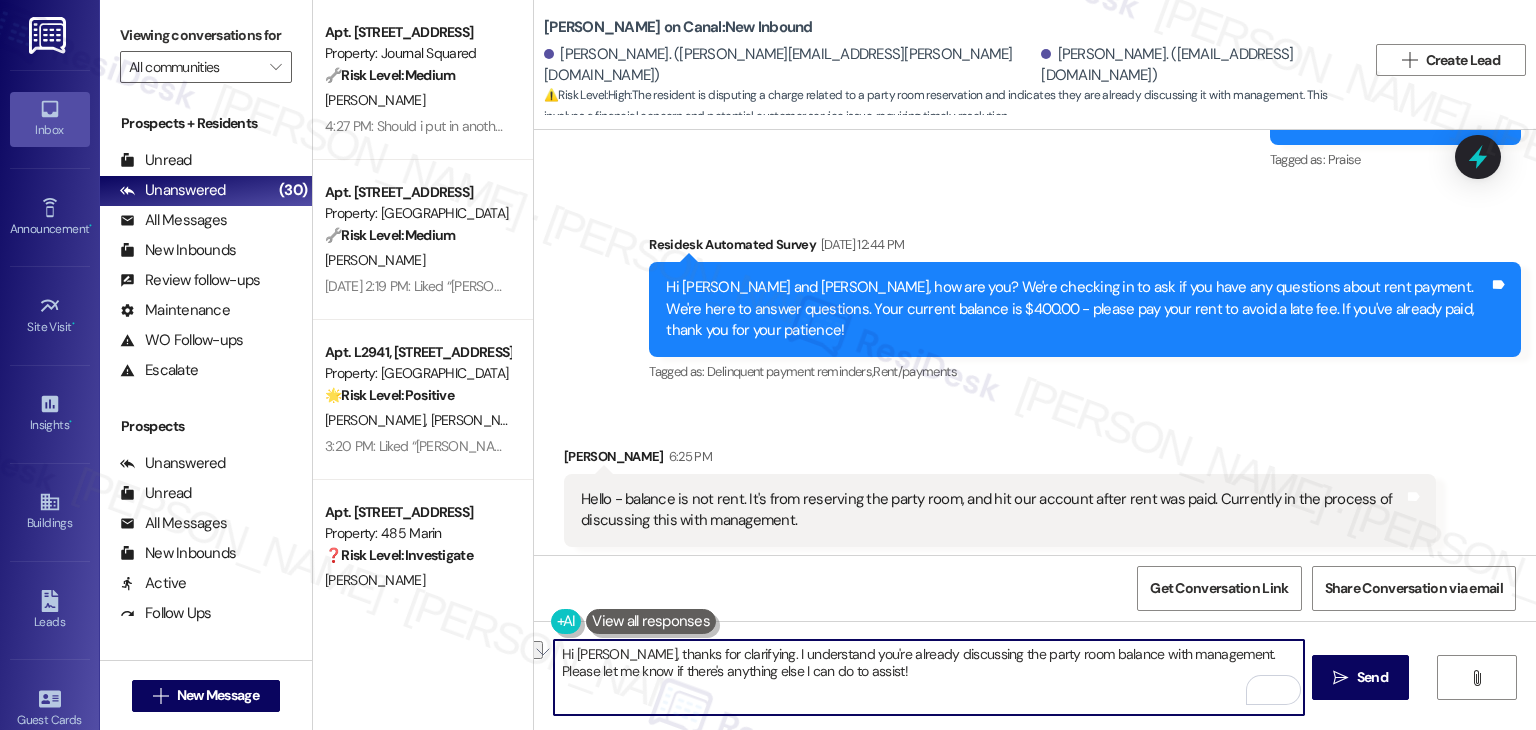 drag, startPoint x: 809, startPoint y: 653, endPoint x: 1022, endPoint y: 661, distance: 213.15018 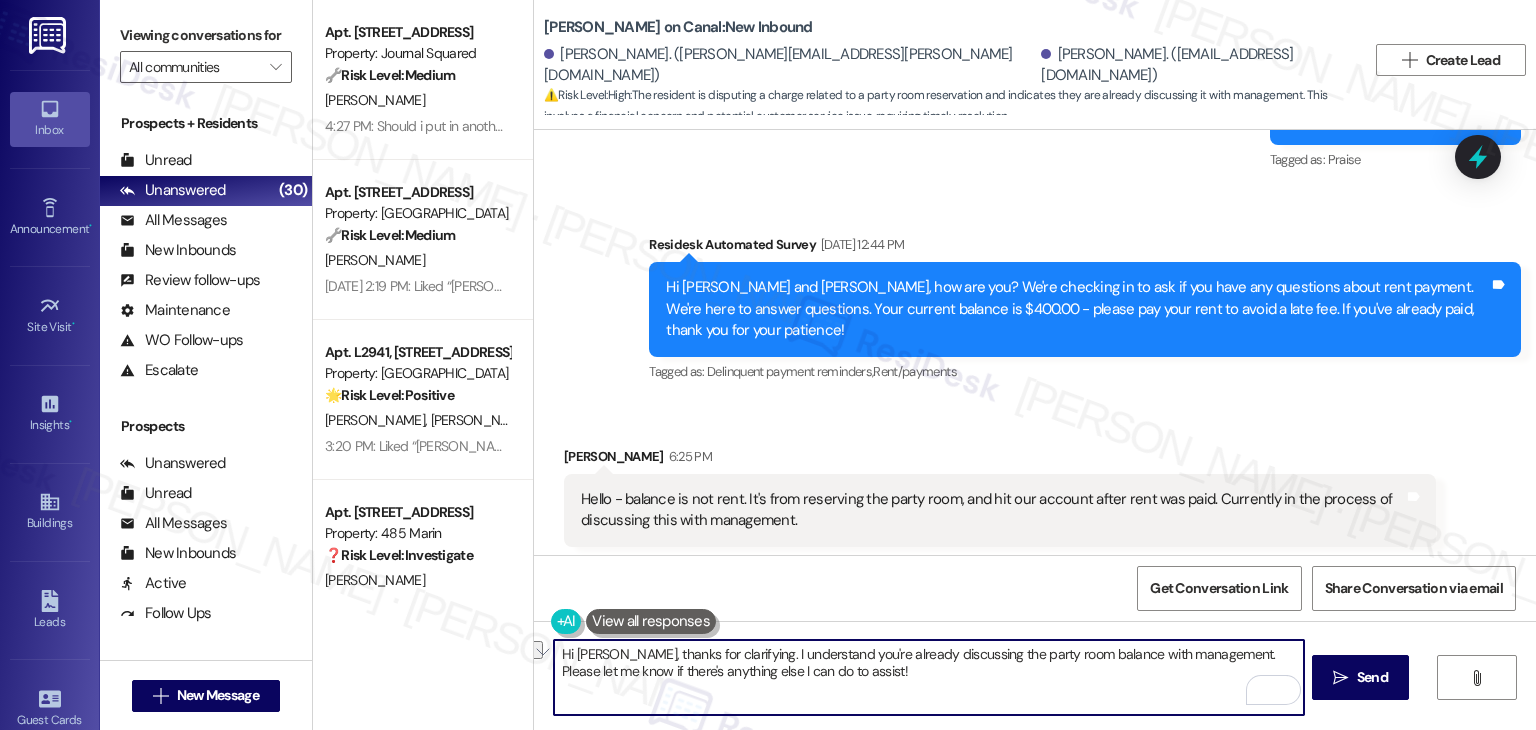 click on "Hi Reid, thanks for clarifying. I understand you're already discussing the party room balance with management. Please let me know if there's anything else I can do to assist!" at bounding box center (928, 677) 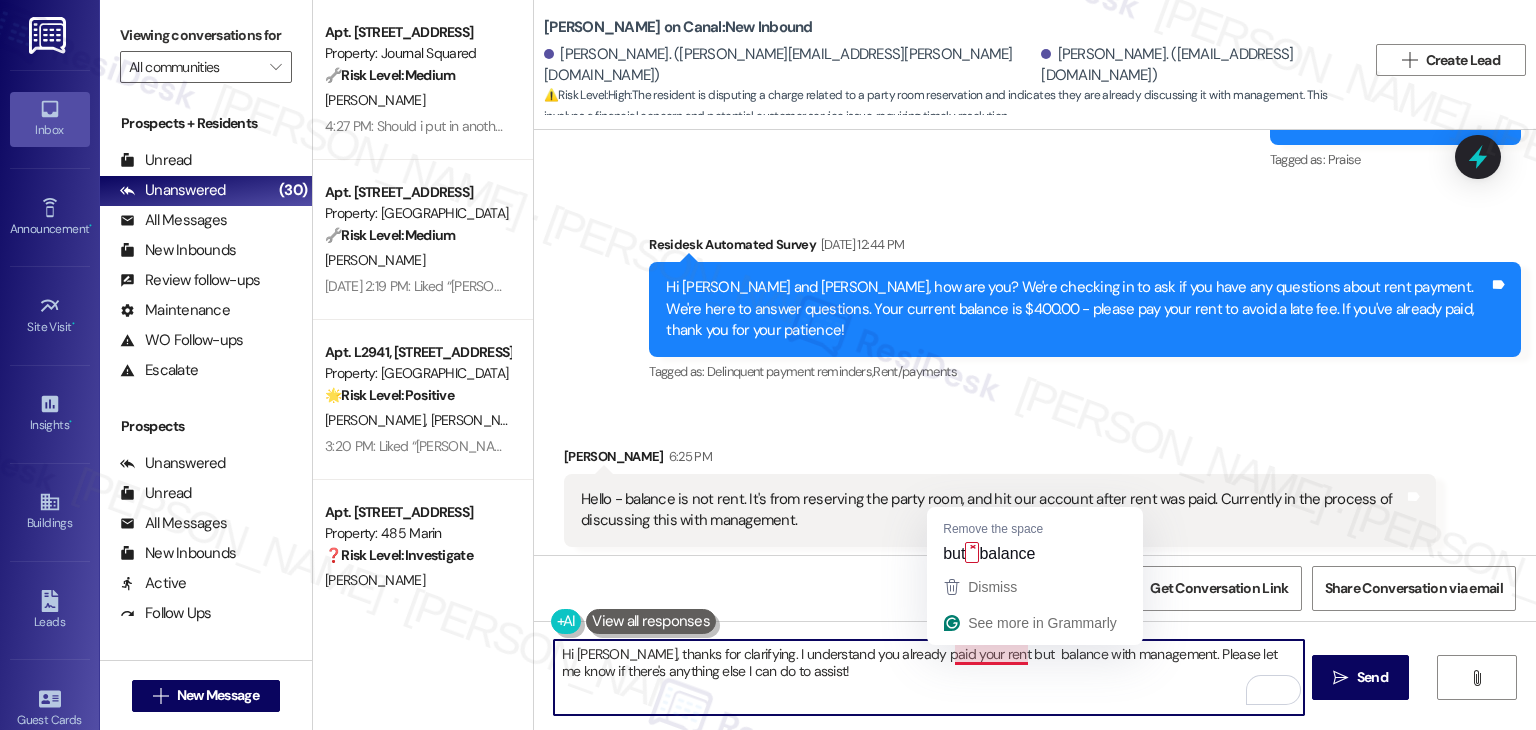 click on "Hi Reid, thanks for clarifying. I understand you already paid your rent but  balance with management. Please let me know if there's anything else I can do to assist!" at bounding box center (928, 677) 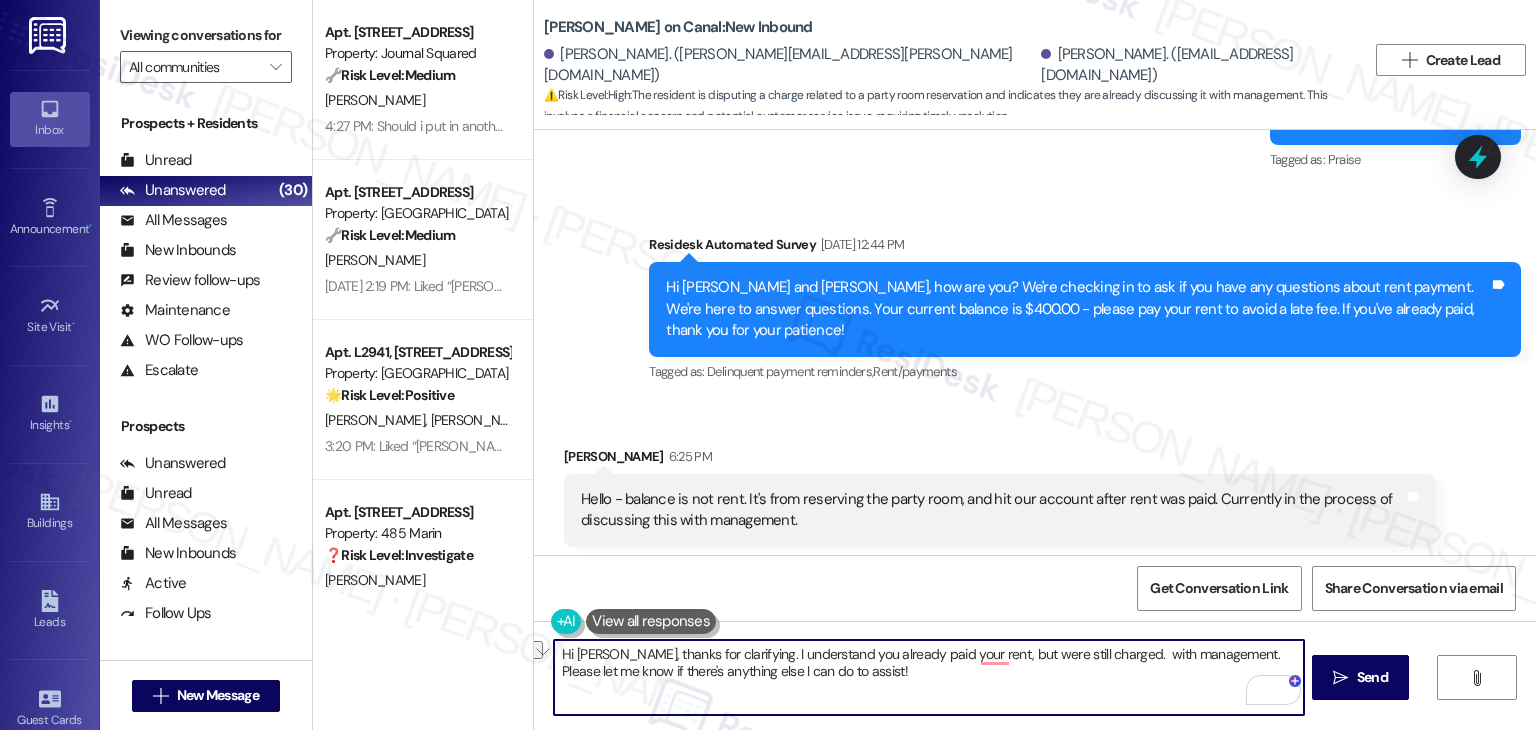 drag, startPoint x: 1076, startPoint y: 653, endPoint x: 1187, endPoint y: 653, distance: 111 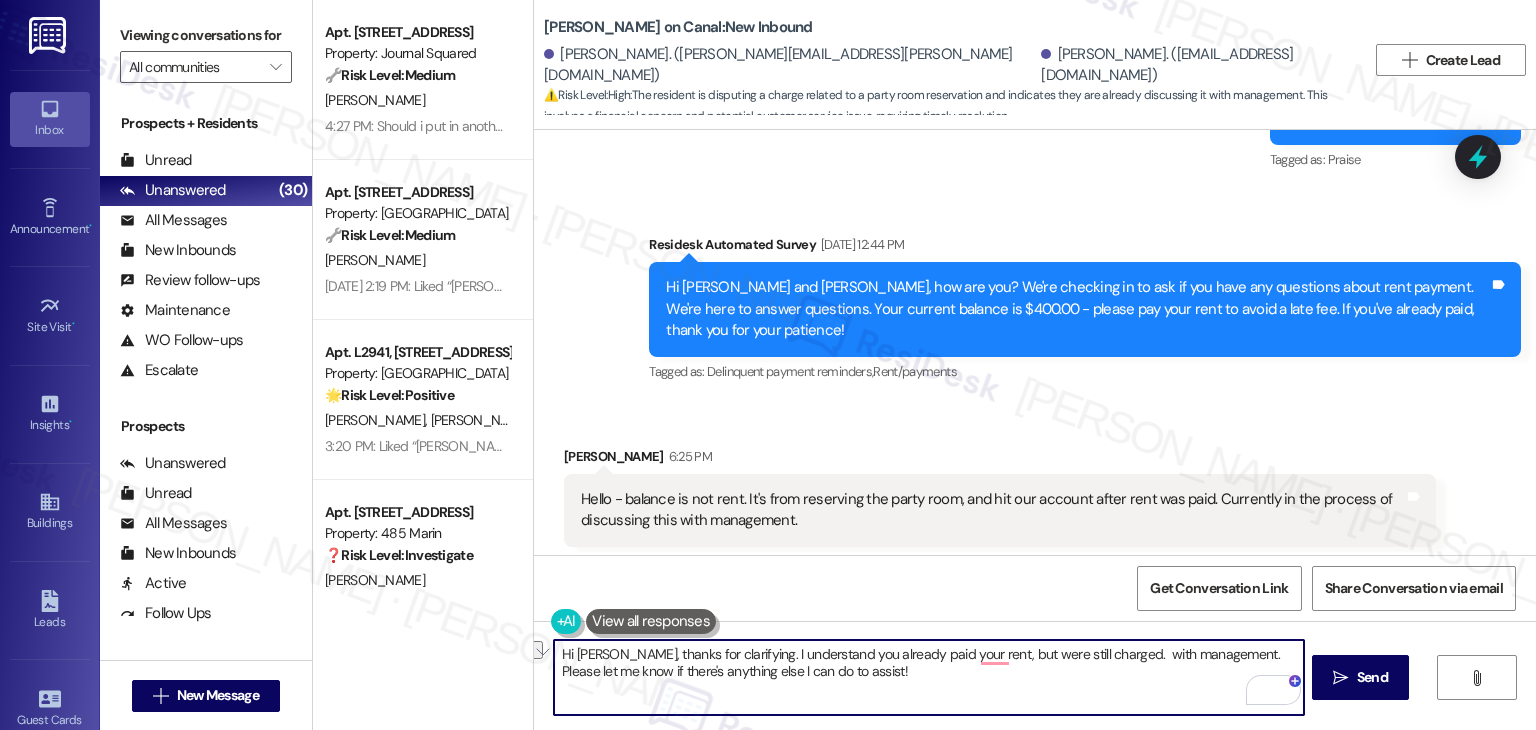 click on "Hi Reid, thanks for clarifying. I understand you already paid your rent, but were still charged.  with management. Please let me know if there's anything else I can do to assist!" at bounding box center [928, 677] 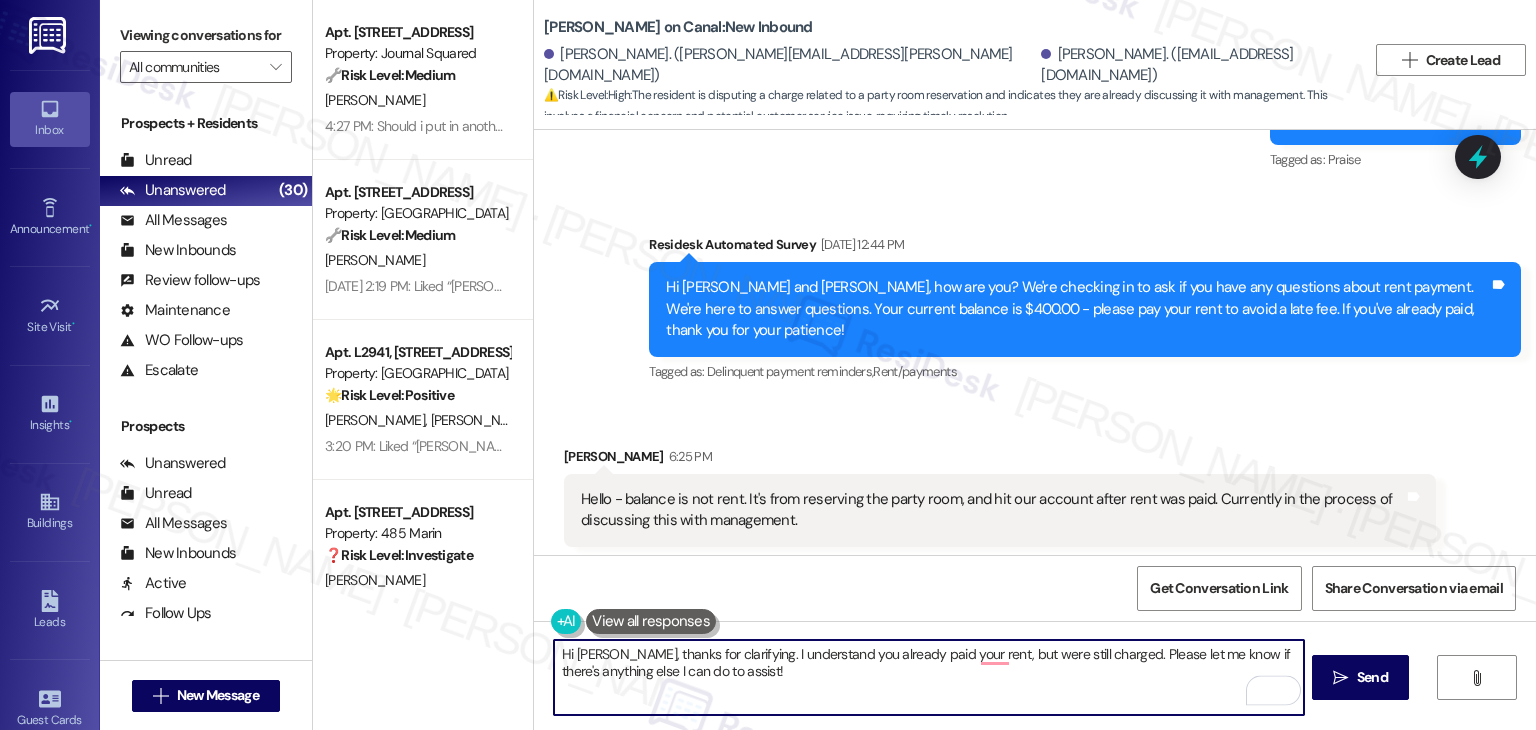 click on "Hi Reid, thanks for clarifying. I understand you already paid your rent, but were still charged. Please let me know if there's anything else I can do to assist!" at bounding box center (928, 677) 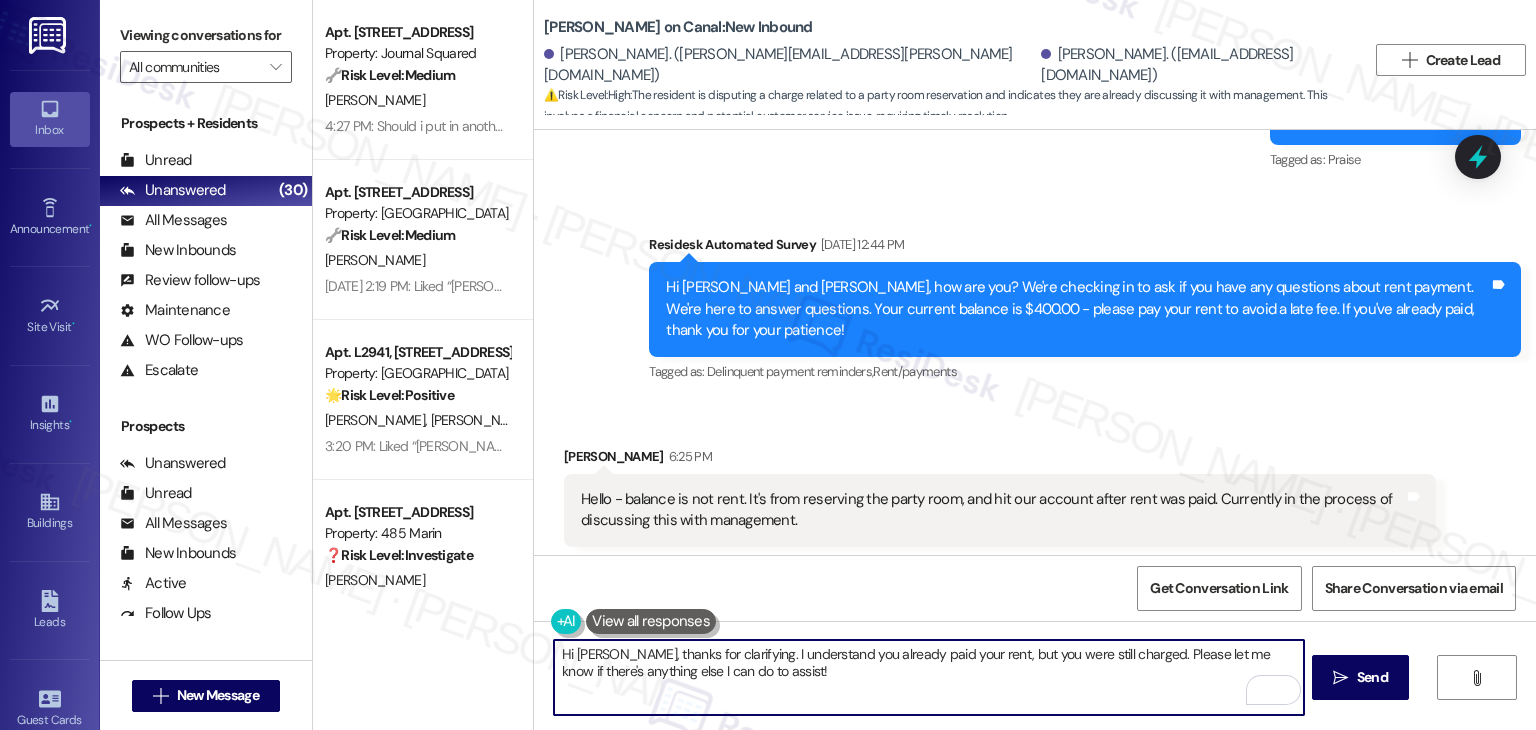 drag, startPoint x: 1100, startPoint y: 653, endPoint x: 1135, endPoint y: 673, distance: 40.311287 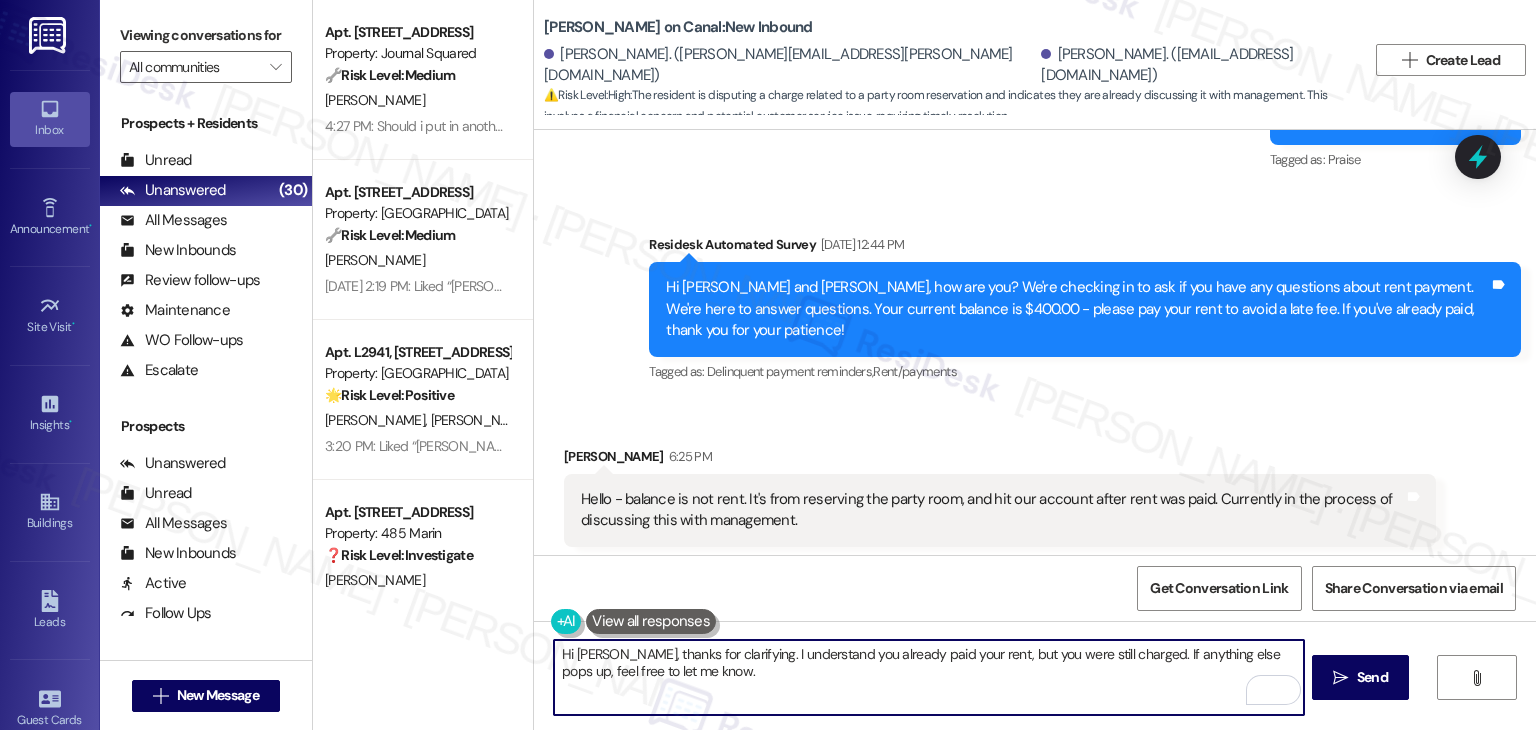 click on "Hi Reid, thanks for clarifying. I understand you already paid your rent, but you were still charged. If anything else pops up, feel free to let me know." at bounding box center [928, 677] 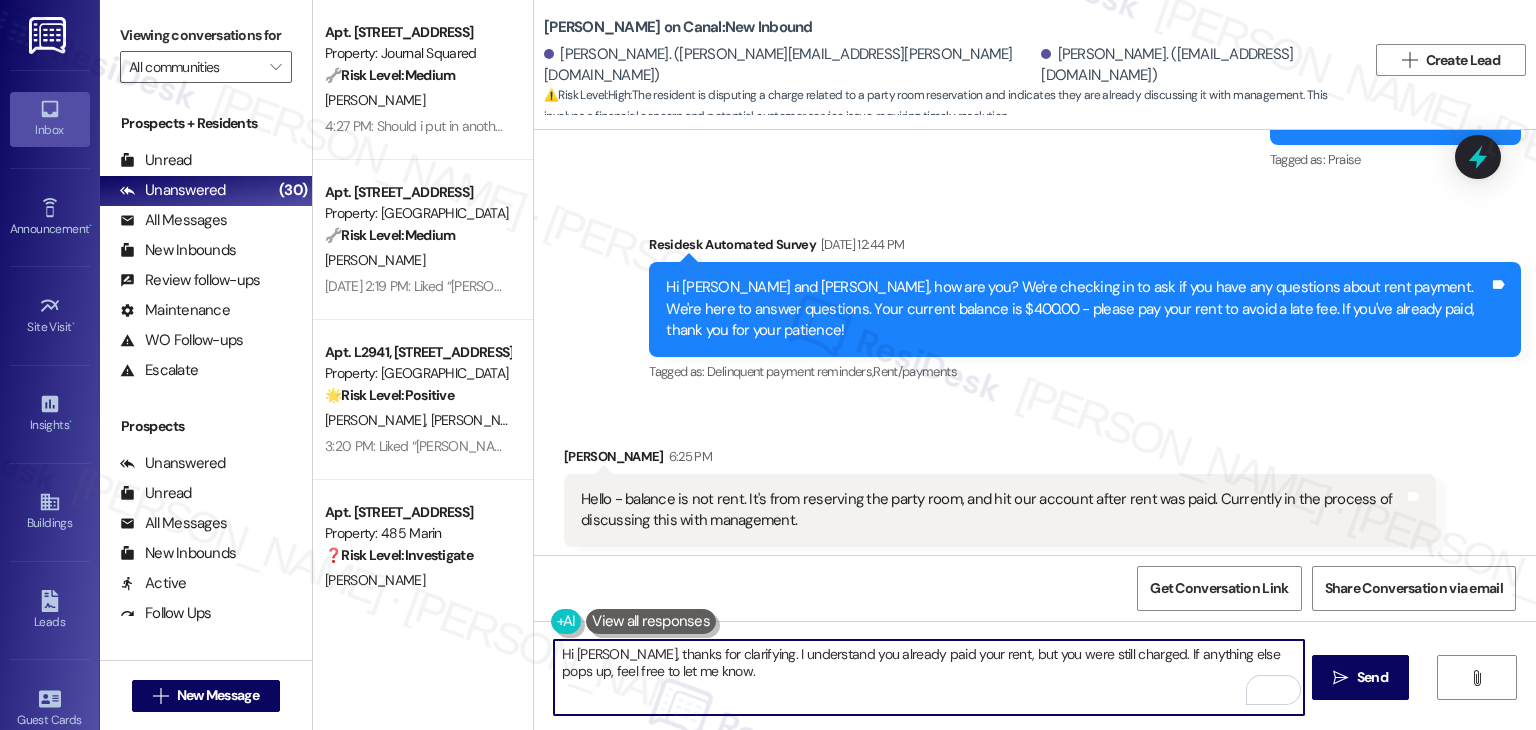 click on "Hi Reid, thanks for clarifying. I understand you already paid your rent, but you were still charged. If anything else pops up, feel free to let me know." at bounding box center (928, 677) 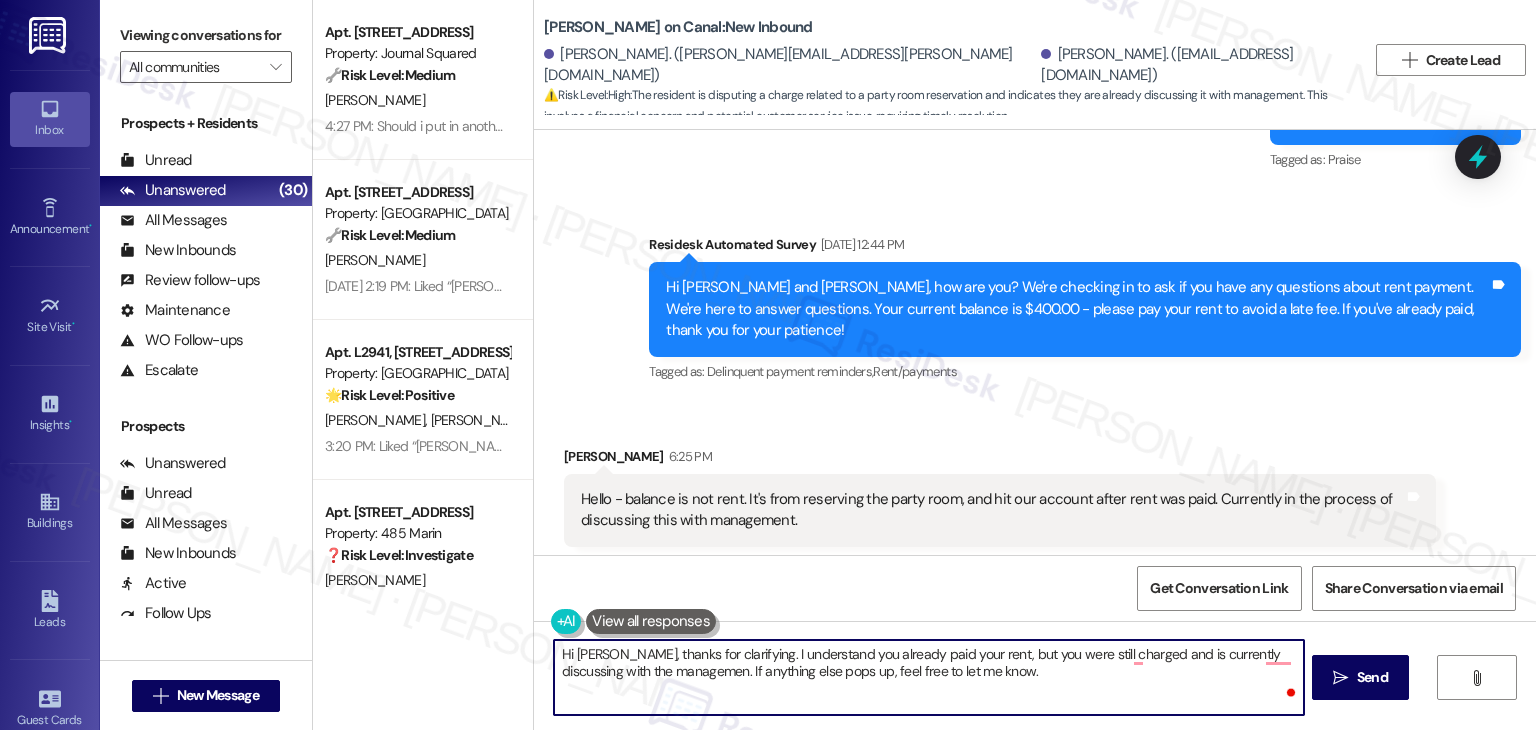type on "Hi Reid, thanks for clarifying. I understand you already paid your rent, but you were still charged and is currently discussing with the management. If anything else pops up, feel free to let me know." 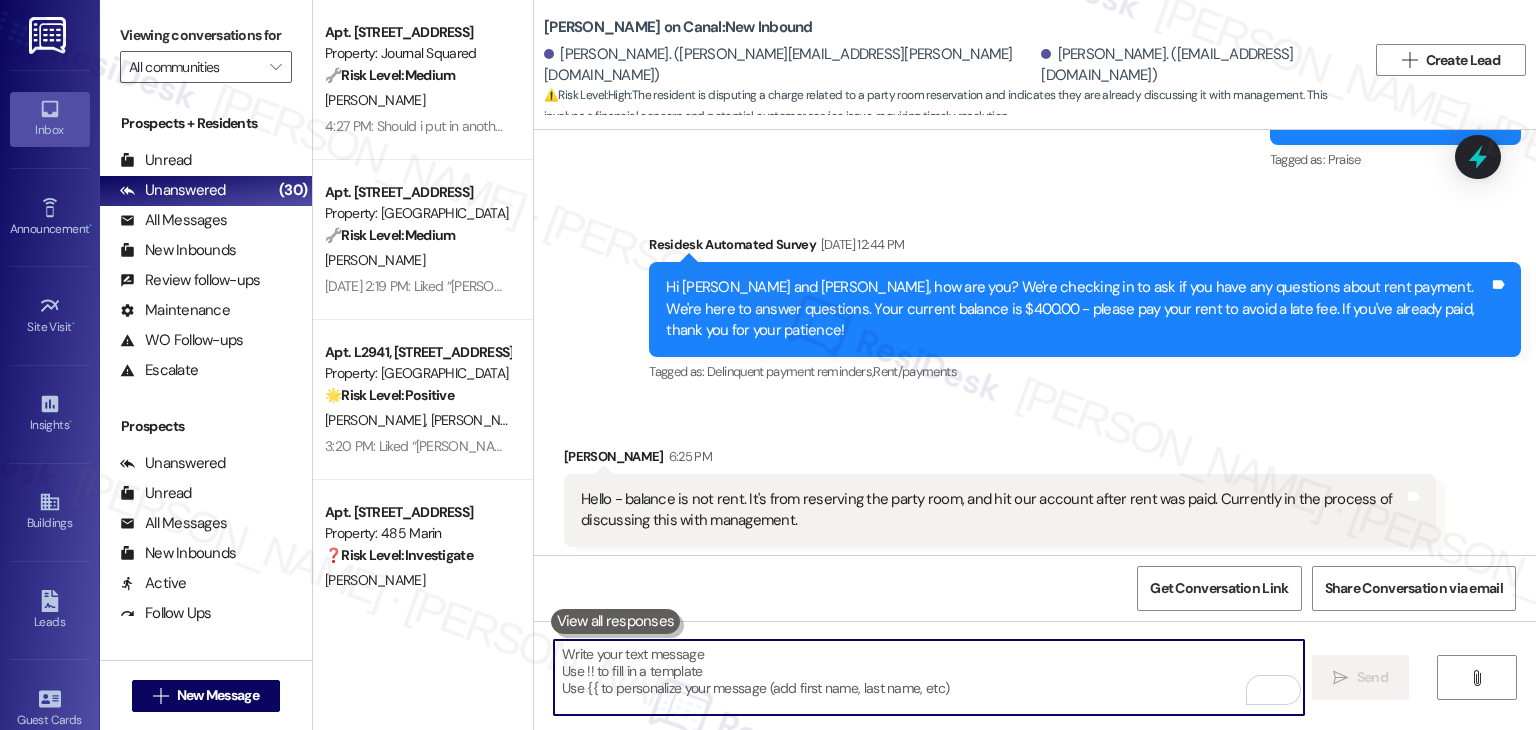 click at bounding box center [928, 677] 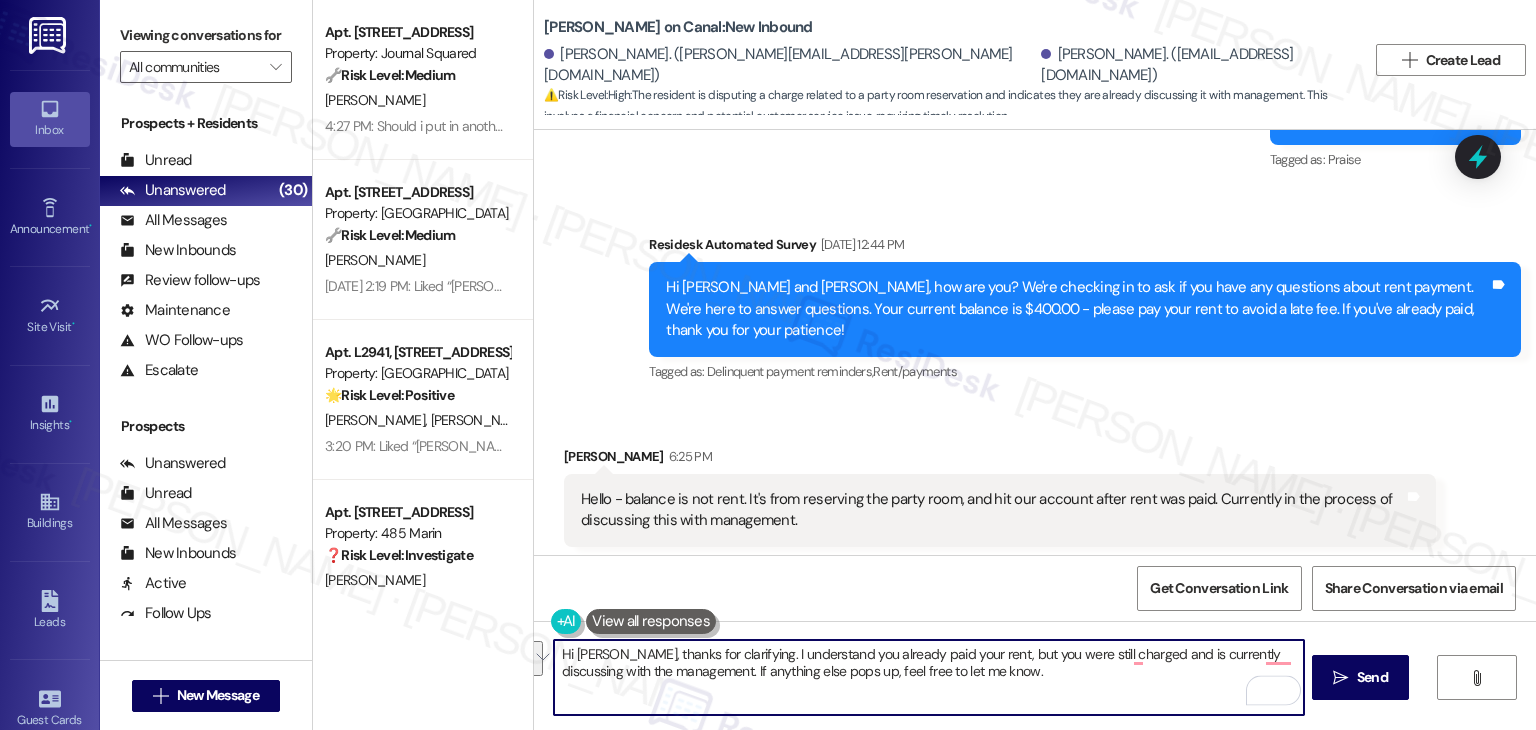 click on "Hi Reid, thanks for clarifying. I understand you already paid your rent, but you were still charged and is currently discussing with the management. If anything else pops up, feel free to let me know." at bounding box center [928, 677] 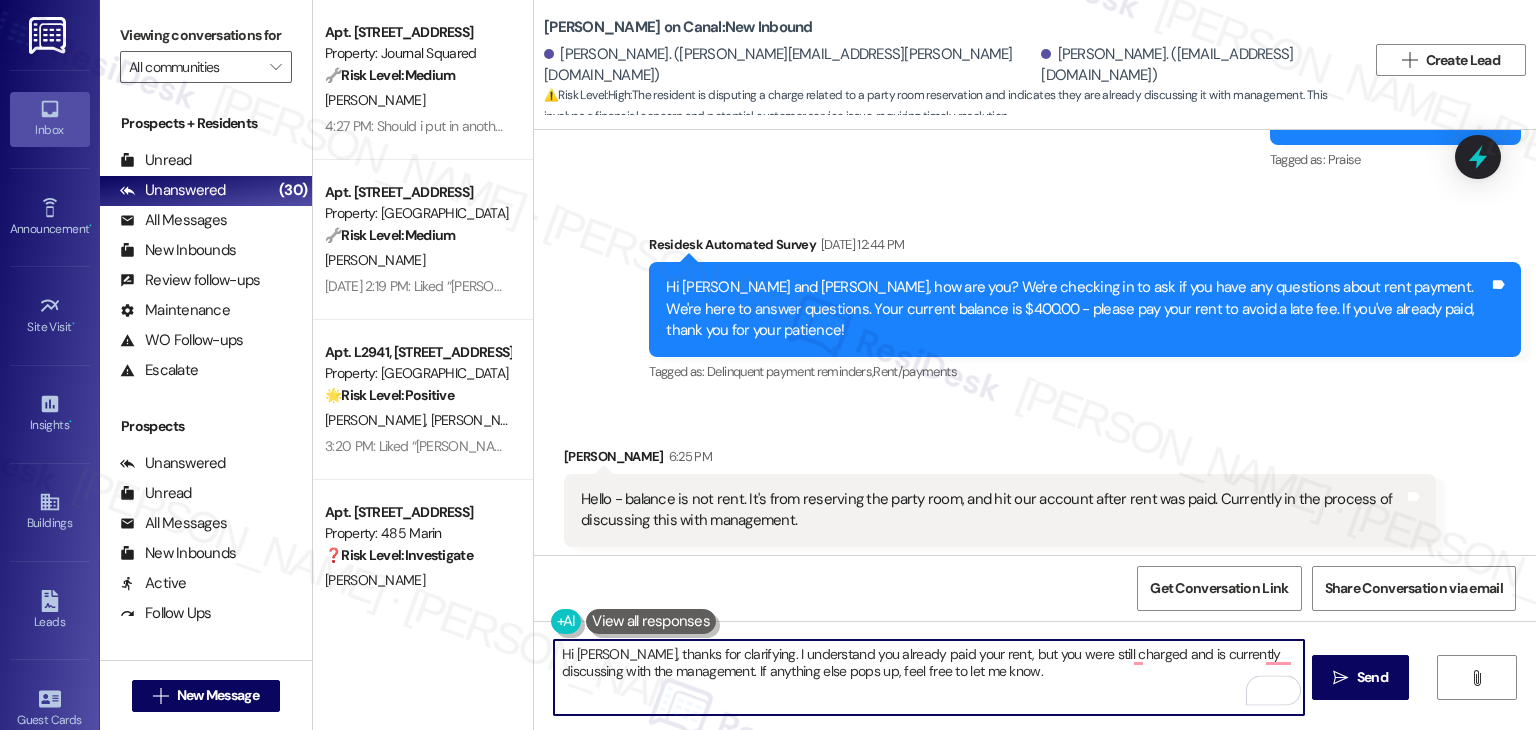 click on "Hi Reid, thanks for clarifying. I understand you already paid your rent, but you were still charged and is currently discussing with the management. If anything else pops up, feel free to let me know." at bounding box center (928, 677) 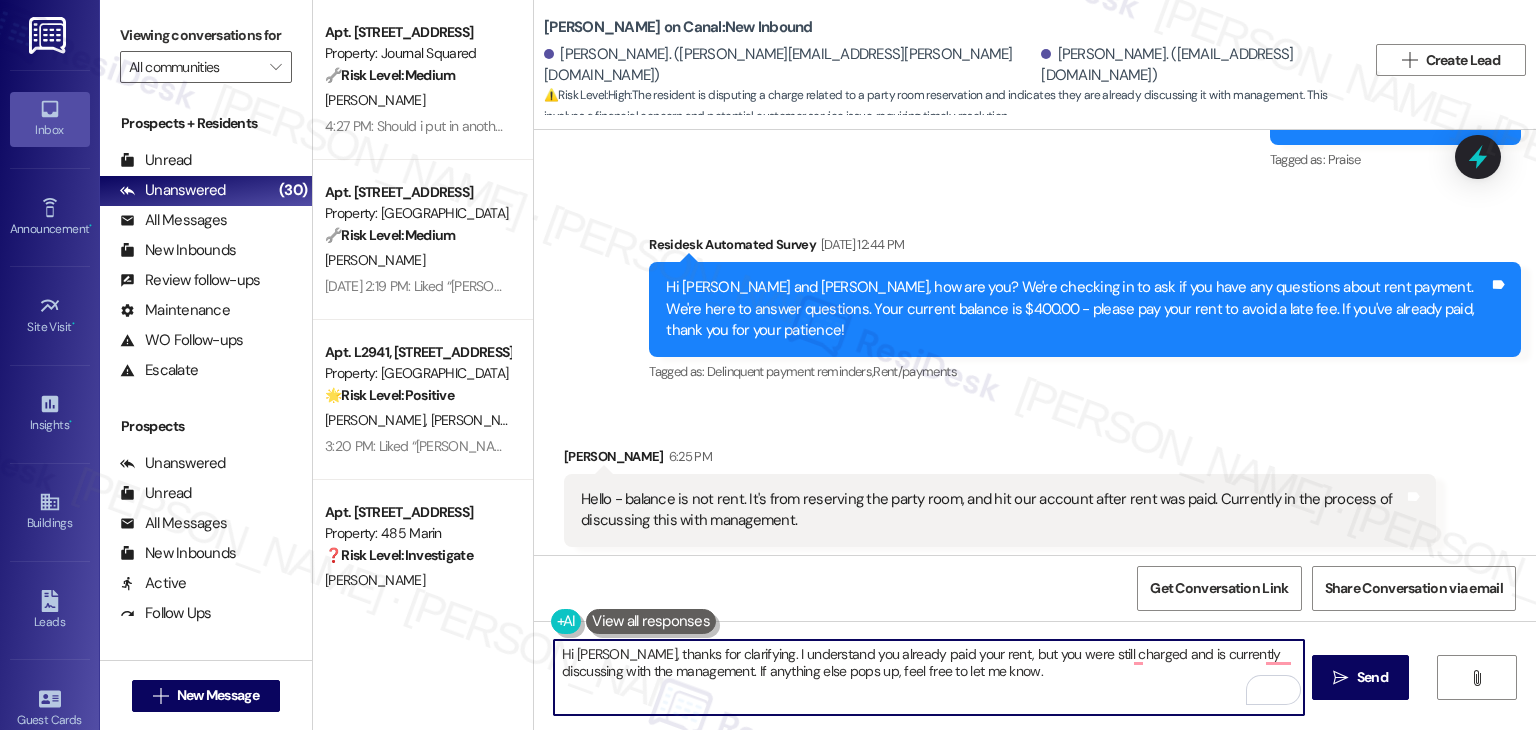 click on "Hi Reid, thanks for clarifying. I understand you already paid your rent, but you were still charged and is currently discussing with the management. If anything else pops up, feel free to let me know." at bounding box center [928, 677] 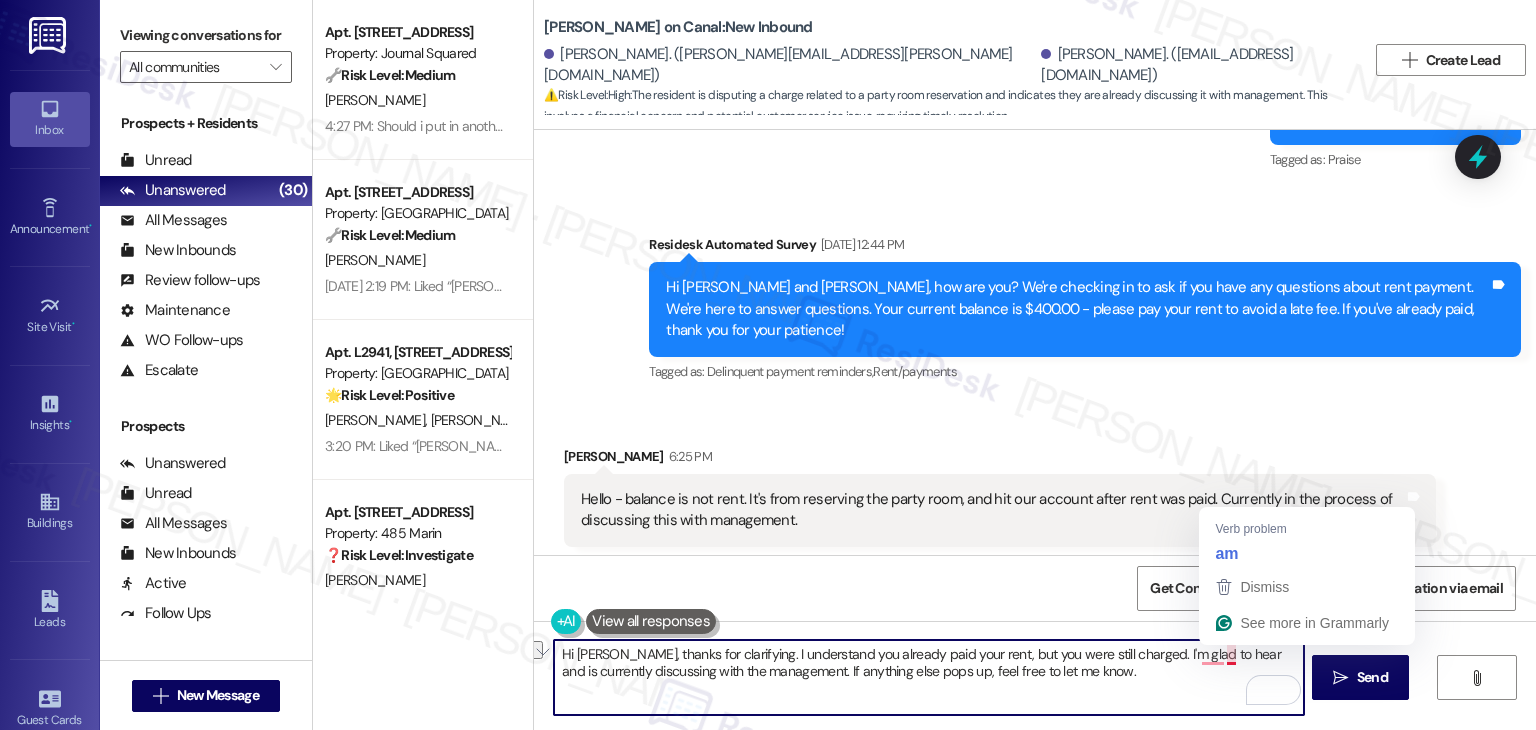 drag, startPoint x: 1190, startPoint y: 655, endPoint x: 1223, endPoint y: 653, distance: 33.06055 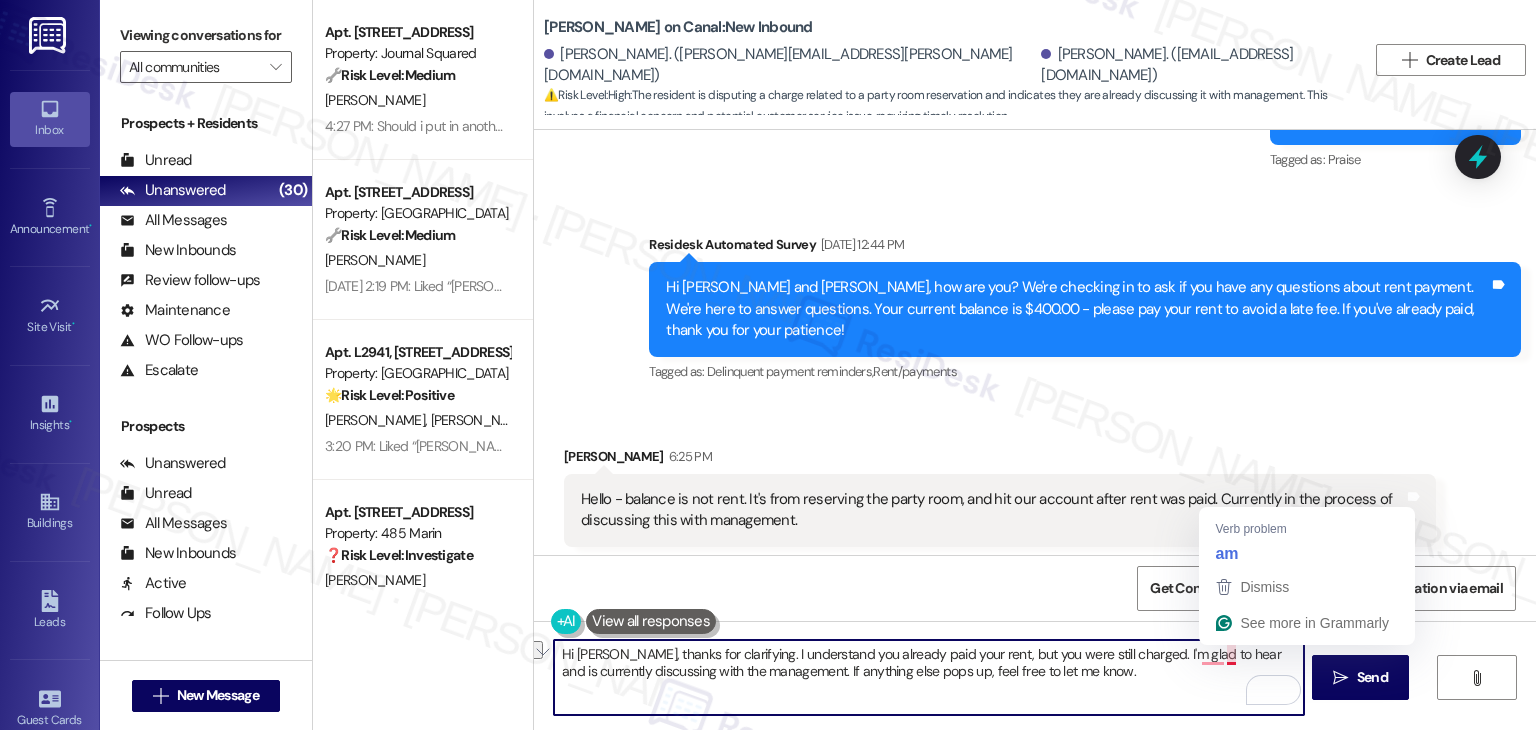 click on "Hi Reid, thanks for clarifying. I understand you already paid your rent, but you were still charged. I'm glad to hear and is currently discussing with the management. If anything else pops up, feel free to let me know." at bounding box center [928, 677] 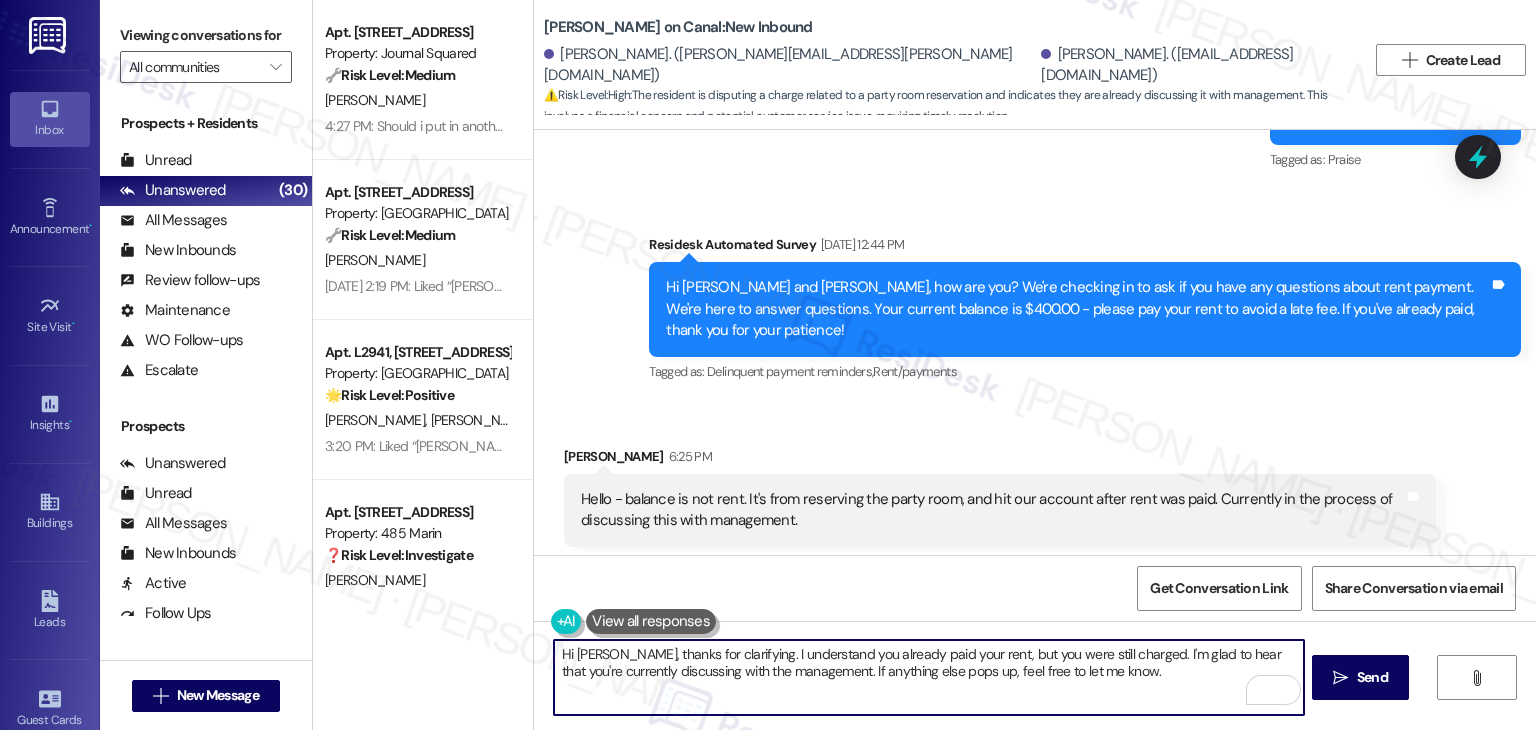 click on "Hi Reid, thanks for clarifying. I understand you already paid your rent, but you were still charged. I'm glad to hear that you're currently discussing with the management. If anything else pops up, feel free to let me know." at bounding box center [928, 677] 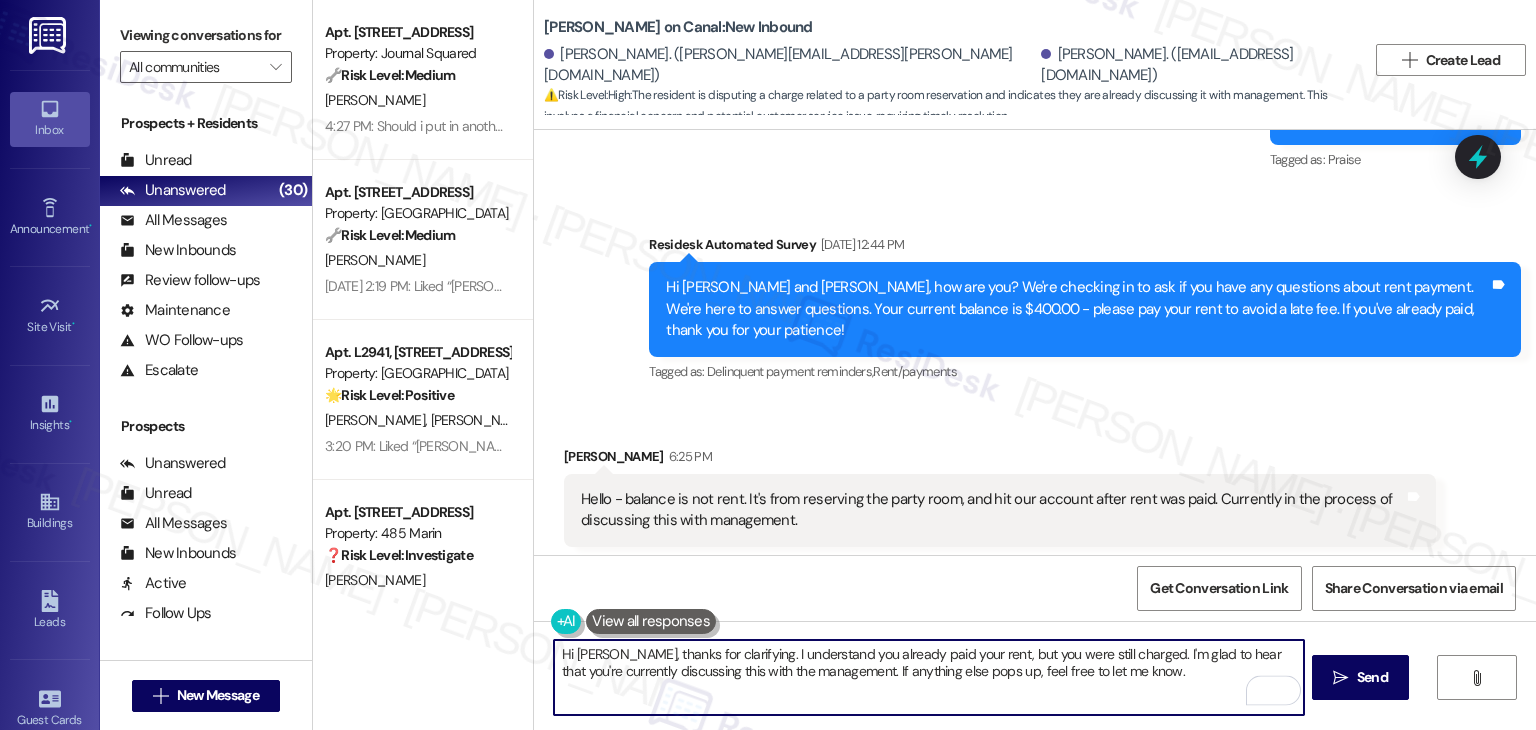 click on "Hi Reid, thanks for clarifying. I understand you already paid your rent, but you were still charged. I'm glad to hear that you're currently discussing this with the management. If anything else pops up, feel free to let me know." at bounding box center (928, 677) 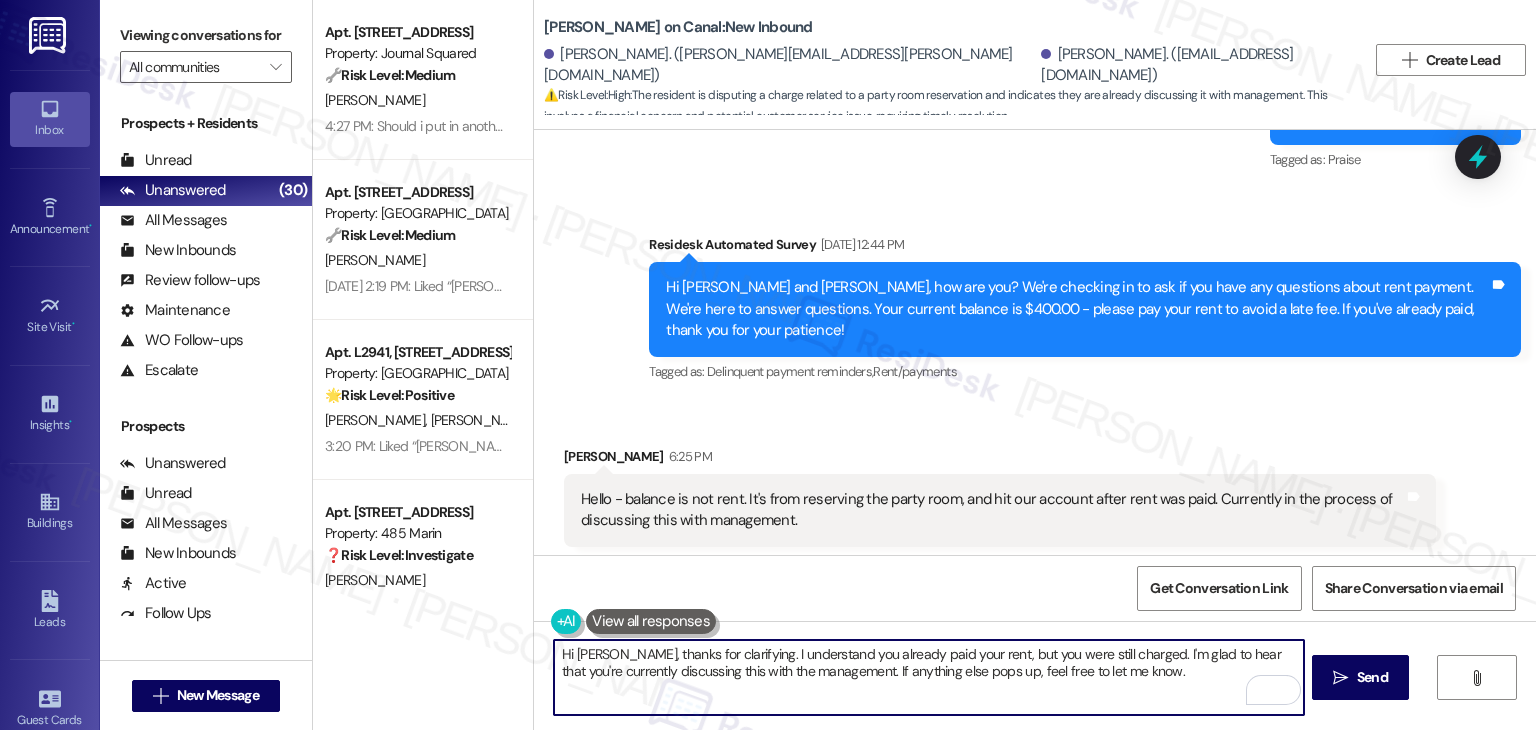 click on "Hi Reid, thanks for clarifying. I understand you already paid your rent, but you were still charged. I'm glad to hear that you're currently discussing this with the management. If anything else pops up, feel free to let me know." at bounding box center [928, 677] 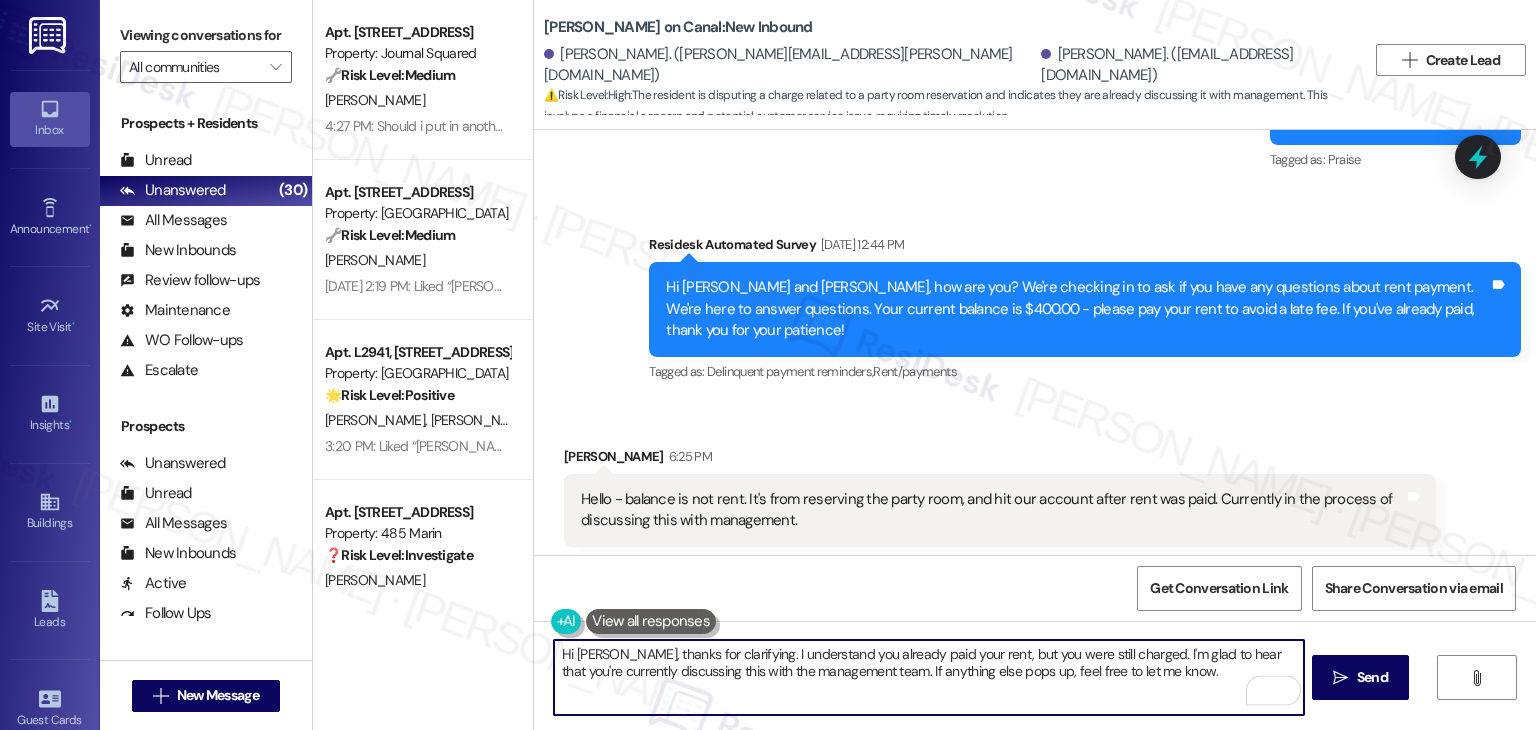 type on "Hi Reid, thanks for clarifying. I understand you already paid your rent, but you were still charged. I'm glad to hear that you're currently discussing this with the management team. If anything else pops up, feel free to let me know." 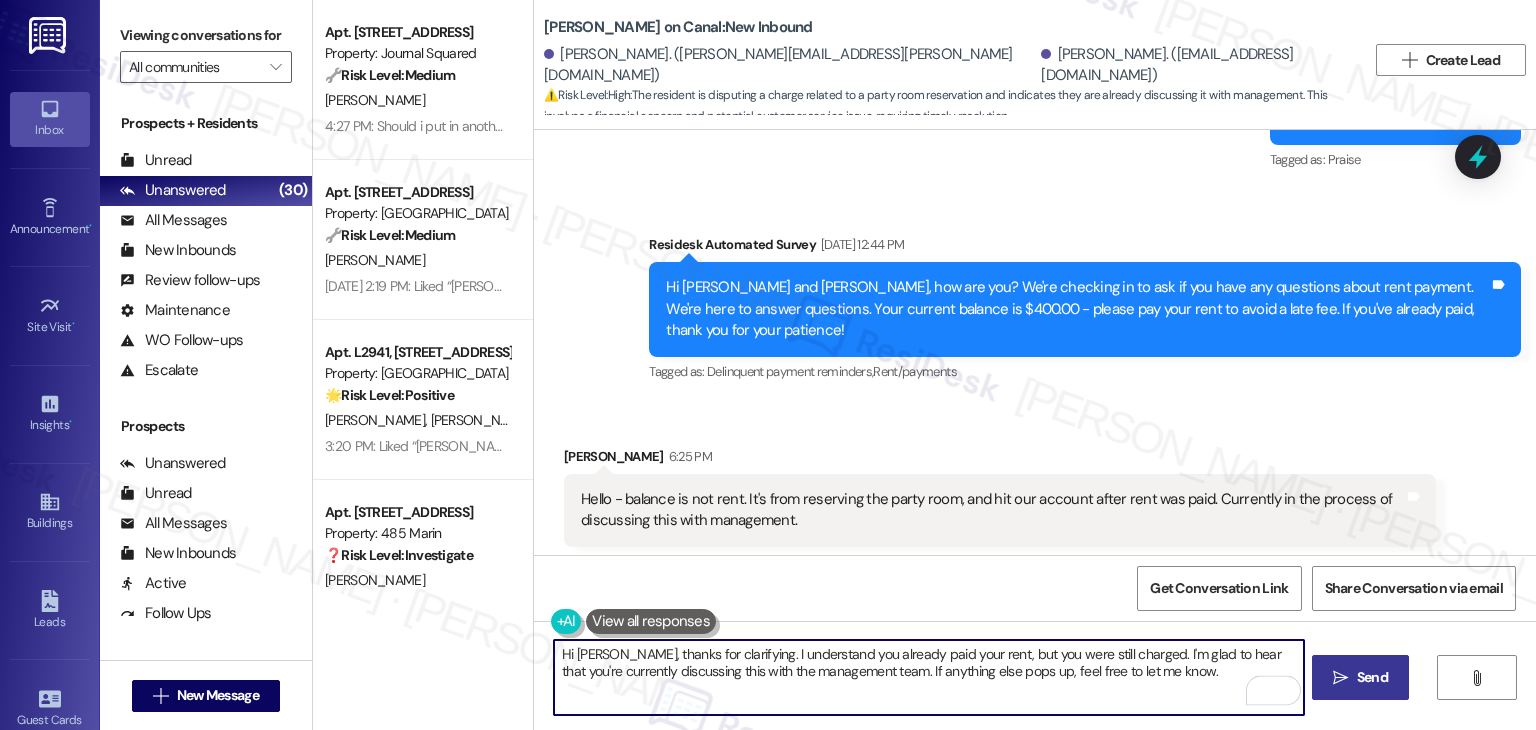 click on "Send" at bounding box center [1372, 677] 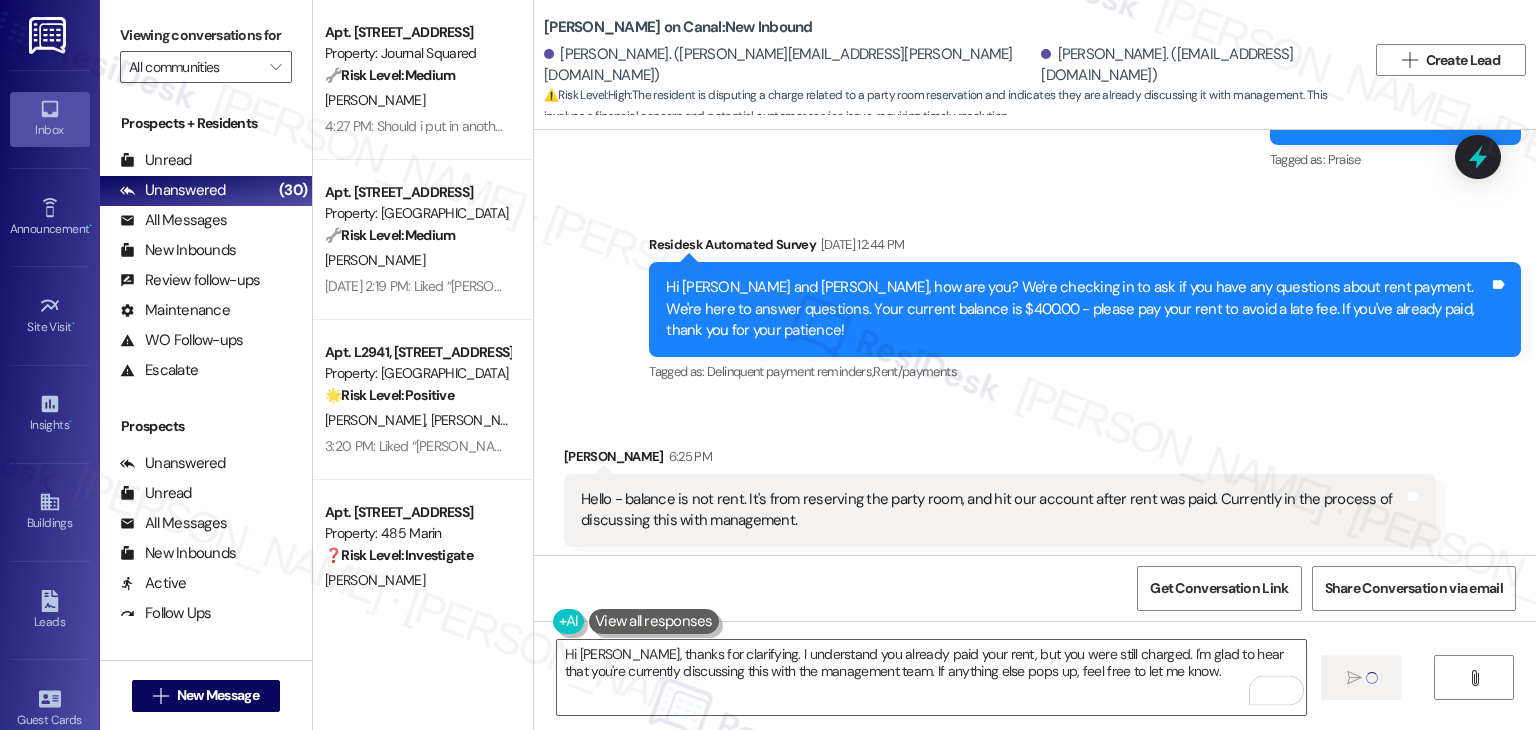 type 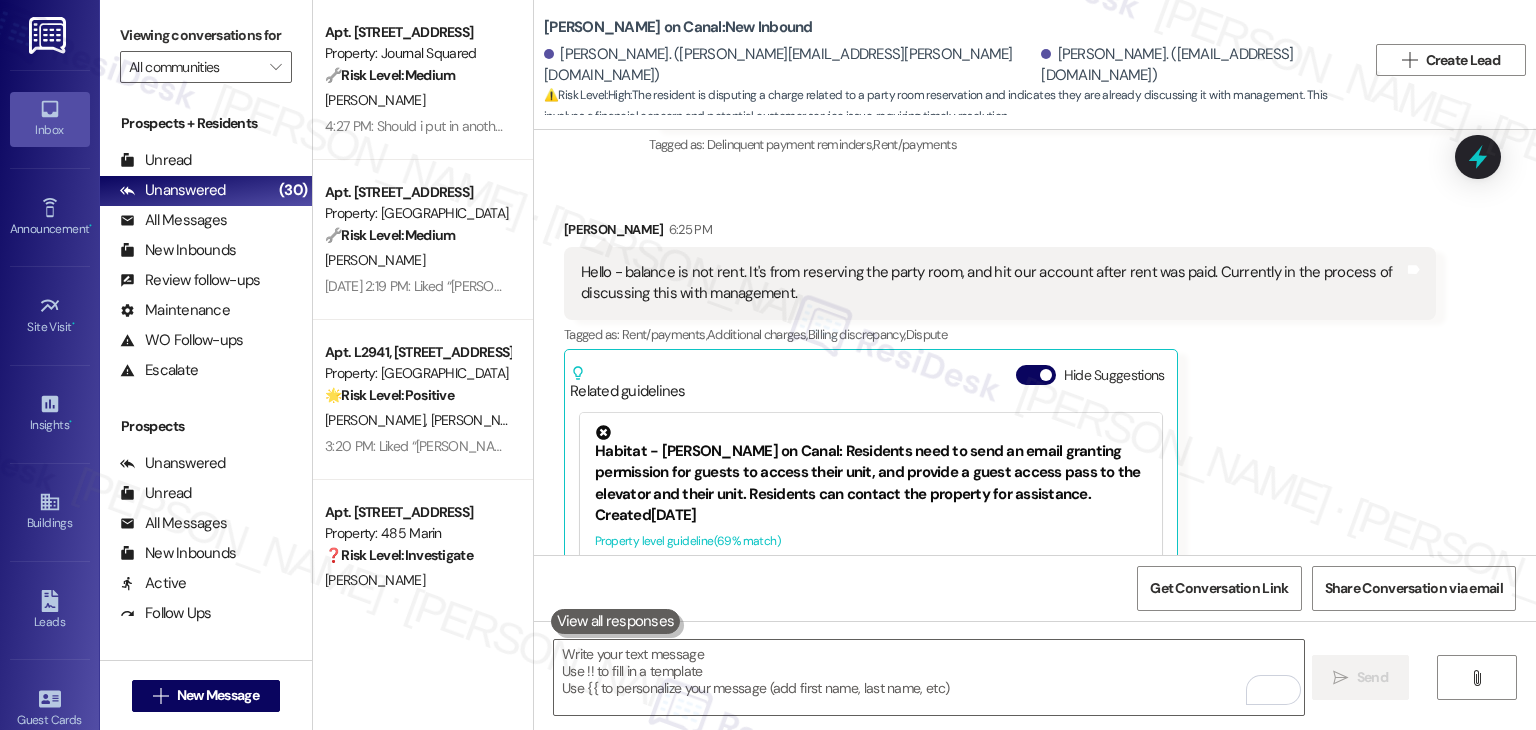 scroll, scrollTop: 8373, scrollLeft: 0, axis: vertical 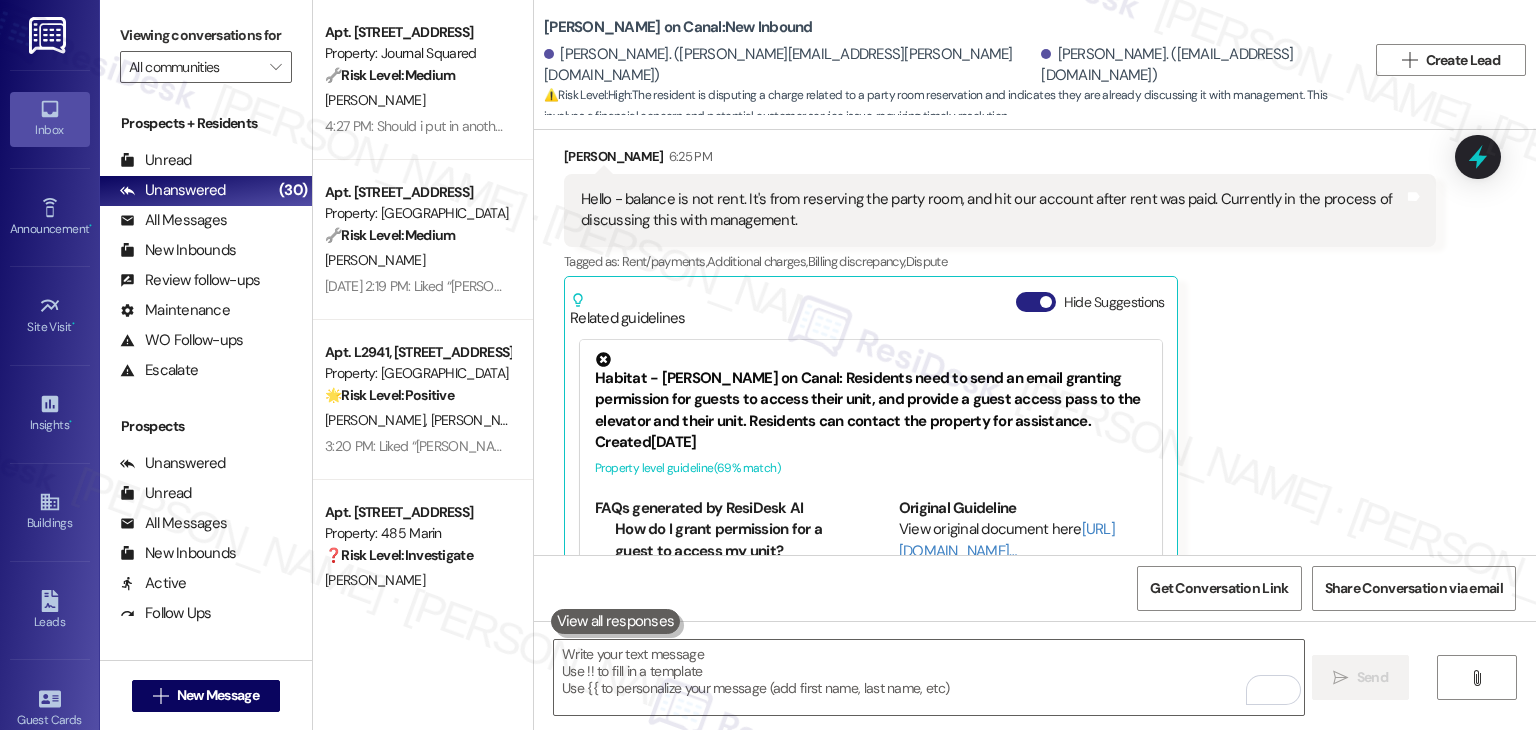 click on "Hide Suggestions" at bounding box center (1036, 302) 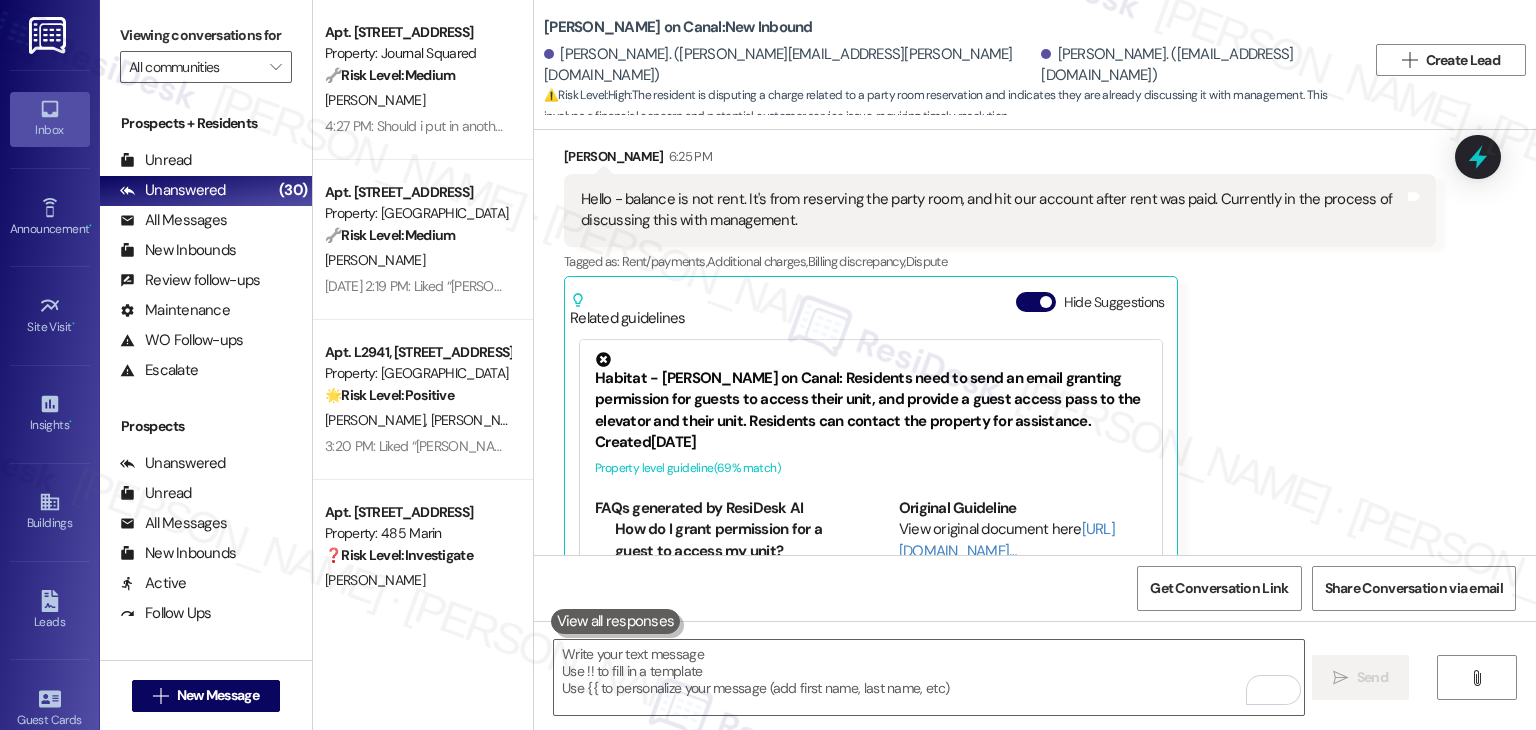 scroll, scrollTop: 8081, scrollLeft: 0, axis: vertical 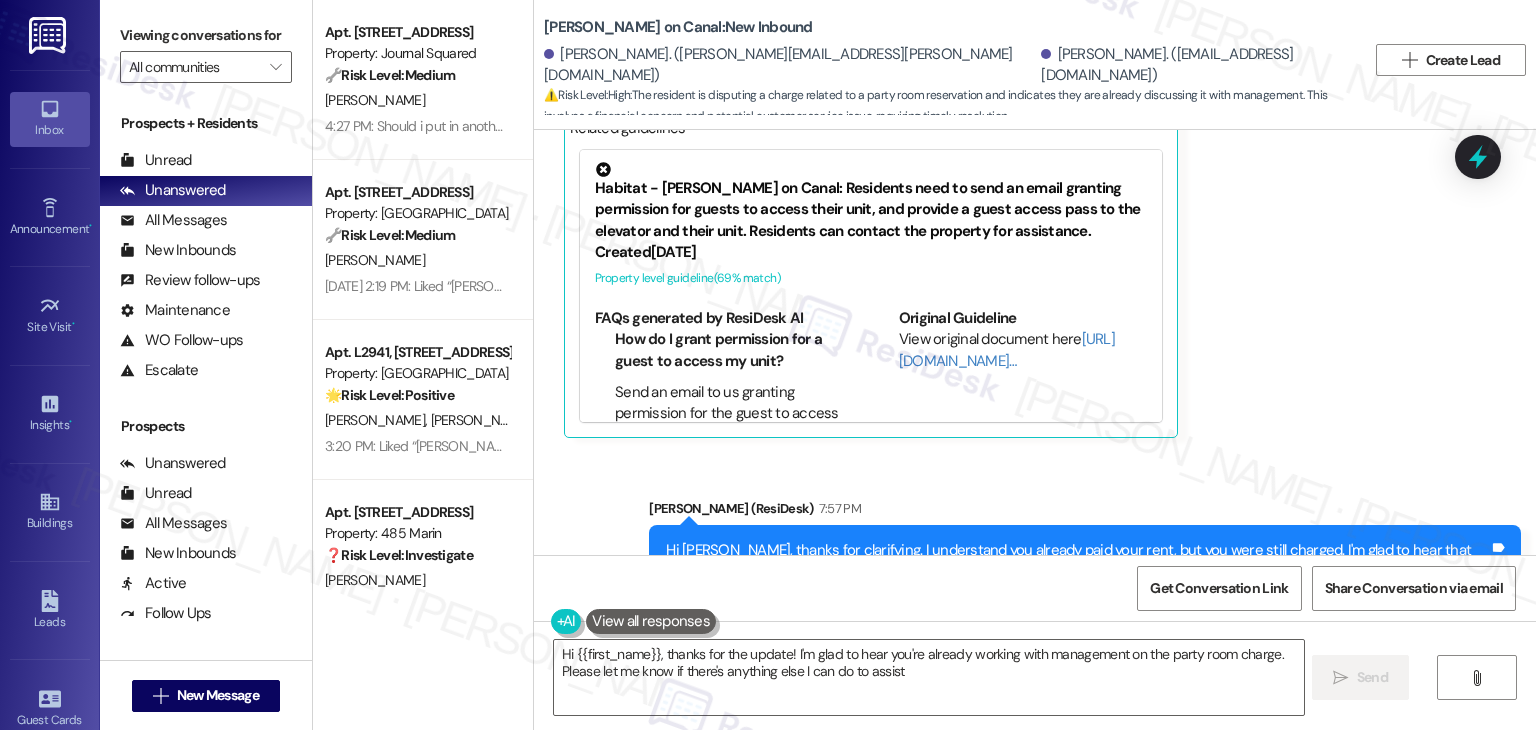 type on "Hi {{first_name}}, thanks for the update! I'm glad to hear you're already working with management on the party room charge. Please let me know if there's anything else I can do to assist!" 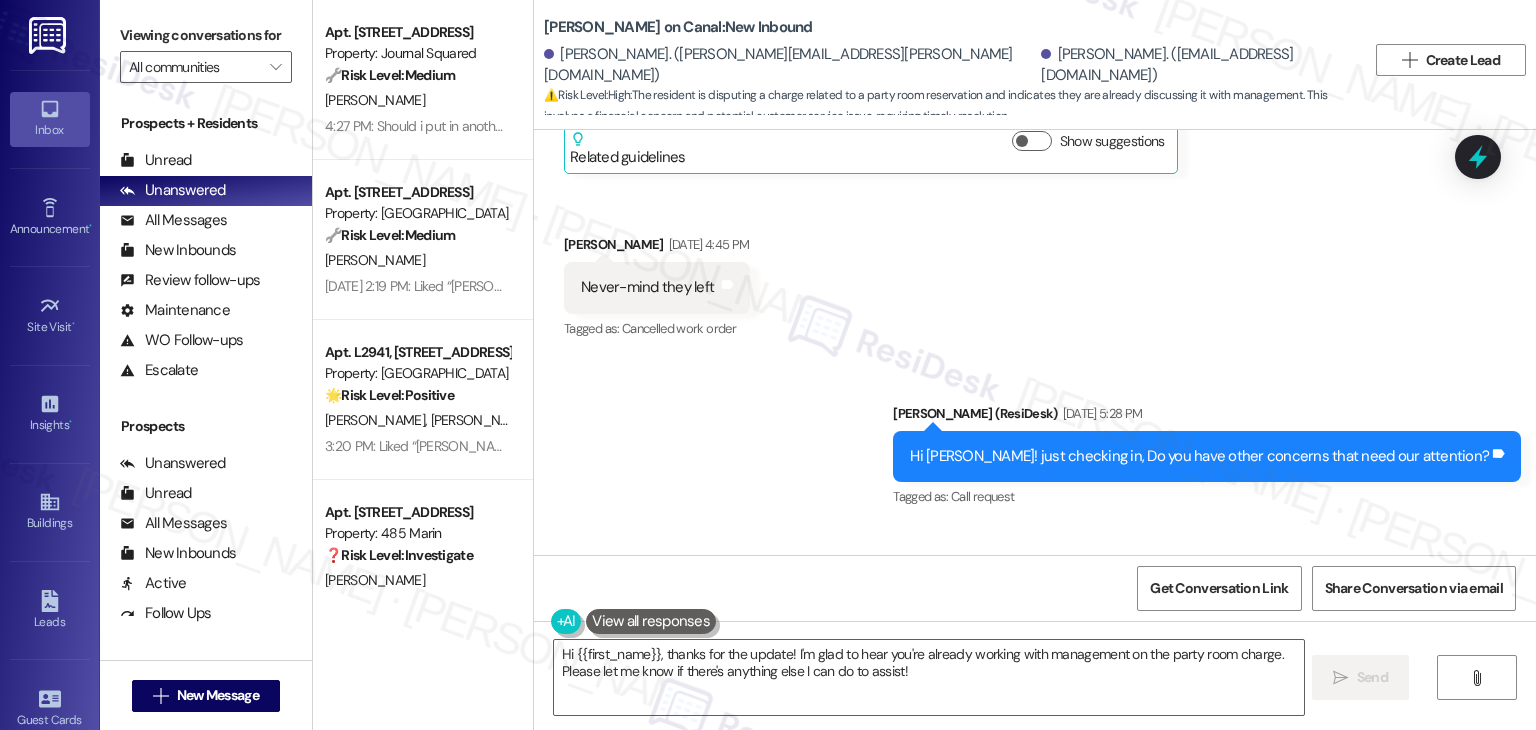 scroll, scrollTop: 7264, scrollLeft: 0, axis: vertical 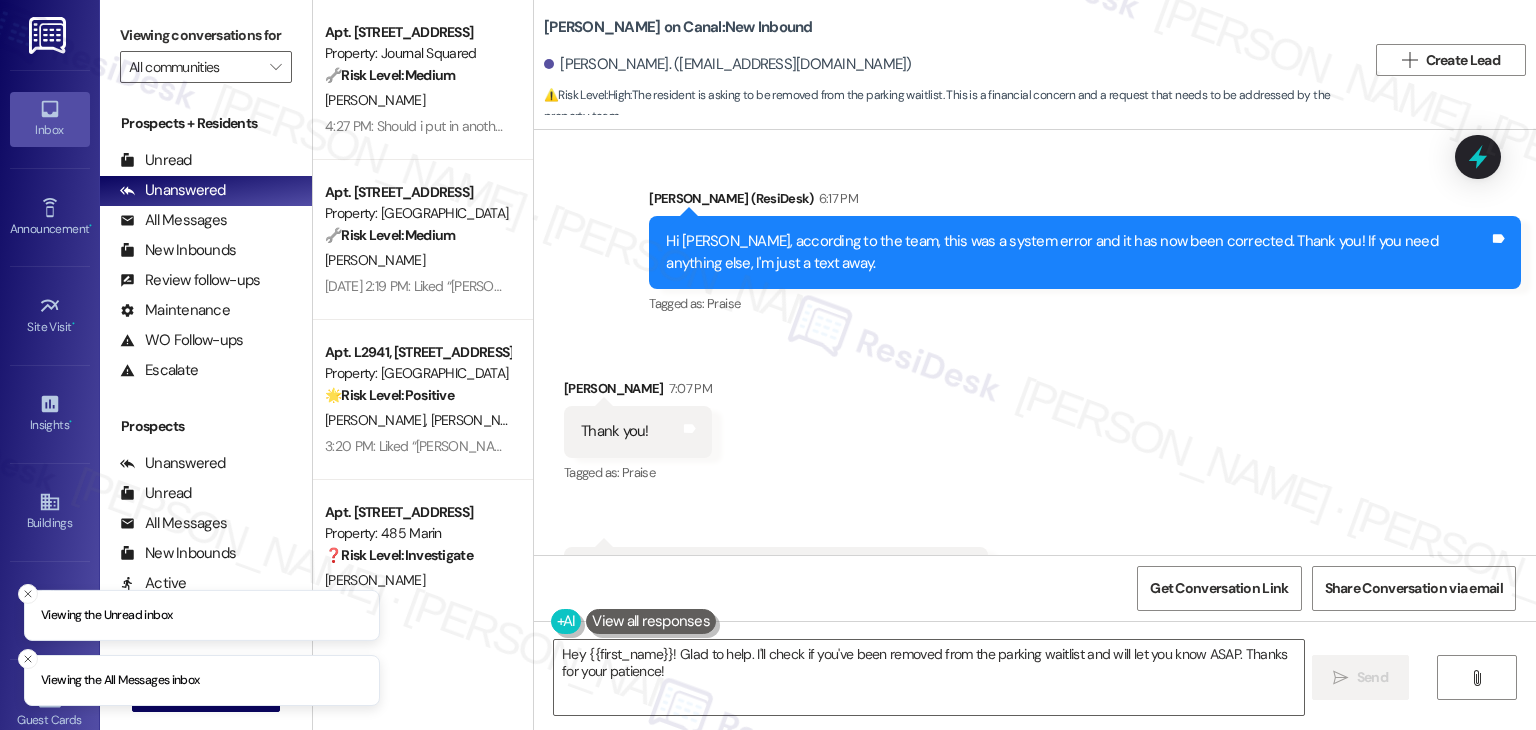click on "Thank you!" at bounding box center (615, 431) 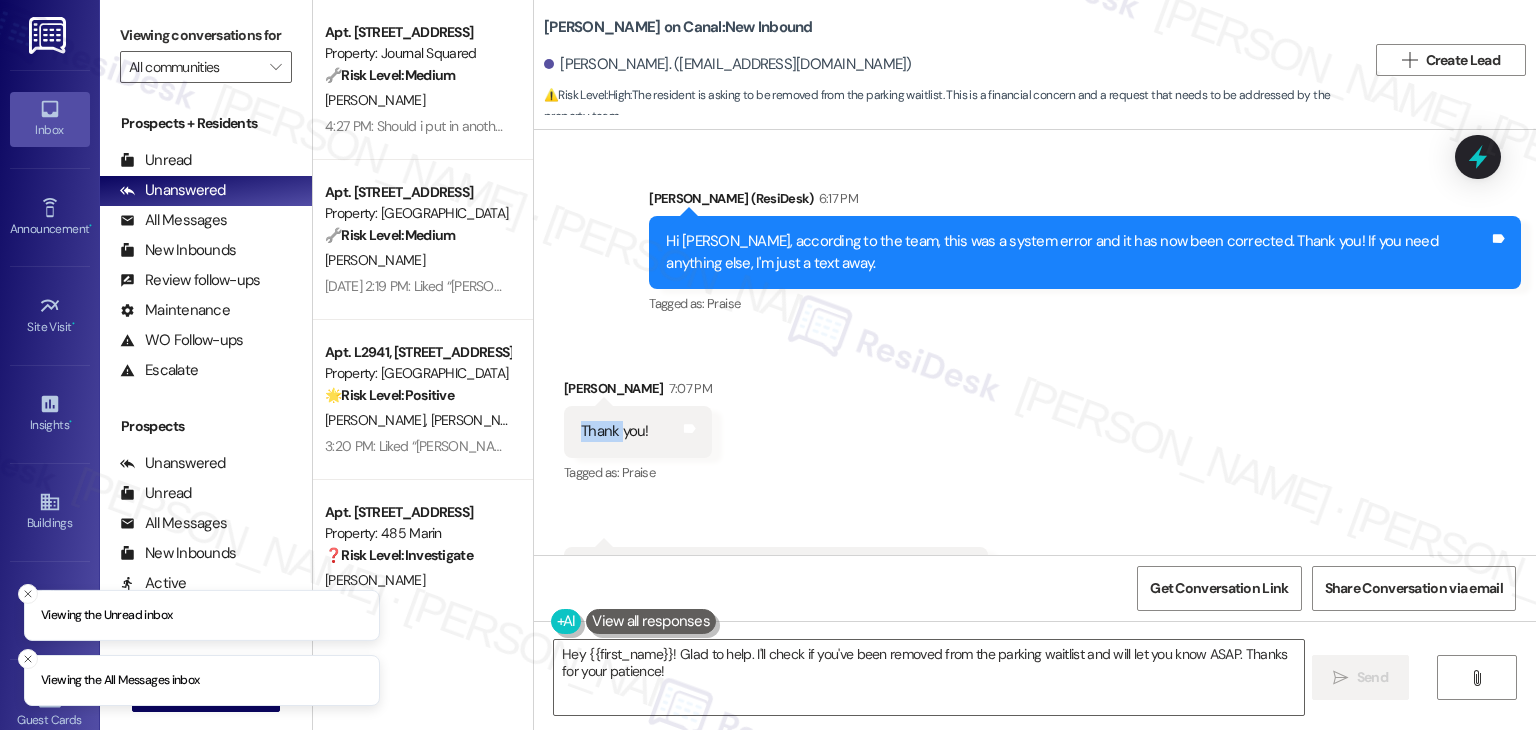 click on "Thank you!" at bounding box center [615, 431] 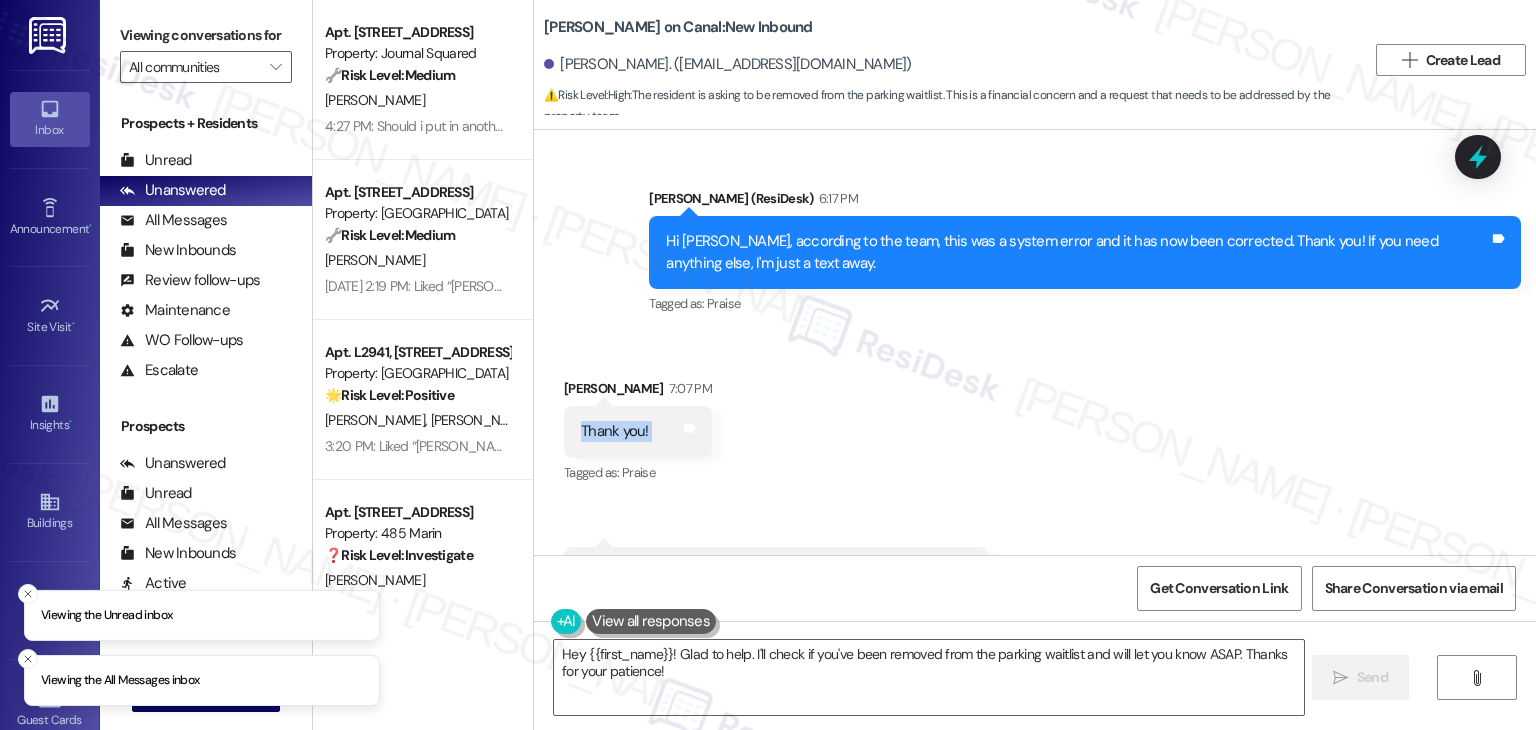 click on "Thank you!" at bounding box center (615, 431) 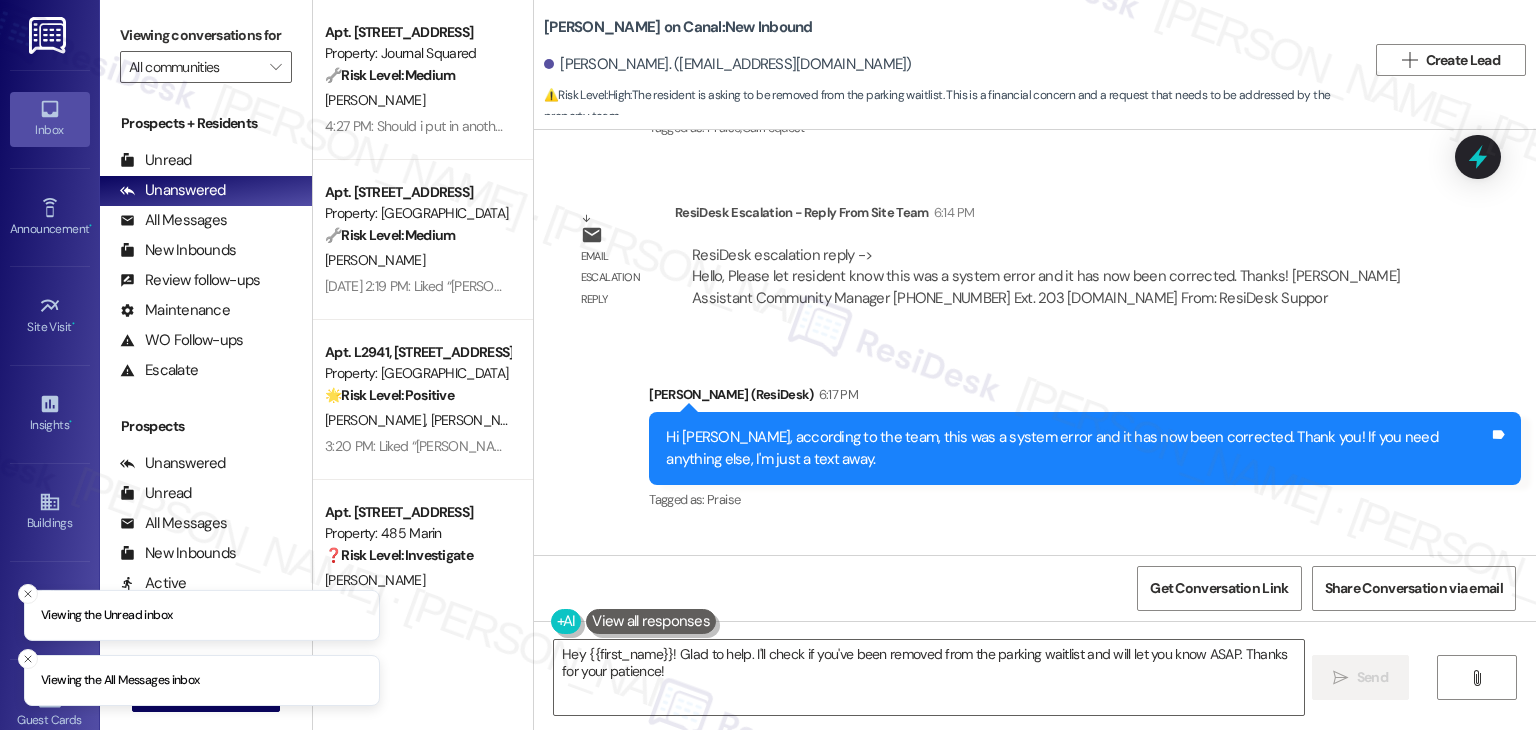 scroll, scrollTop: 5672, scrollLeft: 0, axis: vertical 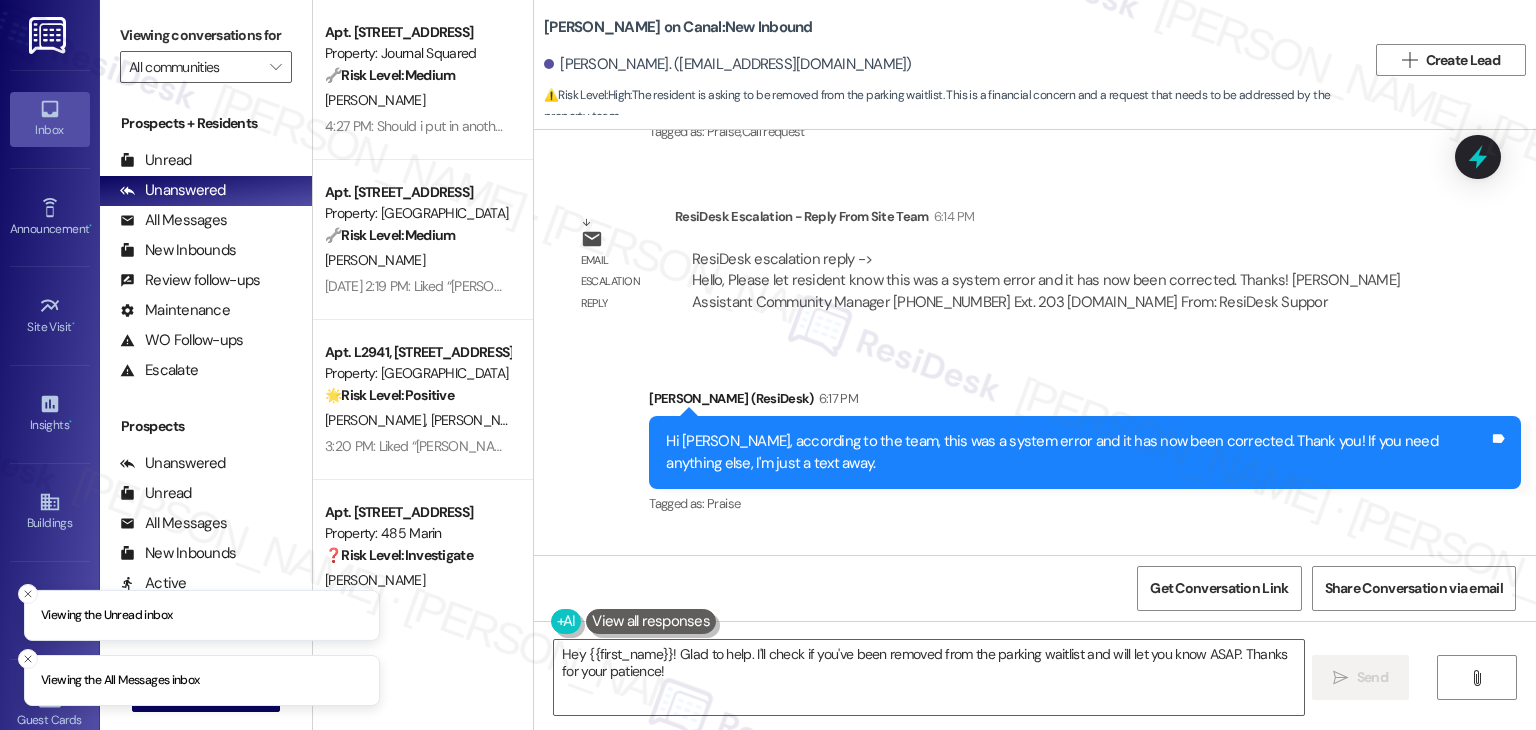 click on "Hi [PERSON_NAME], according to the team, this was a system error and it has now been corrected. Thank you! If you need anything else, I'm just a text away." at bounding box center (1077, 452) 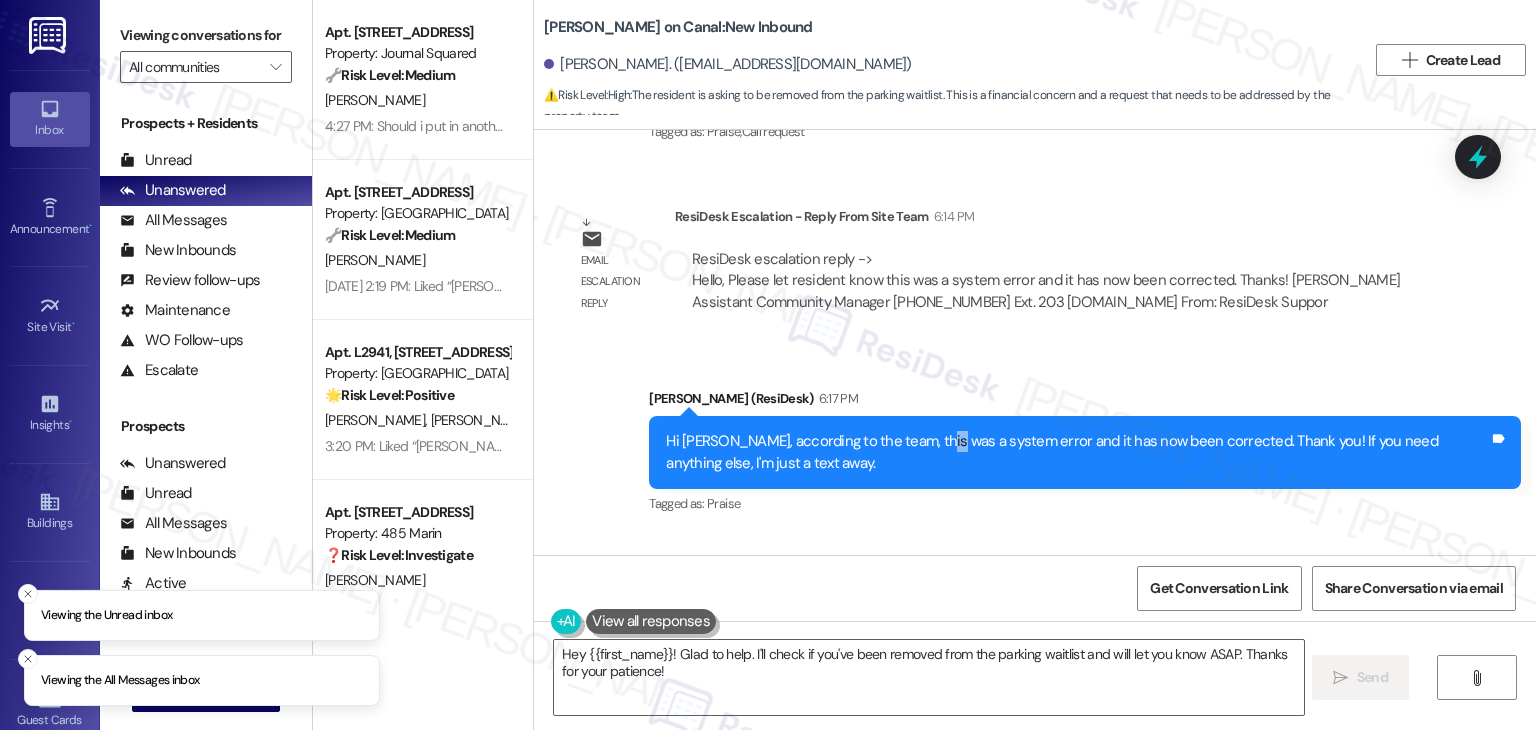 click on "Hi [PERSON_NAME], according to the team, this was a system error and it has now been corrected. Thank you! If you need anything else, I'm just a text away." at bounding box center [1077, 452] 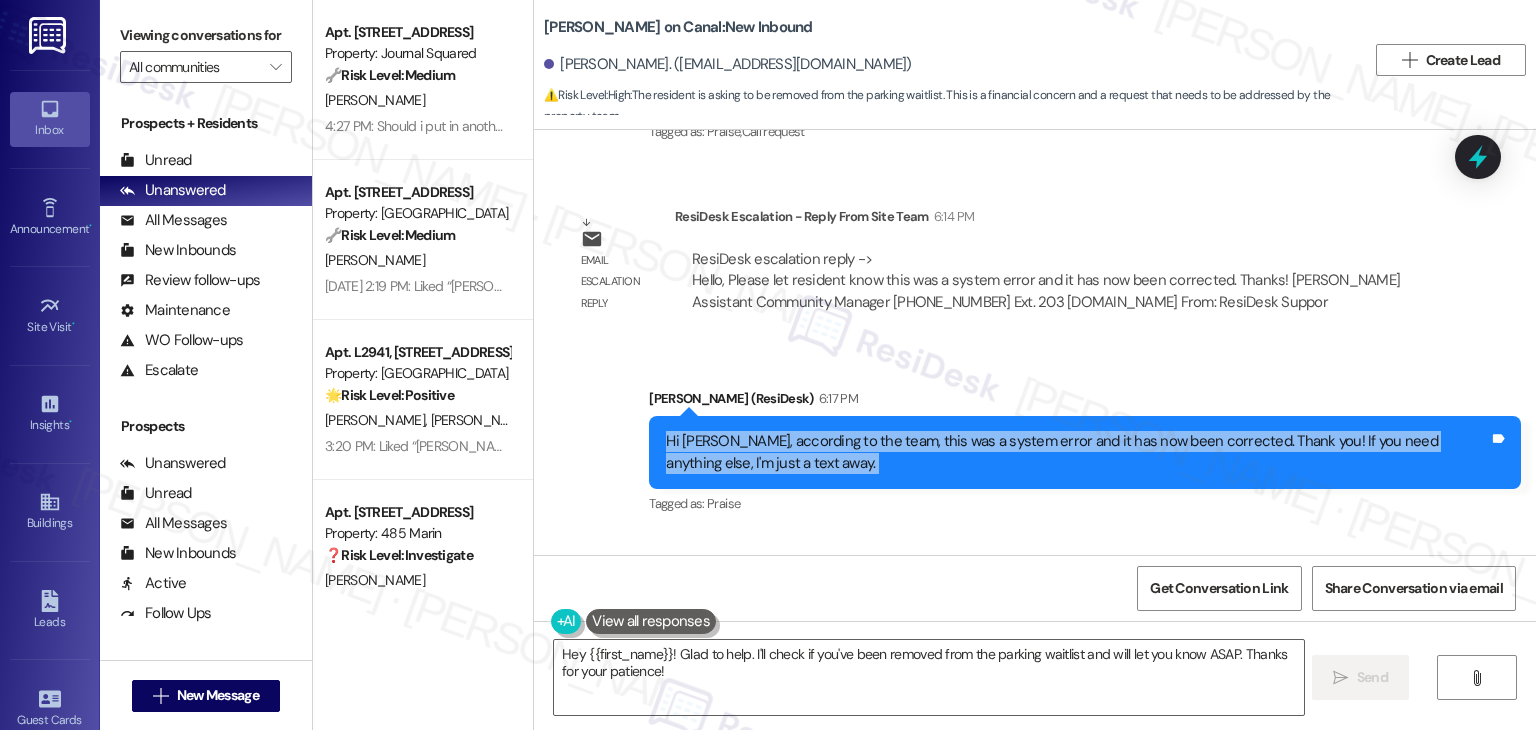 click on "Hi Andrew, according to the team, this was a system error and it has now been corrected. Thank you! If you need anything else, I'm just a text away." at bounding box center [1077, 452] 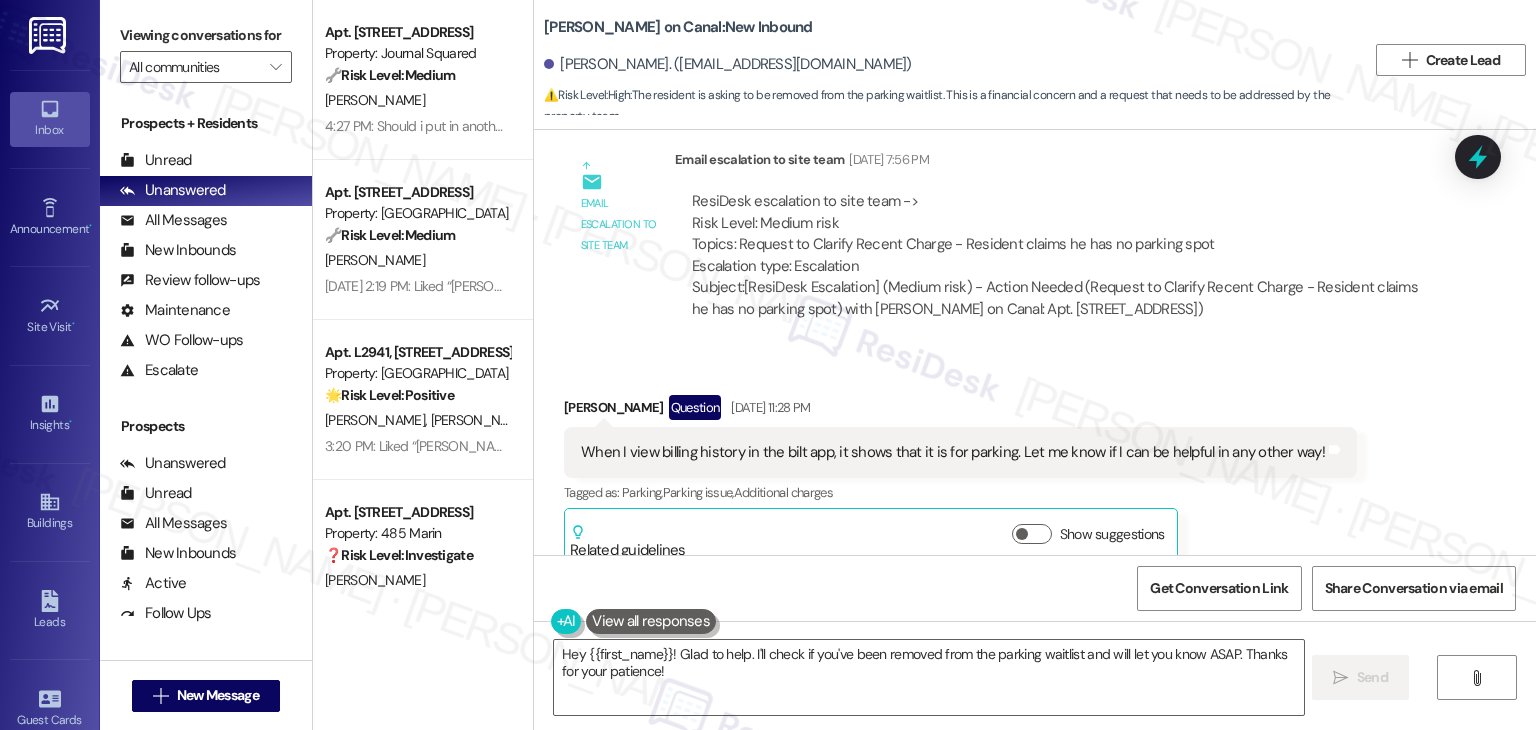 scroll, scrollTop: 3972, scrollLeft: 0, axis: vertical 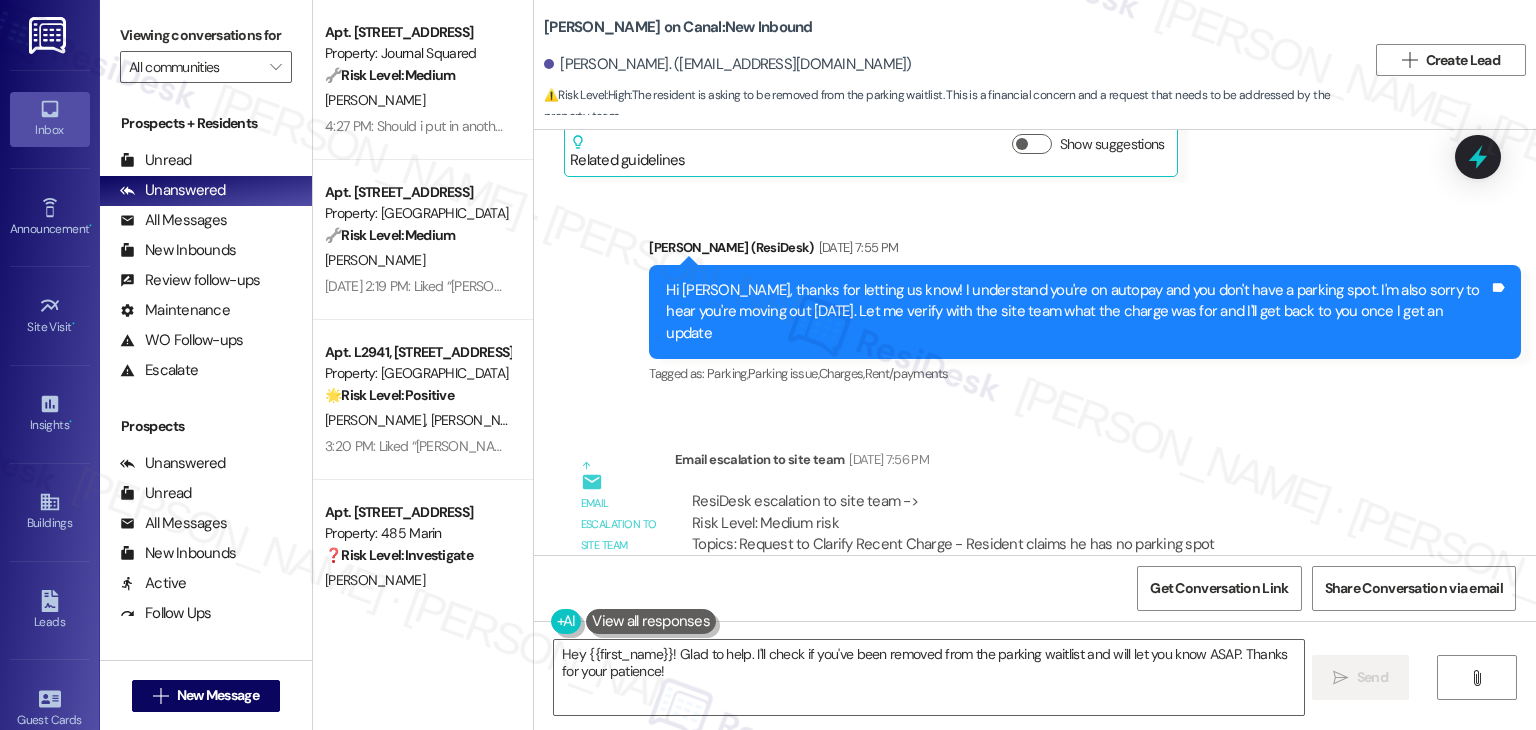 click on "ResiDesk escalation to site team ->
Risk Level: Medium risk
Topics: Request to Clarify Recent Charge - Resident claims he has no parking spot
Escalation type: Escalation" at bounding box center [1055, 534] 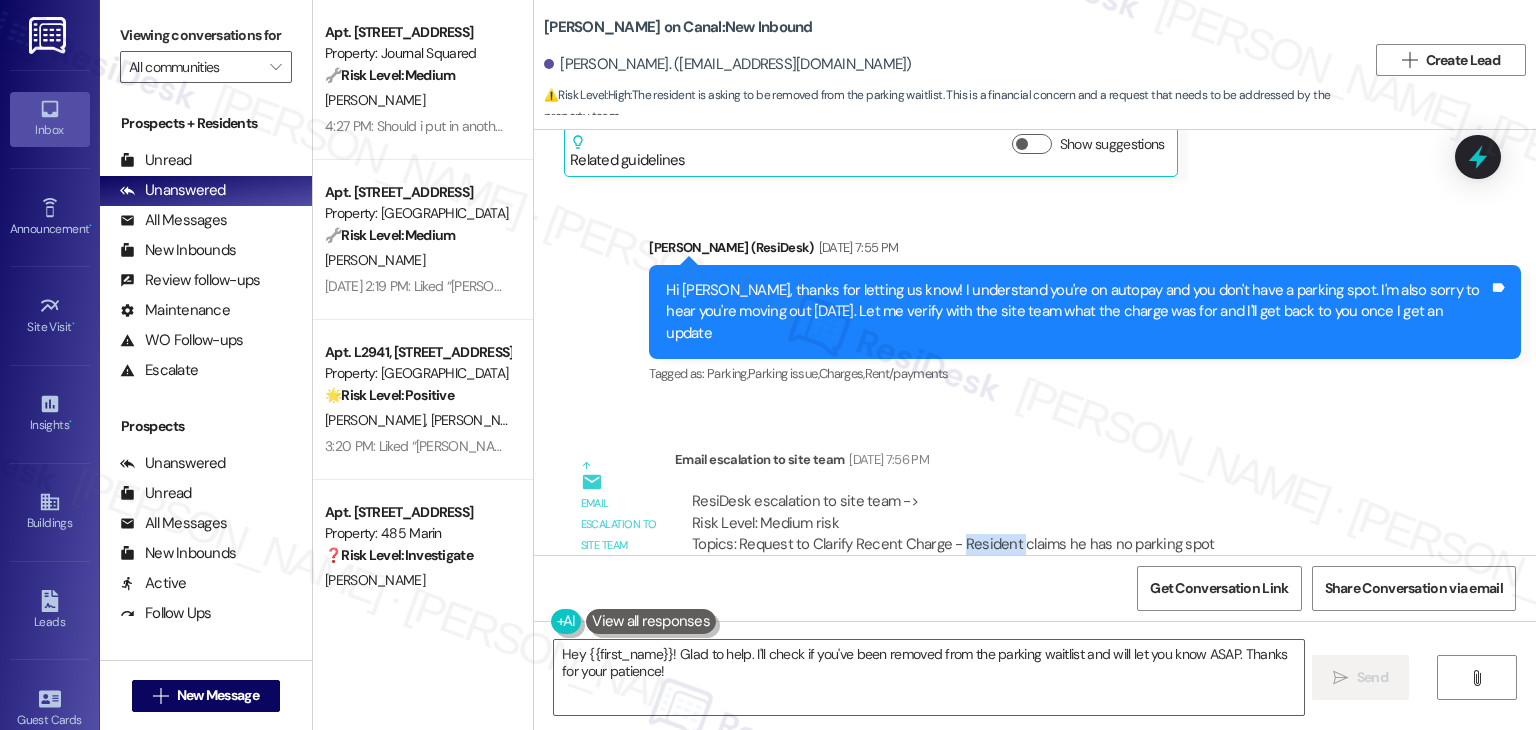 click on "ResiDesk escalation to site team ->
Risk Level: Medium risk
Topics: Request to Clarify Recent Charge - Resident claims he has no parking spot
Escalation type: Escalation" at bounding box center [1055, 534] 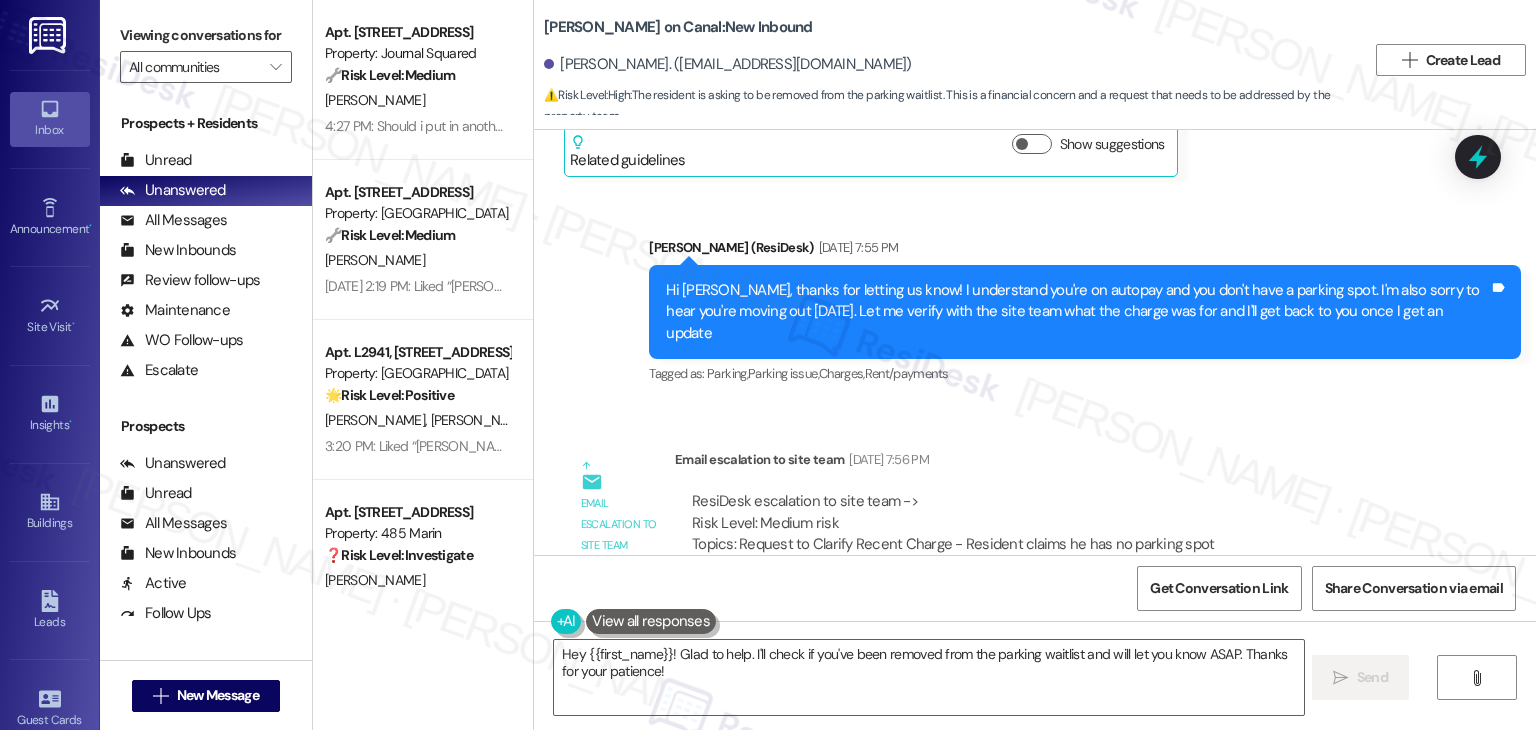 click on "ResiDesk escalation to site team ->
Risk Level: Medium risk
Topics: Request to Clarify Recent Charge - Resident claims he has no parking spot
Escalation type: Escalation" at bounding box center [1055, 534] 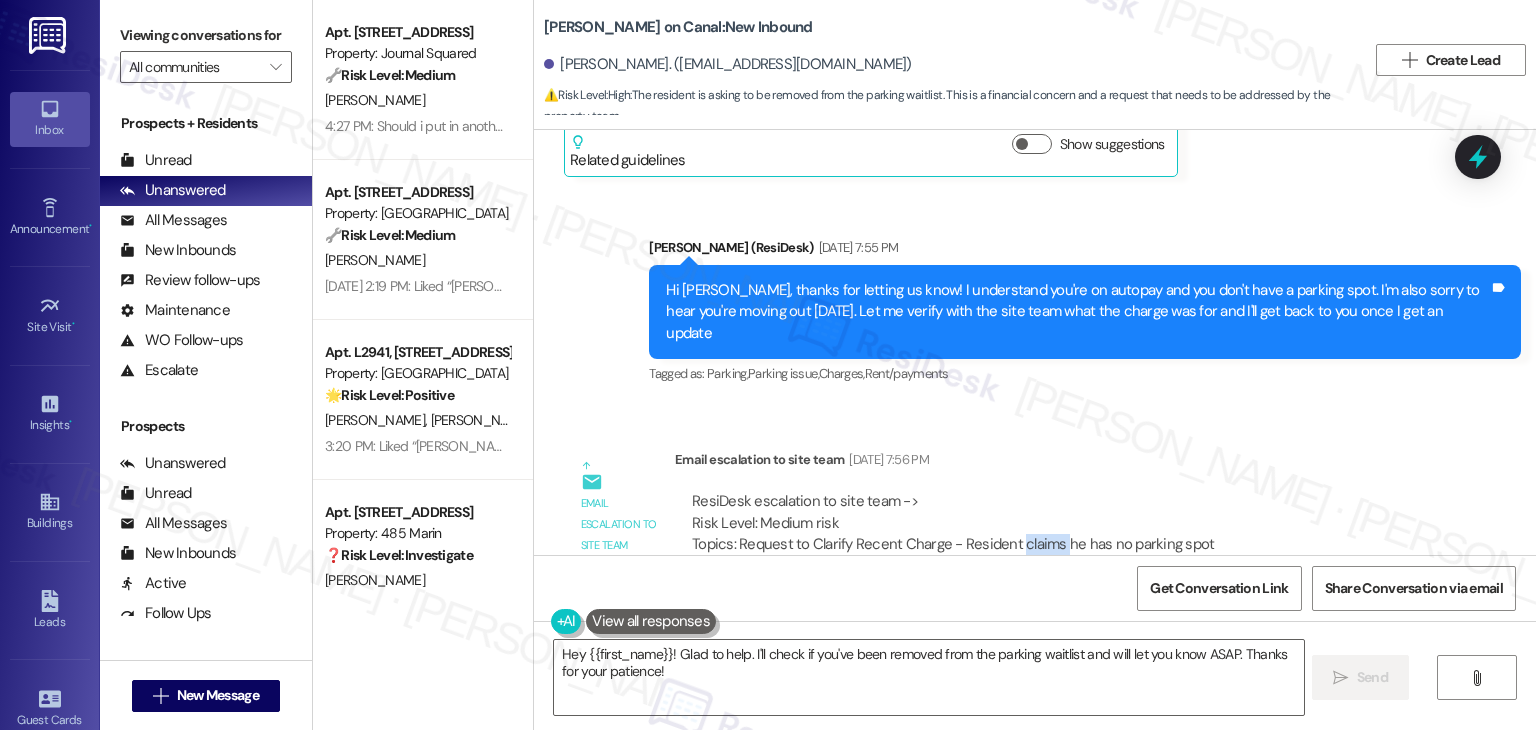 click on "ResiDesk escalation to site team ->
Risk Level: Medium risk
Topics: Request to Clarify Recent Charge - Resident claims he has no parking spot
Escalation type: Escalation" at bounding box center (1055, 534) 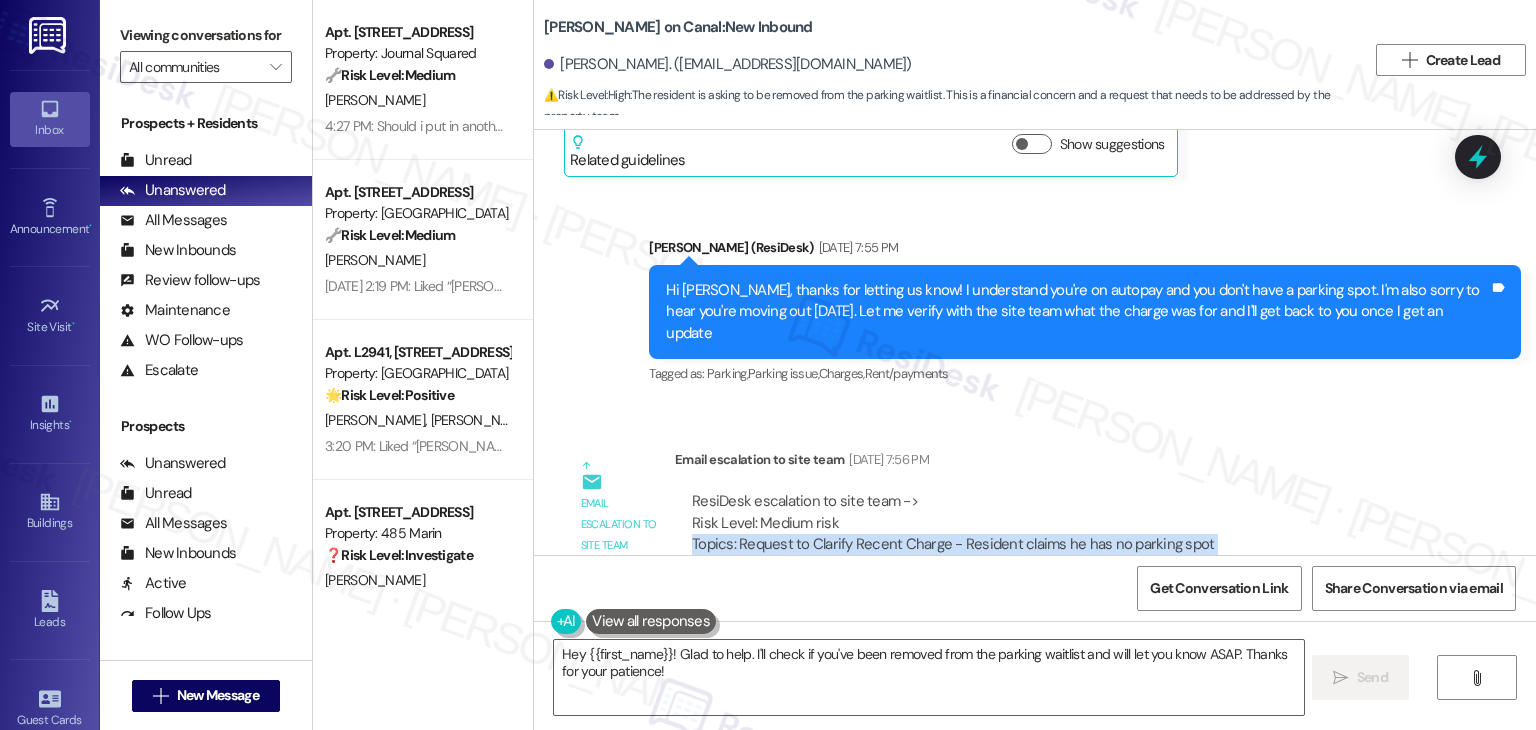click on "ResiDesk escalation to site team ->
Risk Level: Medium risk
Topics: Request to Clarify Recent Charge - Resident claims he has no parking spot
Escalation type: Escalation" at bounding box center [1055, 534] 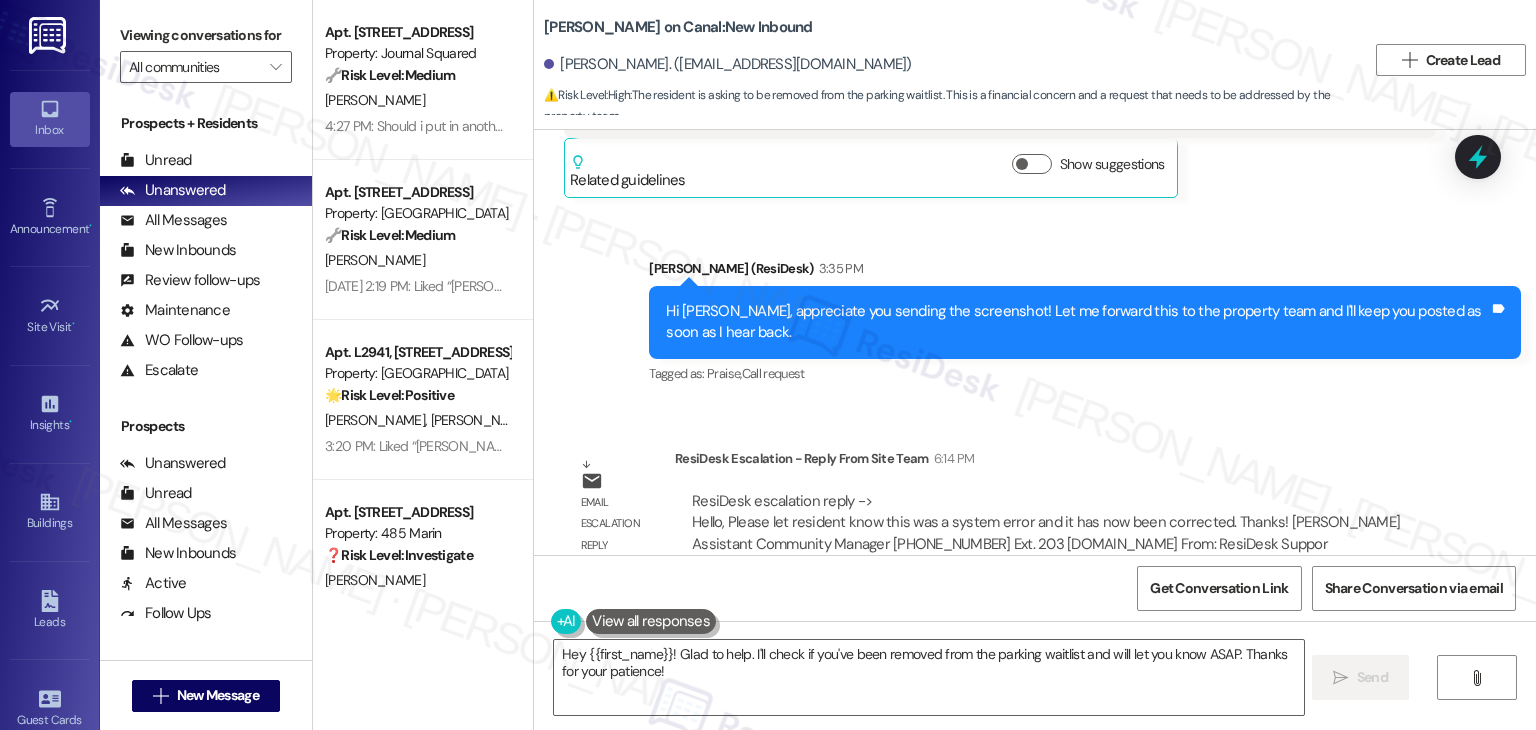 scroll, scrollTop: 5872, scrollLeft: 0, axis: vertical 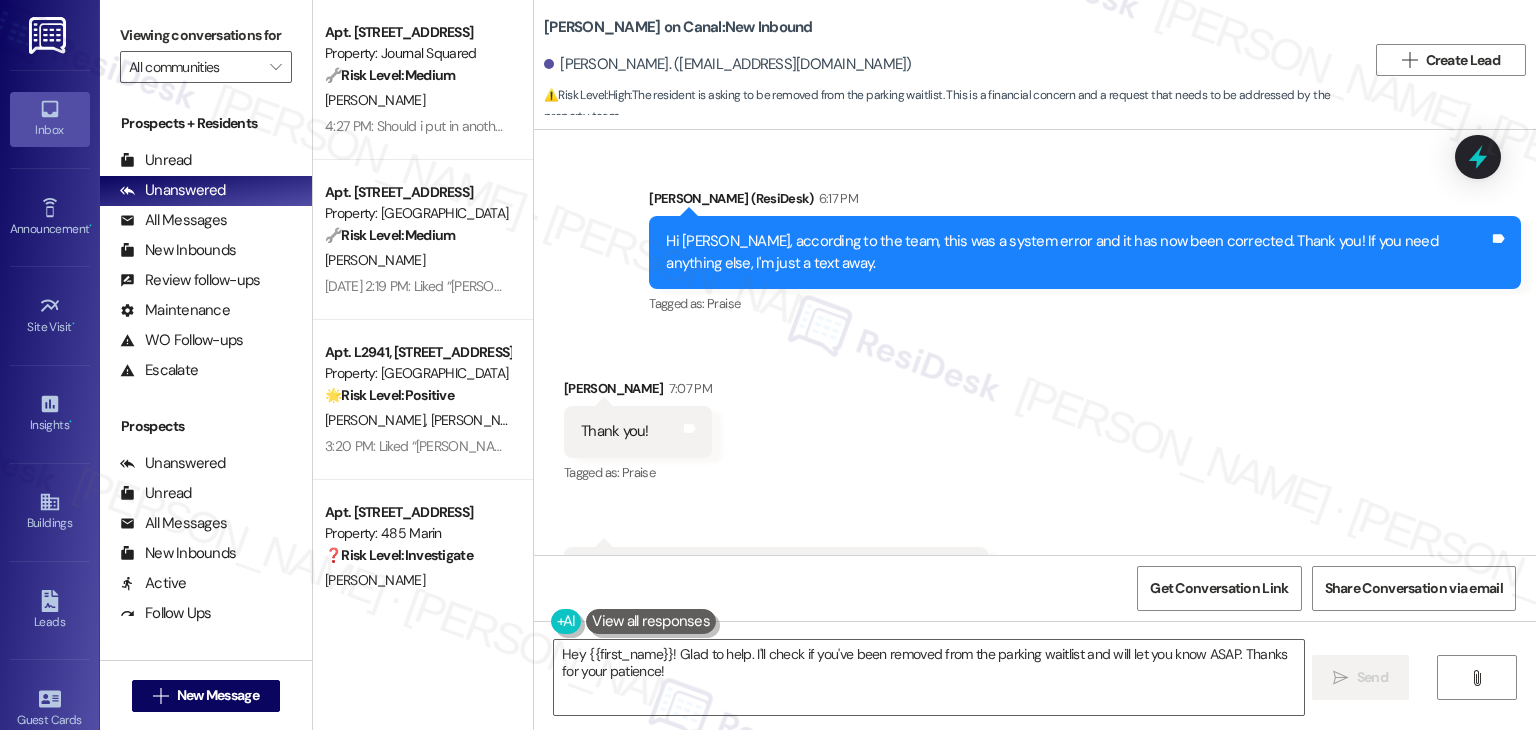 click on "Were you also able to remove me from the parking waitlist?" at bounding box center [768, 572] 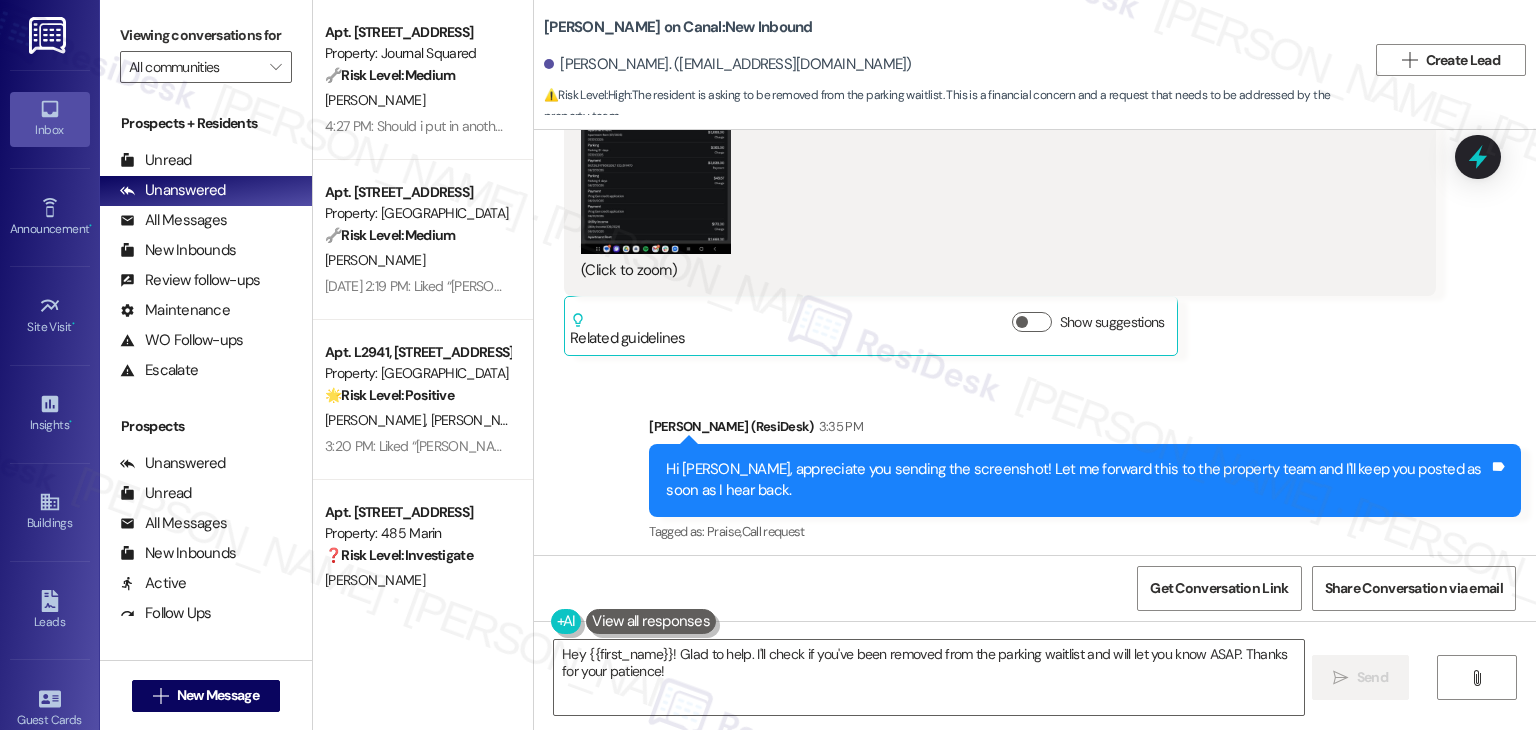 scroll, scrollTop: 5472, scrollLeft: 0, axis: vertical 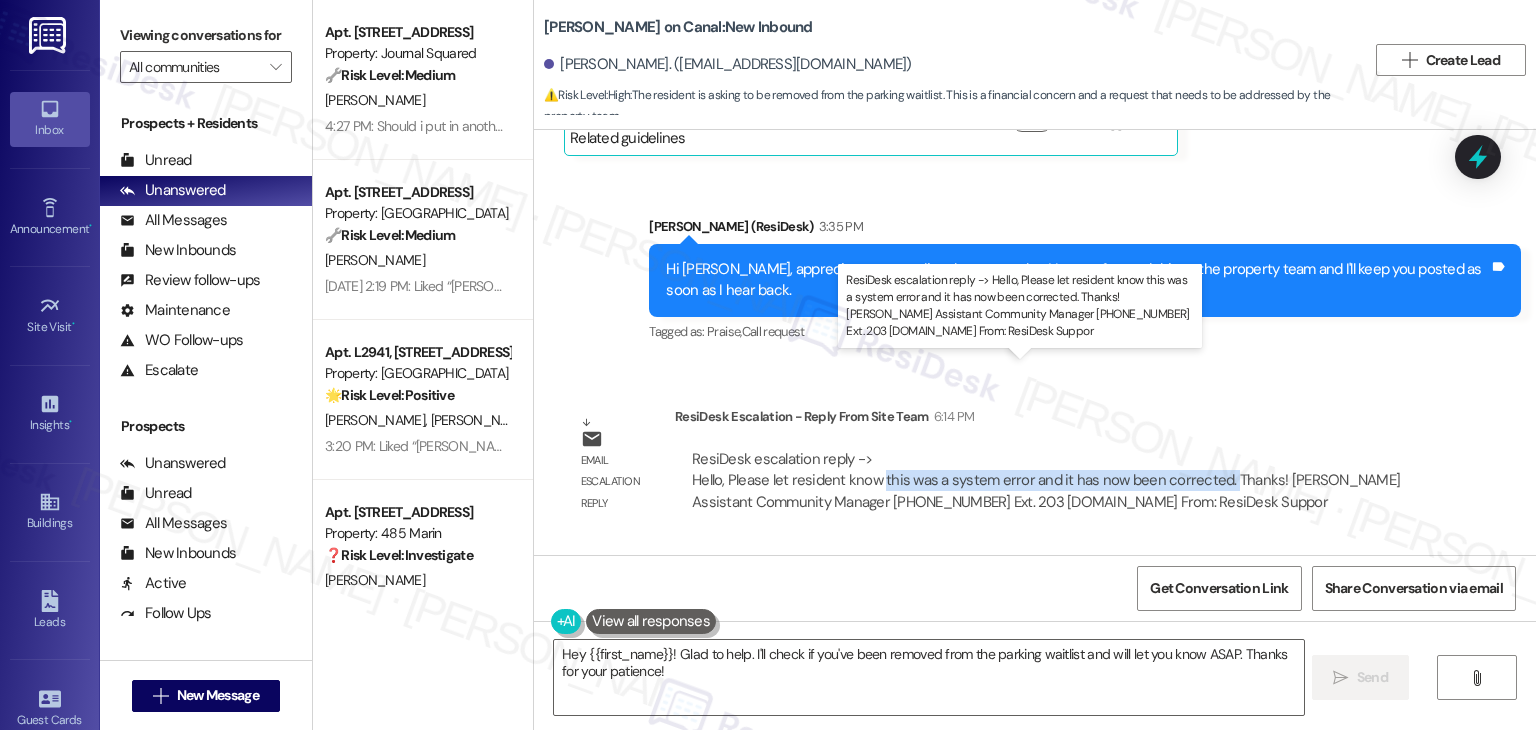 drag, startPoint x: 869, startPoint y: 392, endPoint x: 1210, endPoint y: 392, distance: 341 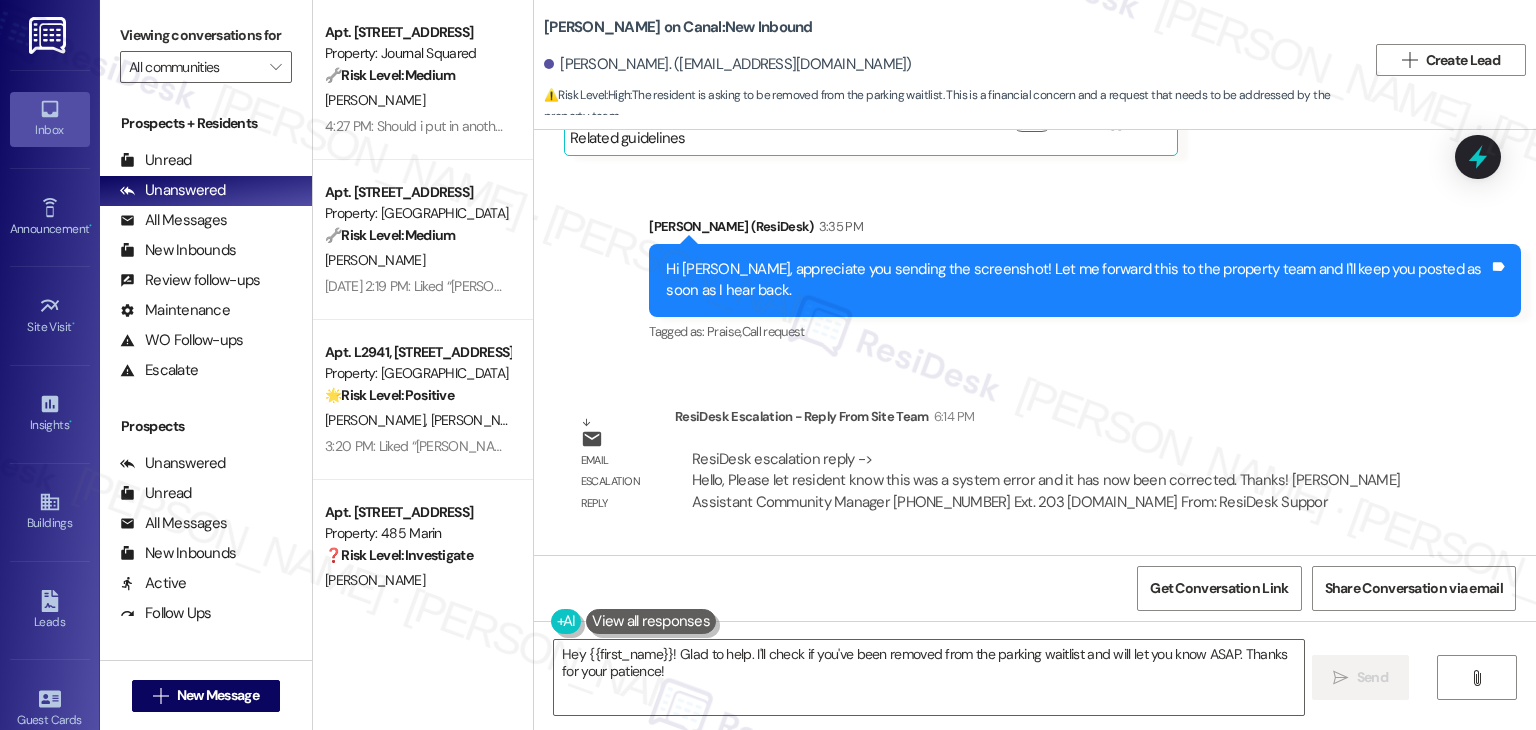 click on "WO Opened request: Thermostat Mar 31, 2025 at 8:00 PM Status :  Web Show details Survey, sent via SMS Residesk Automated Survey Apr 07, 2025 at 12:41 PM Hi Andrew! We're so glad you chose Cassidy on Canal! We would love to improve your move-in experience. If you could improve one thing about our move-in process, what would it be? Send us your ideas! (You can always reply STOP to opt out of future messages) Tags and notes Tagged as:   Move in Click to highlight conversations about Move in WO Opened request: Air Handler Apr 08, 2025 at 8:00 PM Status :  Web Show details Survey, sent via SMS Residesk Automated Survey Apr 15, 2025 at 12:21 PM Hi Andrew! I'm checking in on your latest work order (Air filters need replaced. ..., ID: 1740472). Was everything completed to your satisfaction? You can answer with a quick (Y/N) Tags and notes Tagged as:   Service request review ,  Click to highlight conversations about Service request review Maintenance Click to highlight conversations about Maintenance Received via SMS" at bounding box center (1035, 342) 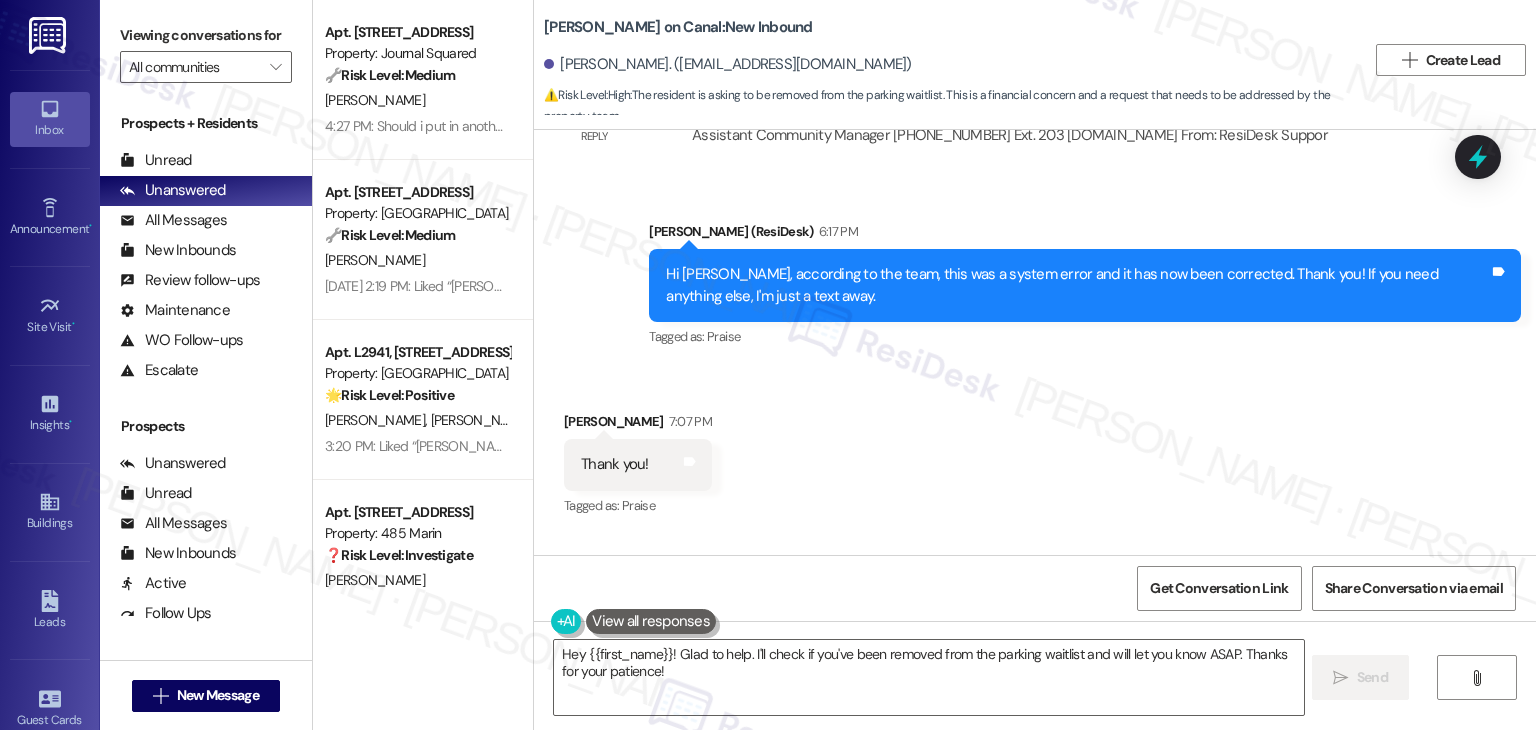 scroll, scrollTop: 5872, scrollLeft: 0, axis: vertical 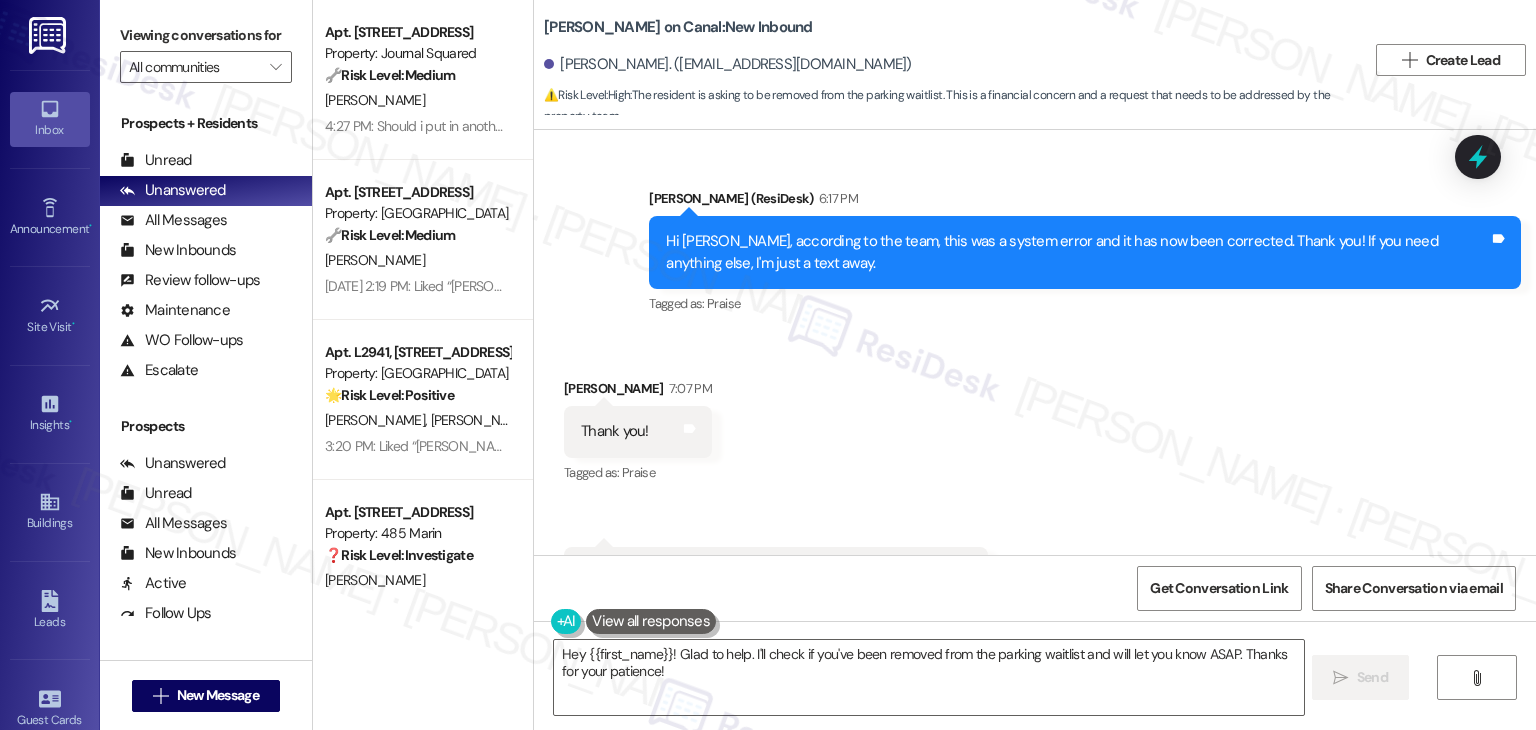 click on "Were you also able to remove me from the parking waitlist? Tags and notes" at bounding box center [776, 572] 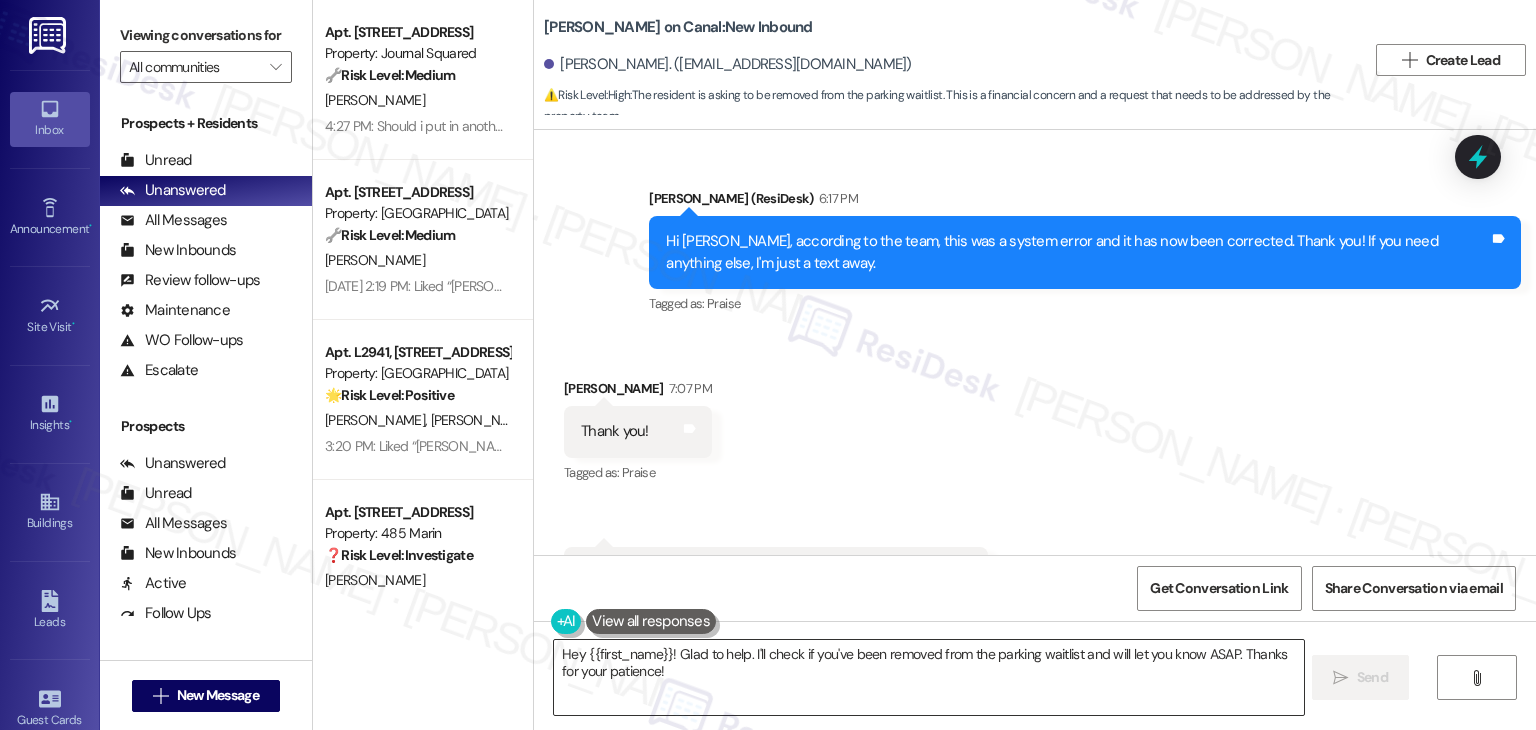 click on "Hey {{first_name}}! Glad to help. I'll check if you've been removed from the parking waitlist and will let you know ASAP. Thanks for your patience!" at bounding box center [928, 677] 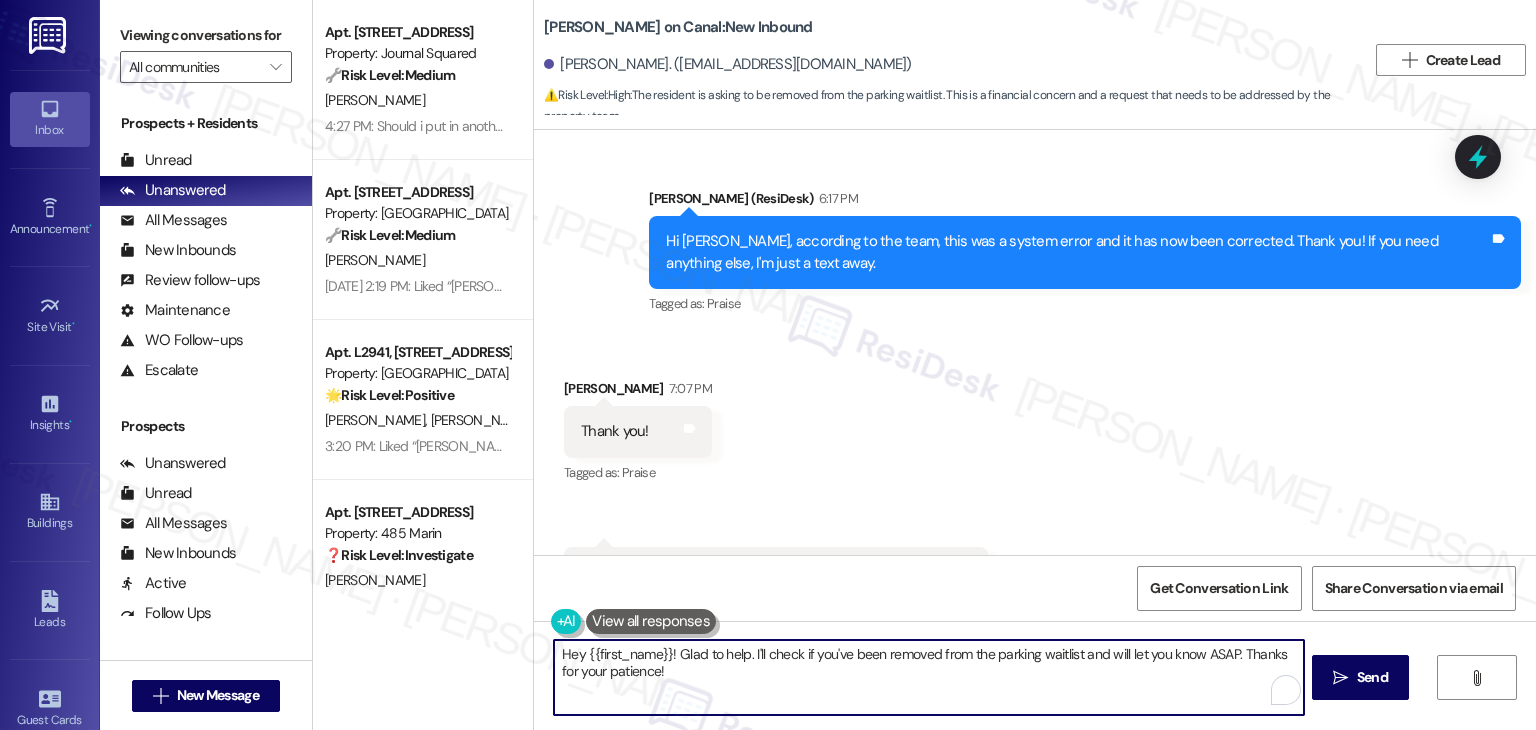 click on "Hey {{first_name}}! Glad to help. I'll check if you've been removed from the parking waitlist and will let you know ASAP. Thanks for your patience!" at bounding box center [928, 677] 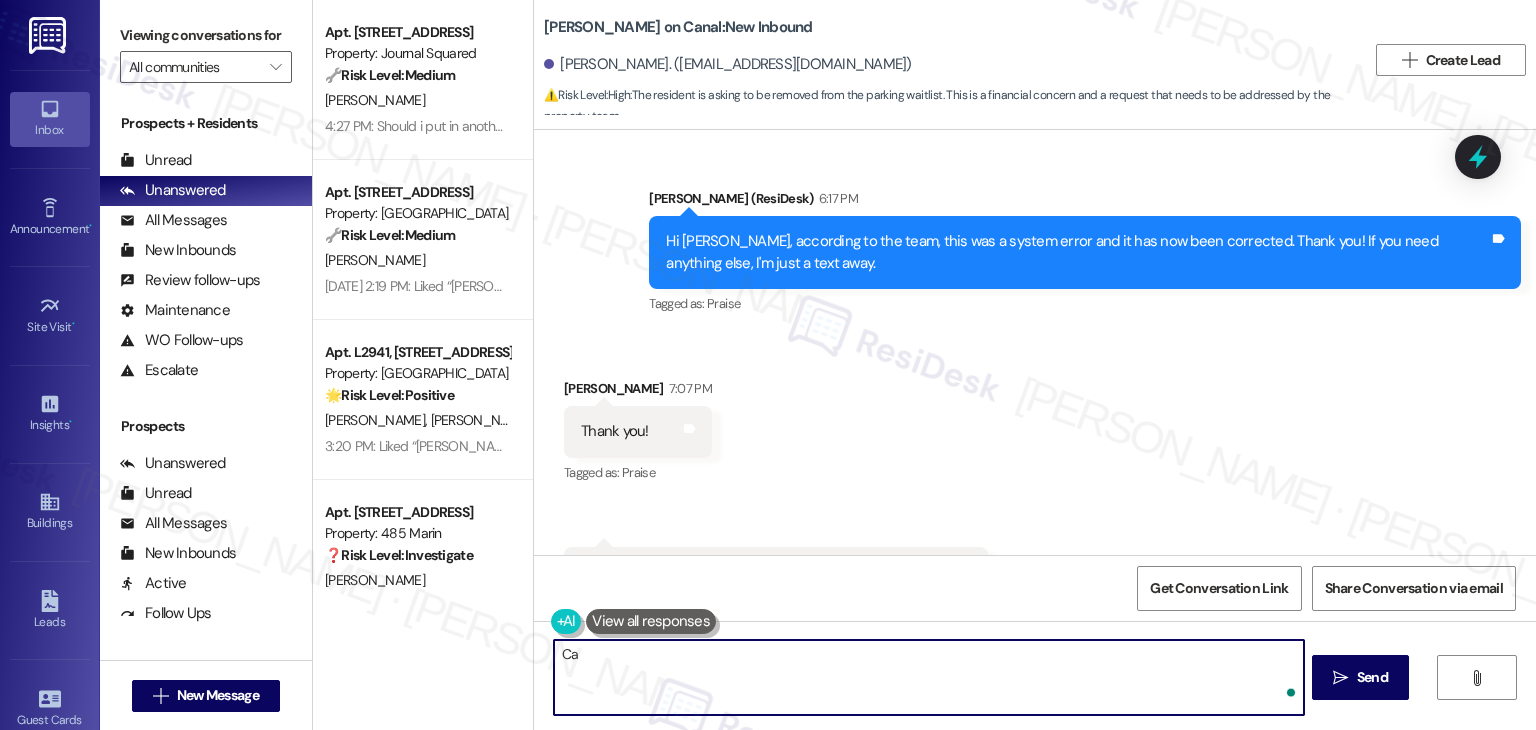 type on "C" 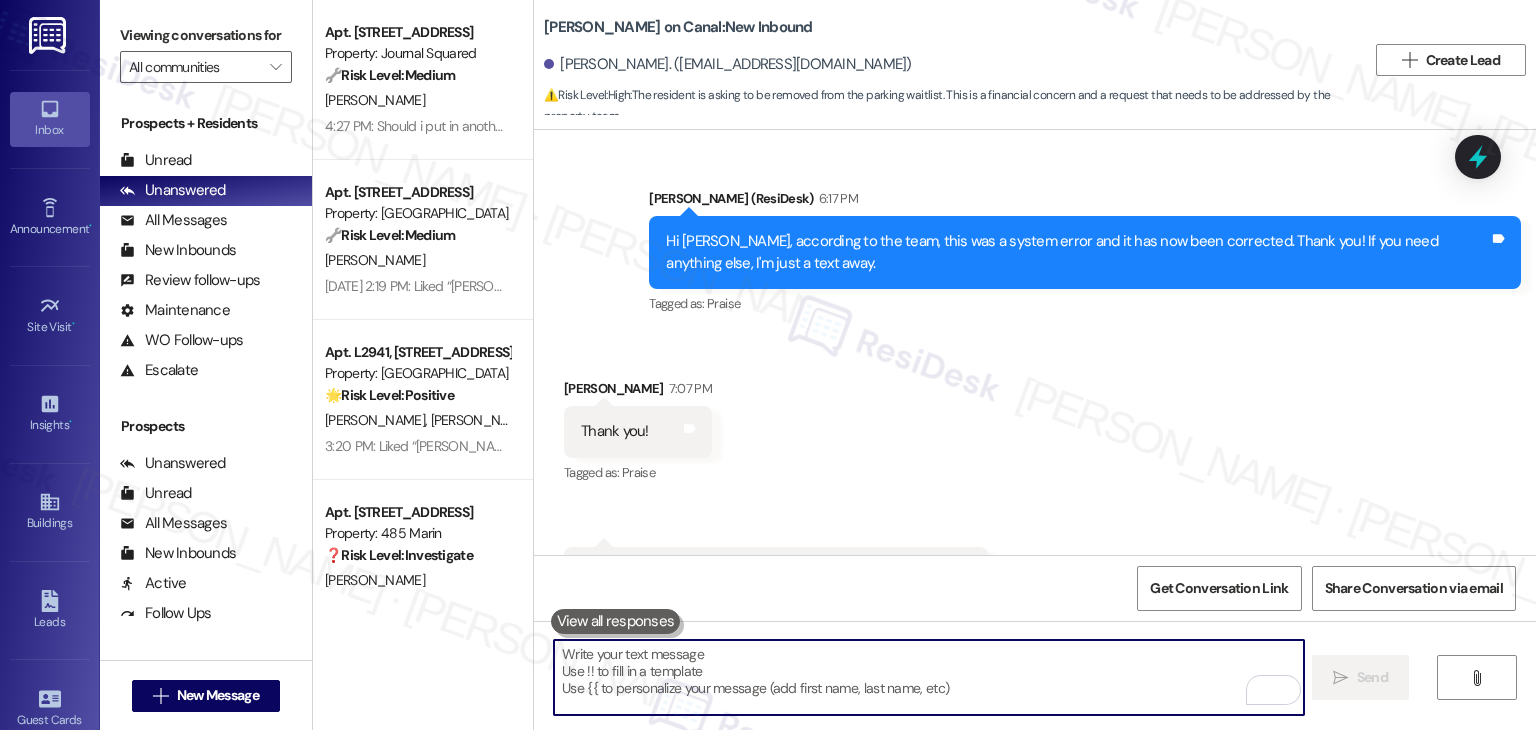 type 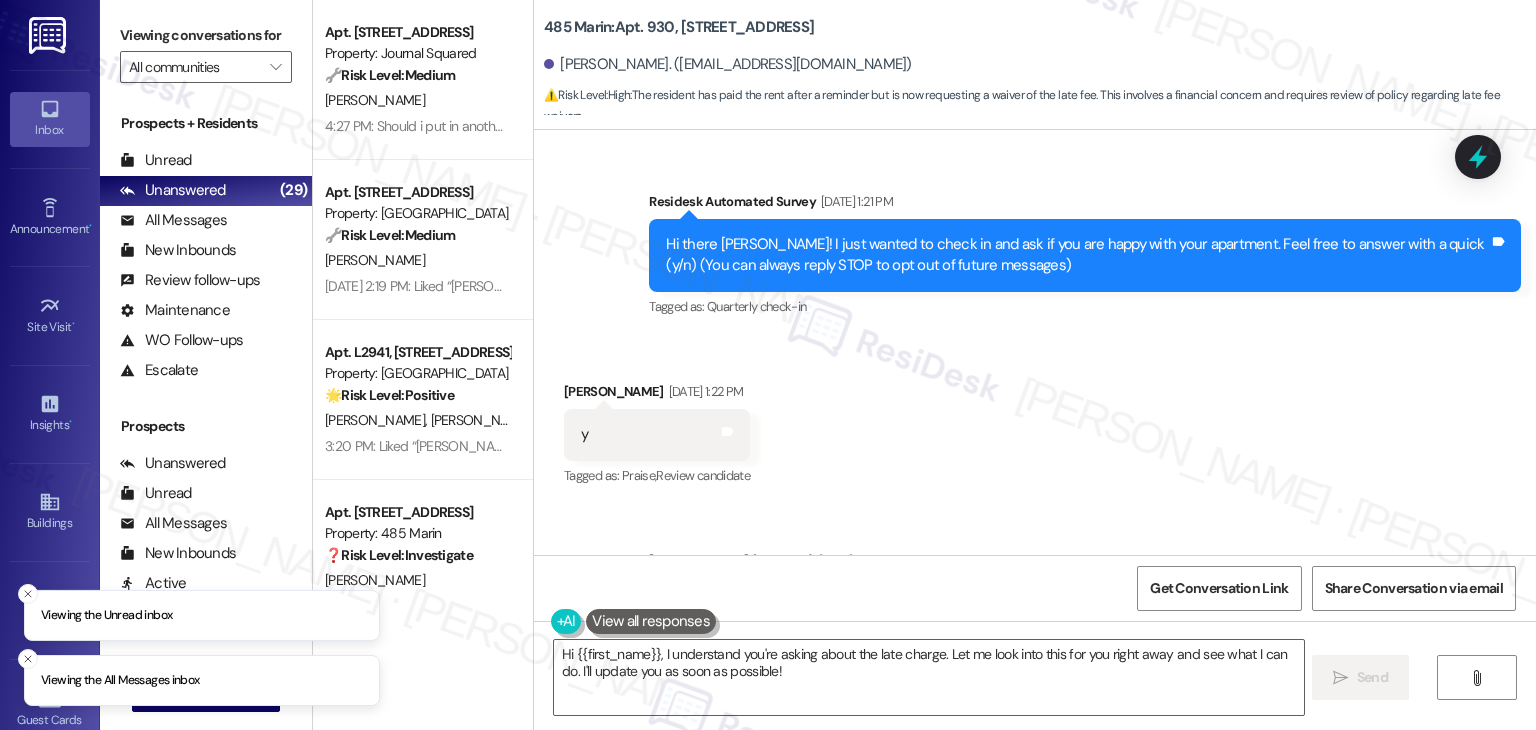 scroll, scrollTop: 0, scrollLeft: 0, axis: both 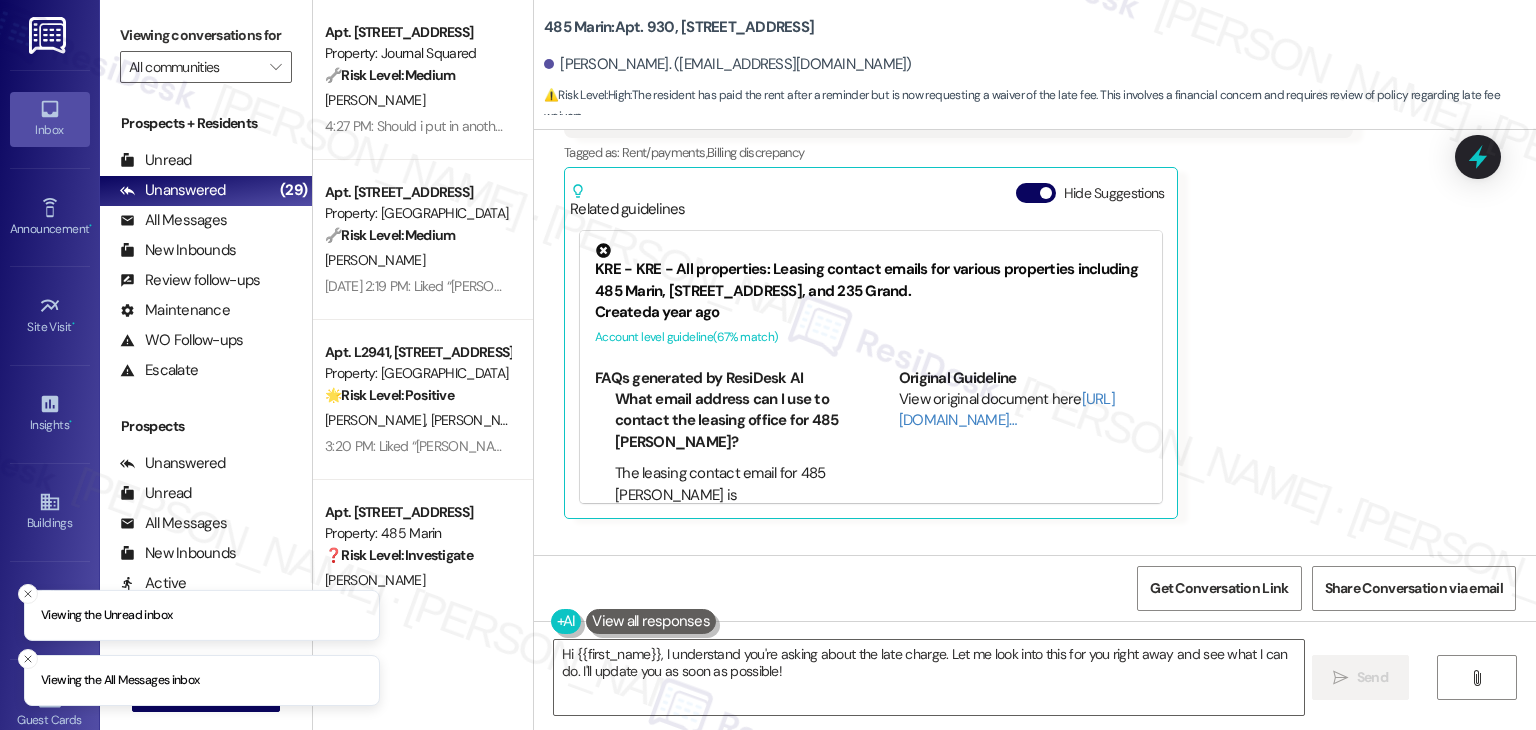 click on "⚠️  Risk Level:  High" at bounding box center [587, 95] 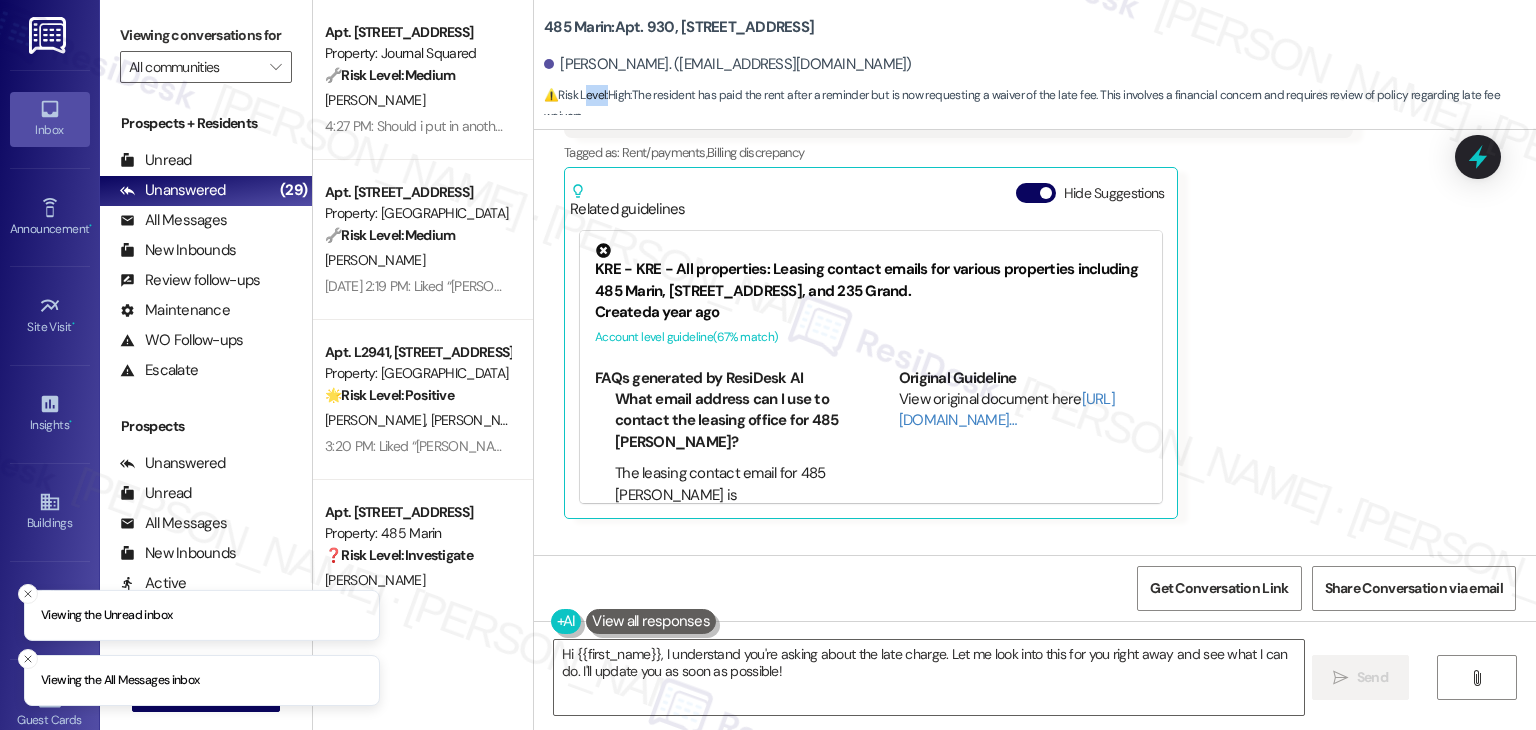 click on "⚠️  Risk Level:  High" at bounding box center [587, 95] 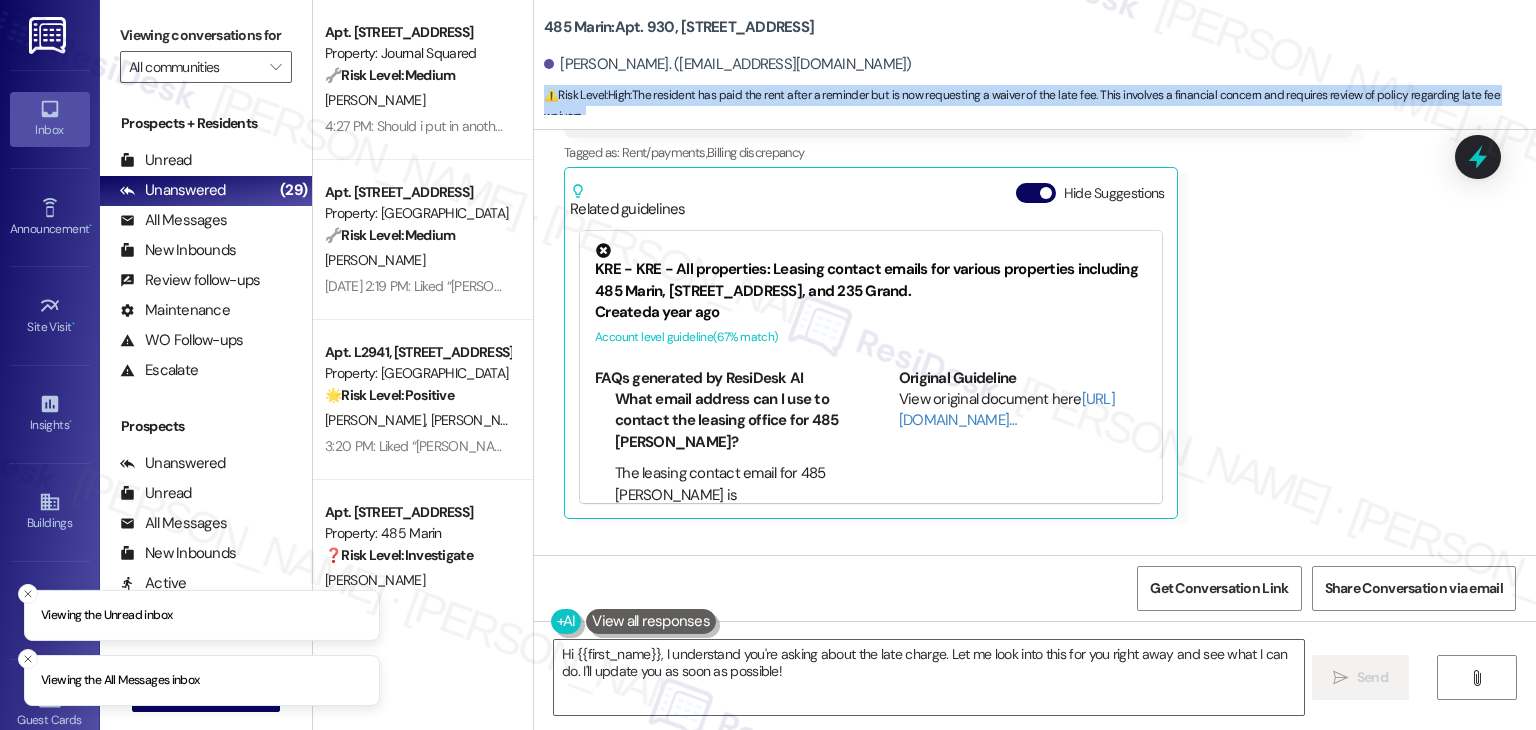 click on "⚠️  Risk Level:  High" at bounding box center (587, 95) 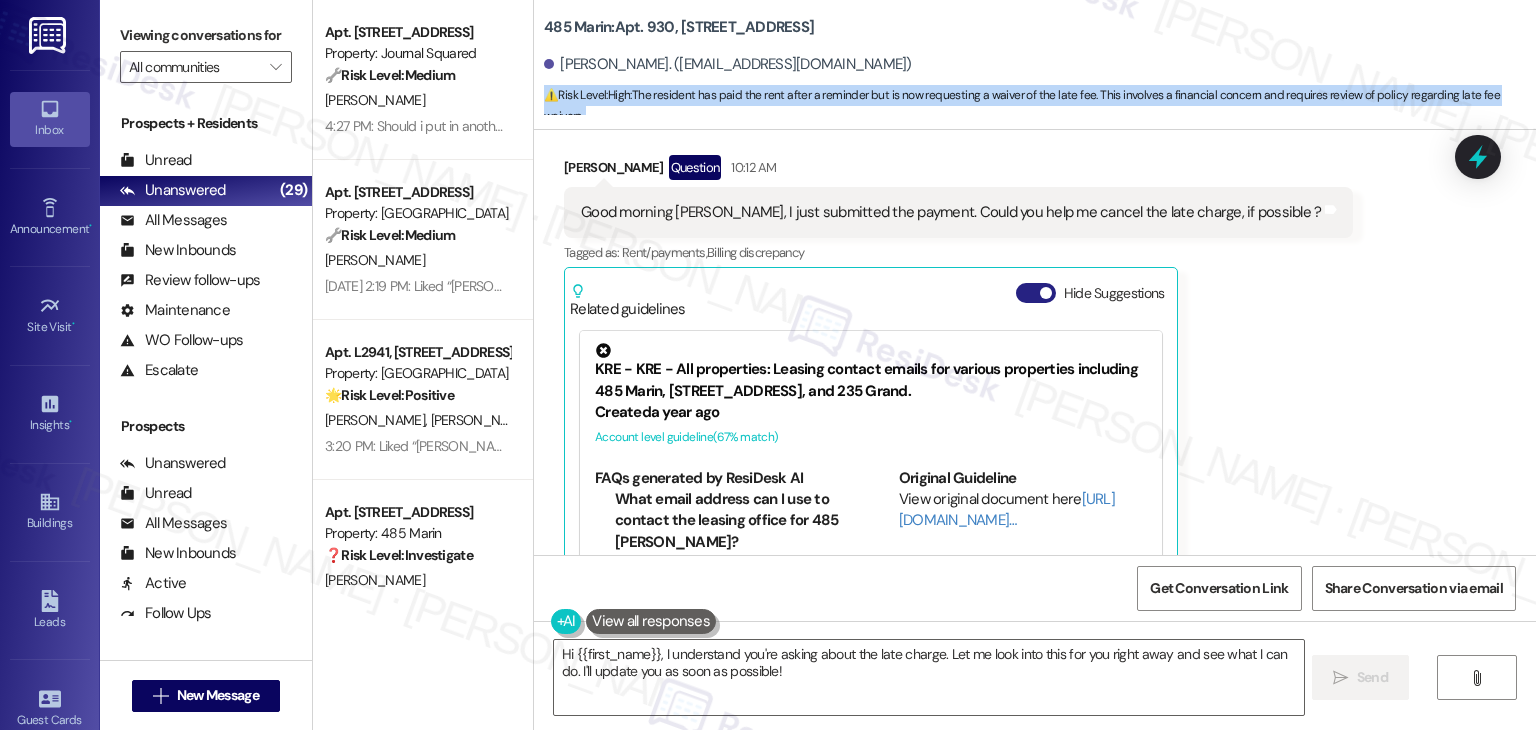 click on "Hide Suggestions" at bounding box center [1036, 293] 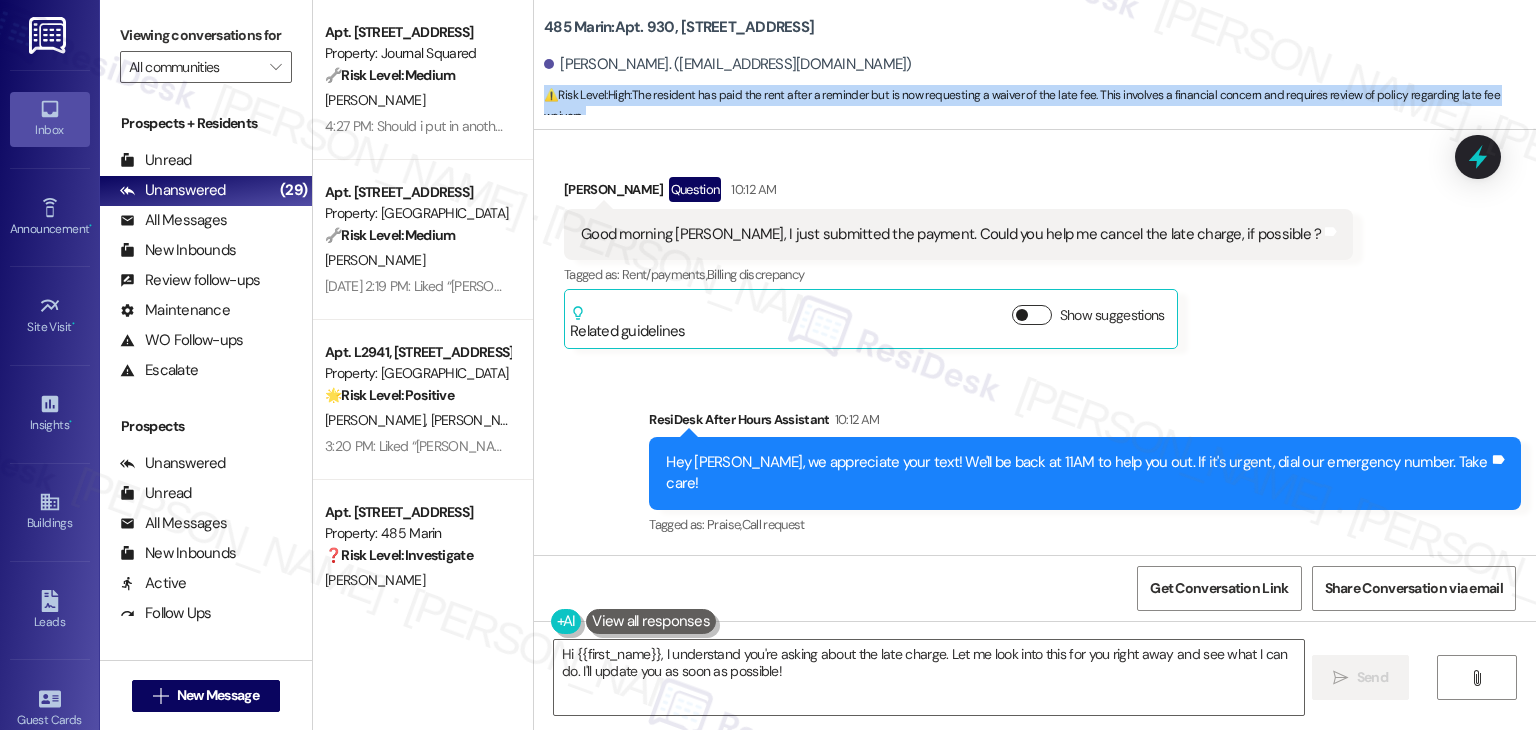 scroll, scrollTop: 6357, scrollLeft: 0, axis: vertical 